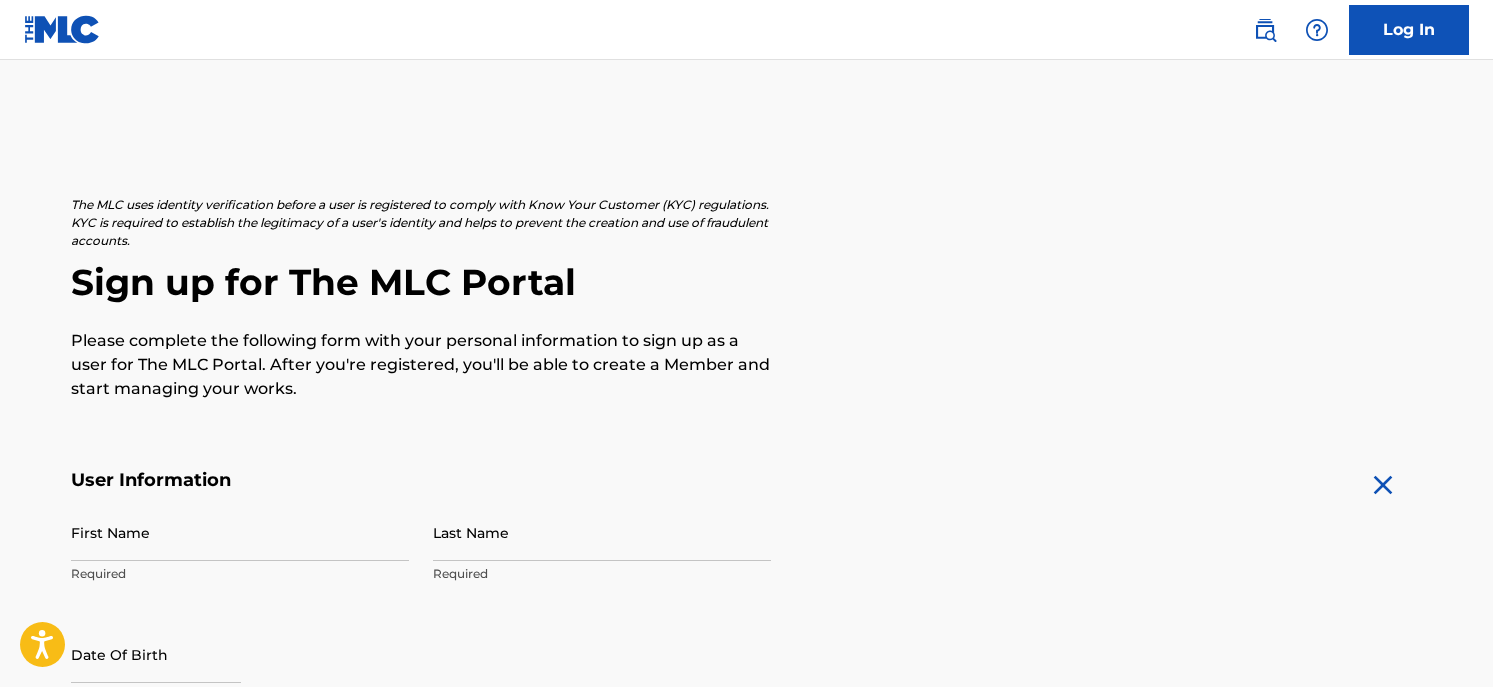 scroll, scrollTop: 0, scrollLeft: 0, axis: both 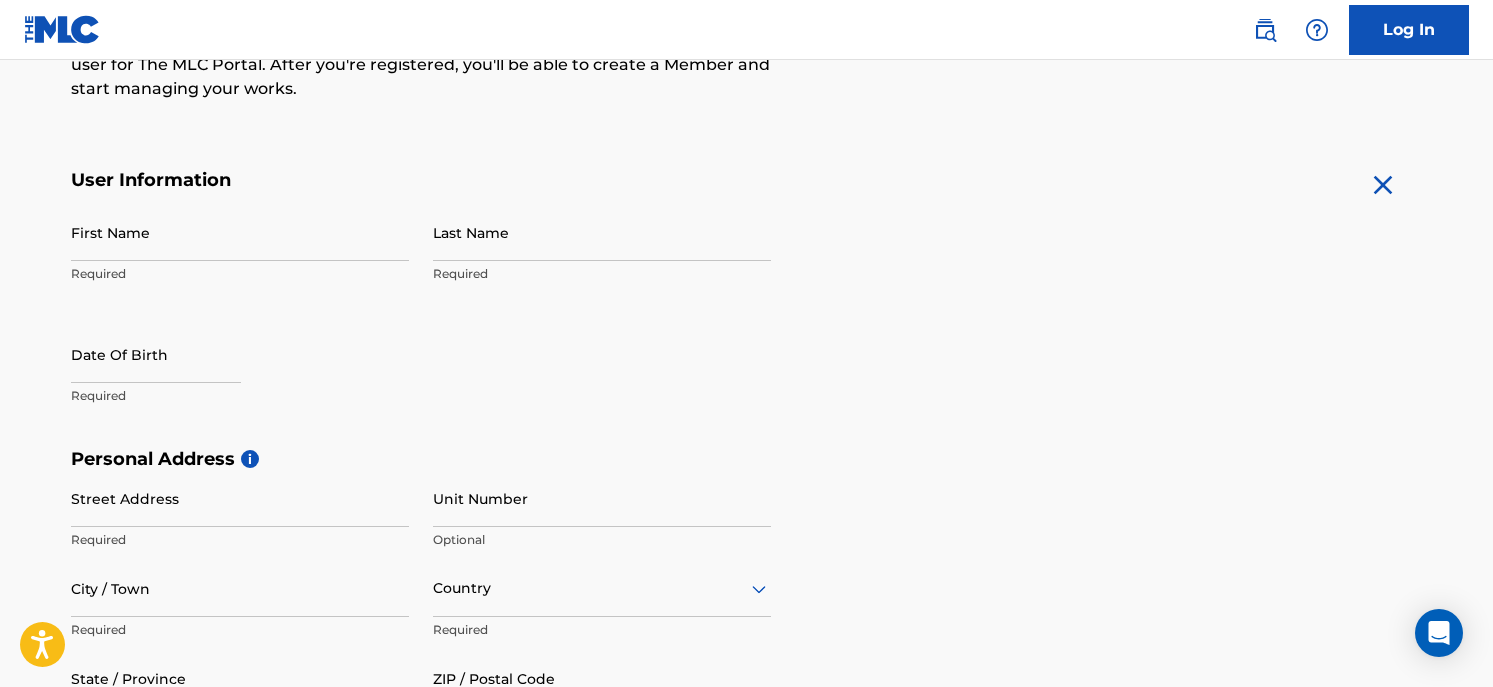 click on "First Name" at bounding box center (240, 232) 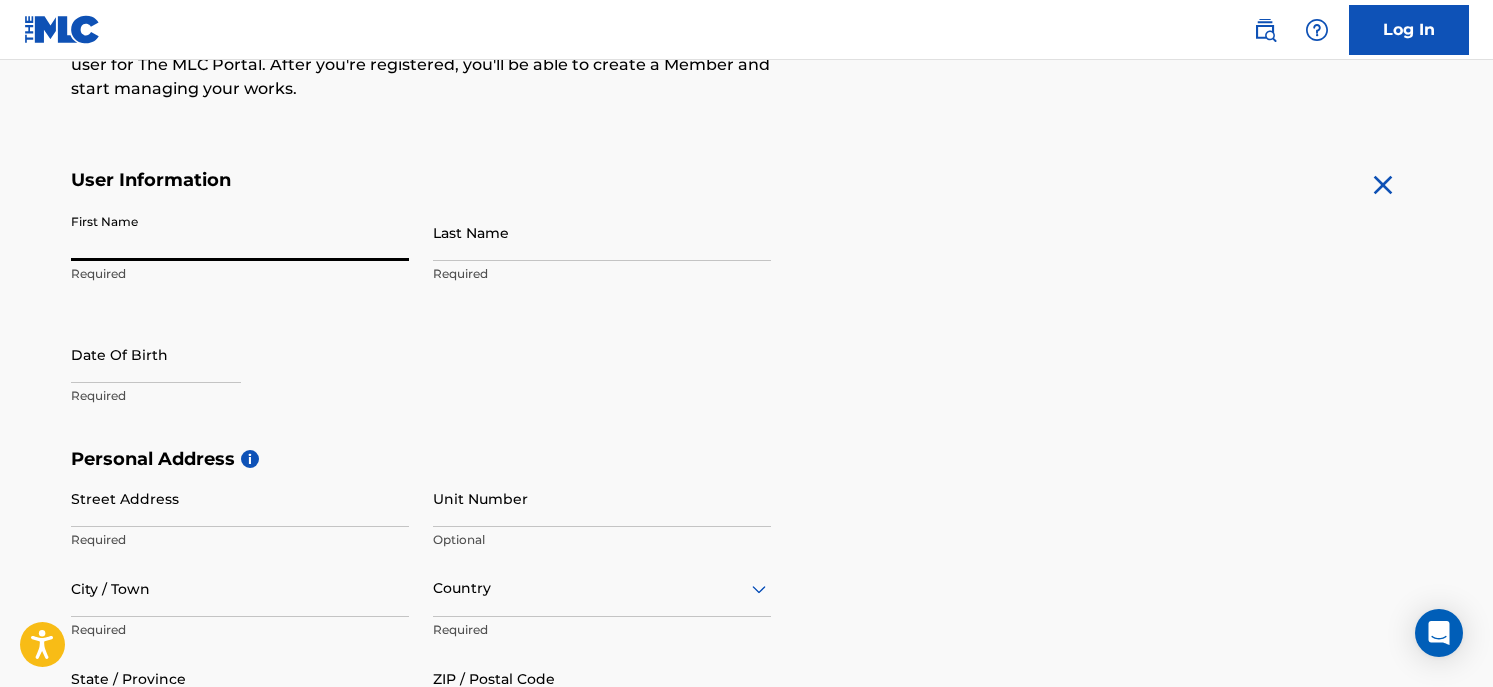 type on "sulayman" 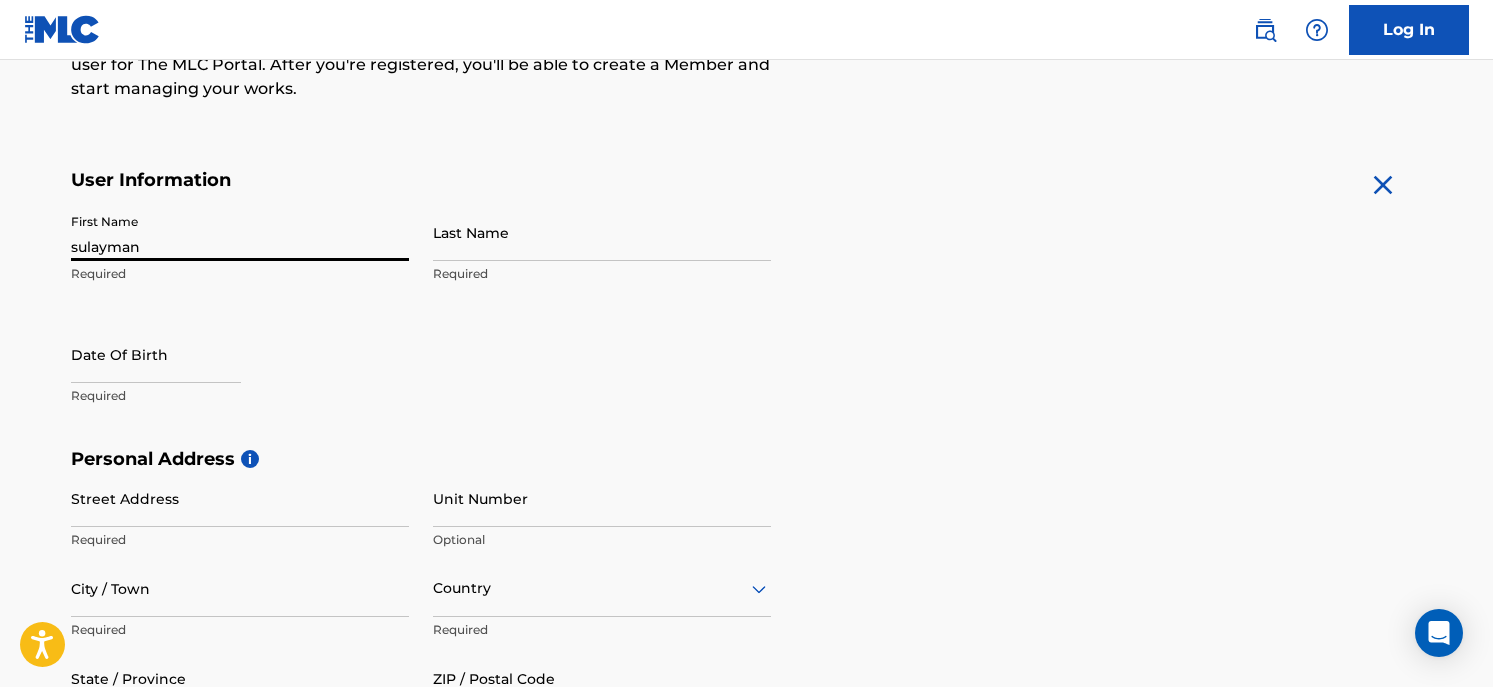 type on "ansari" 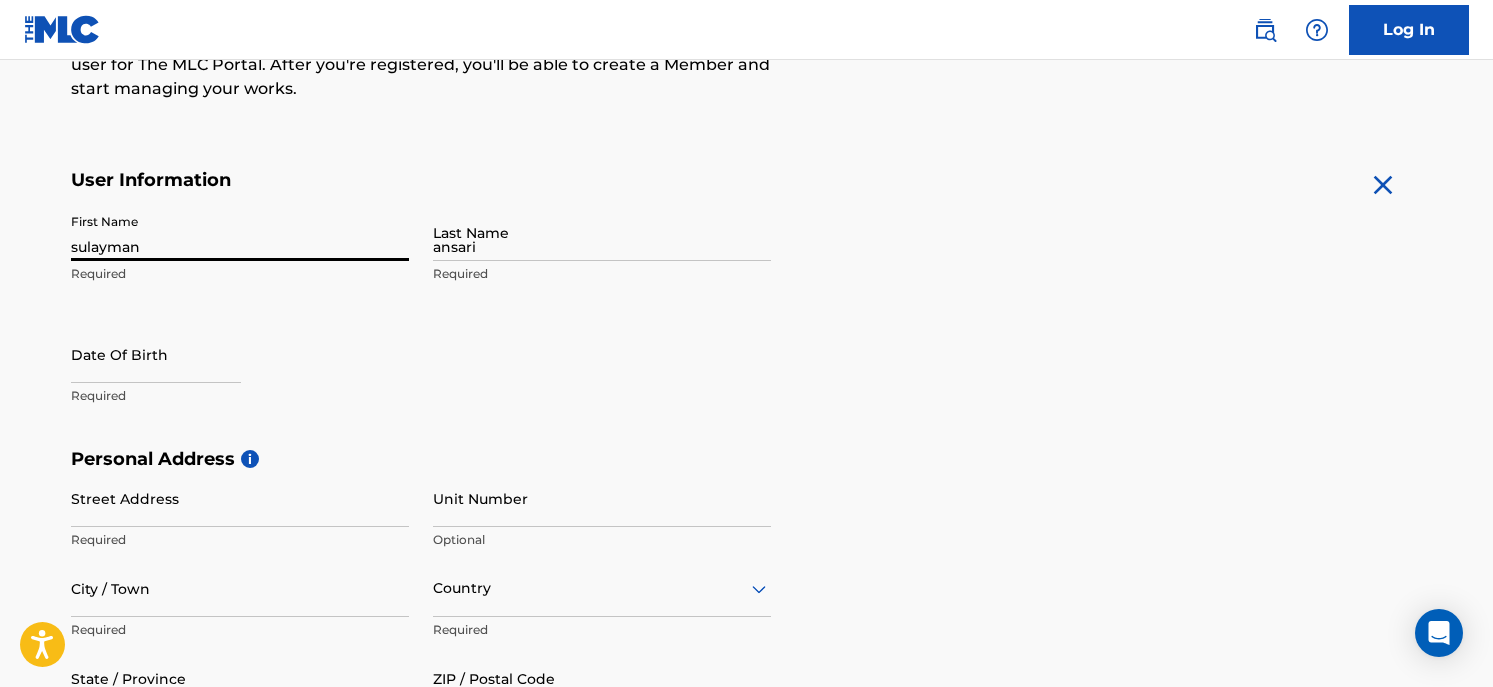 type on "25 [PERSON_NAME] place" 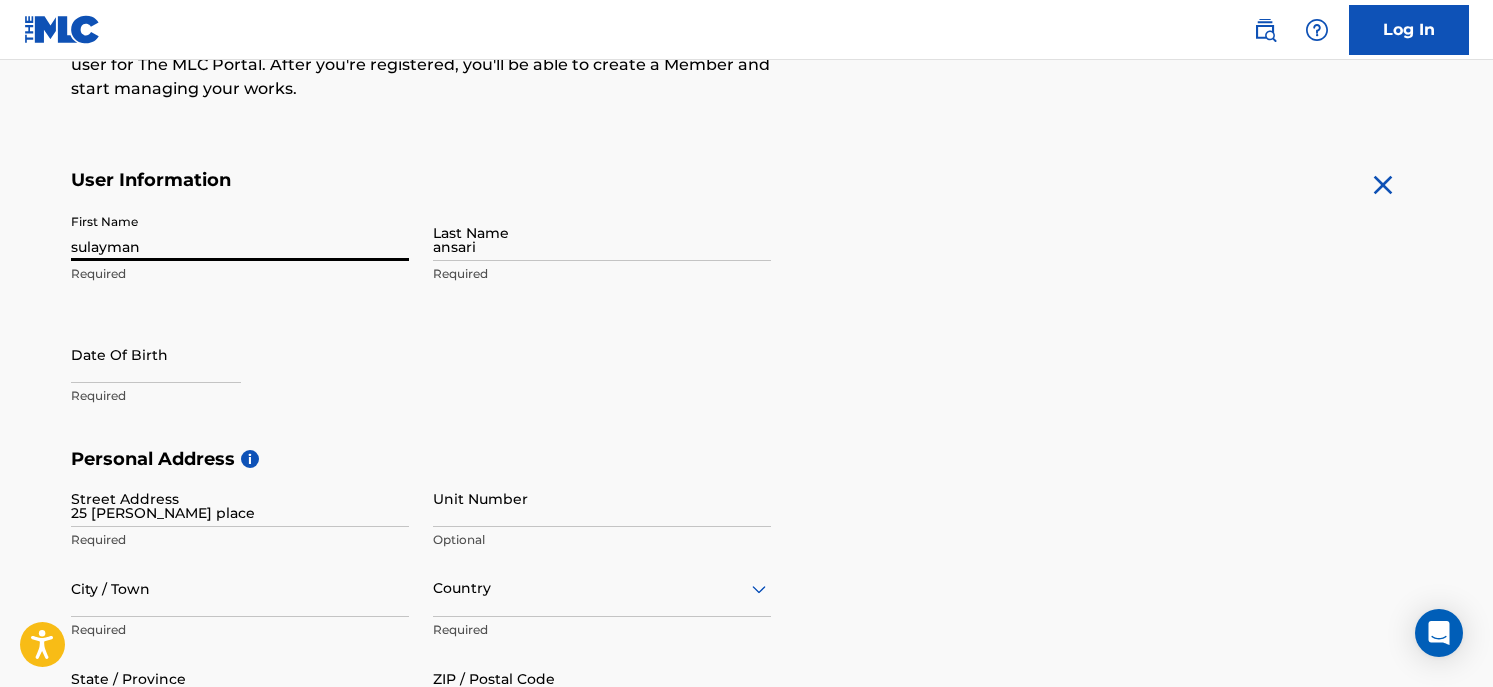 type on "valley stream" 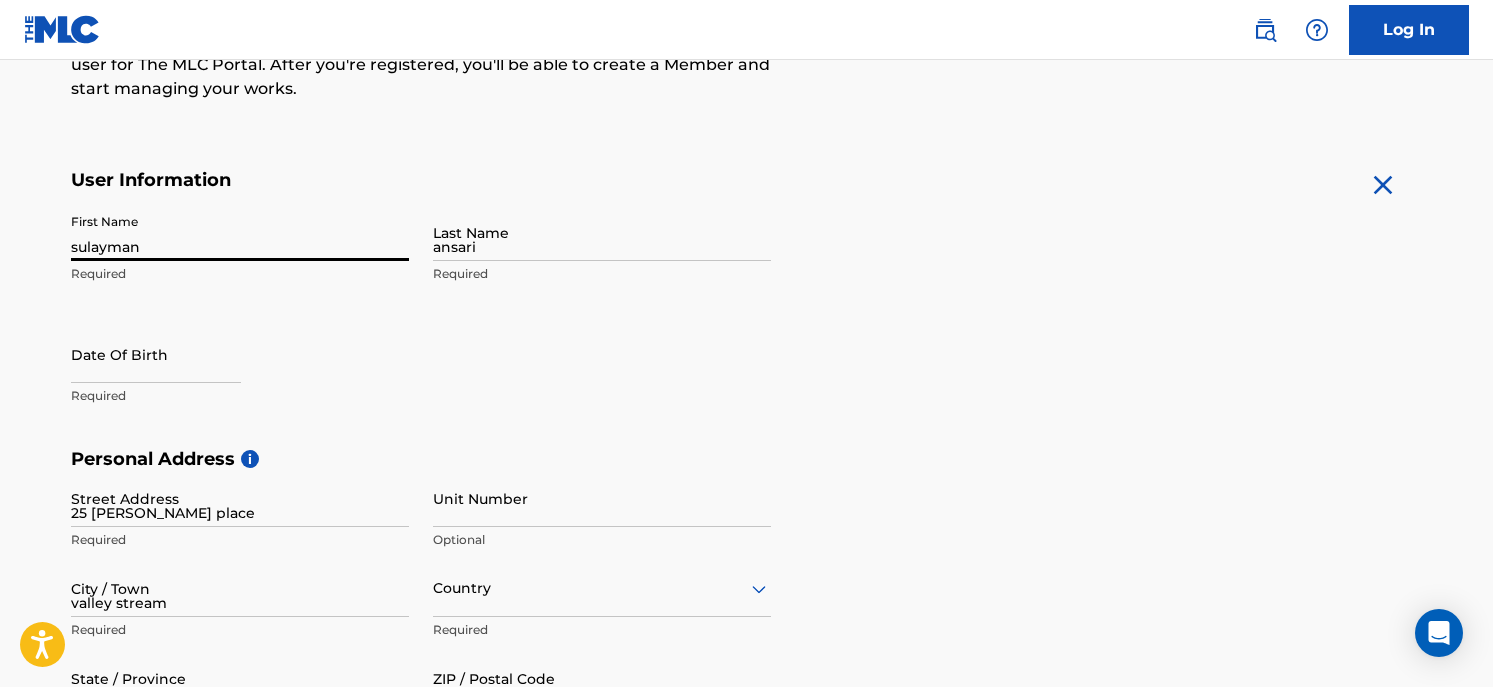 type on "[GEOGRAPHIC_DATA]" 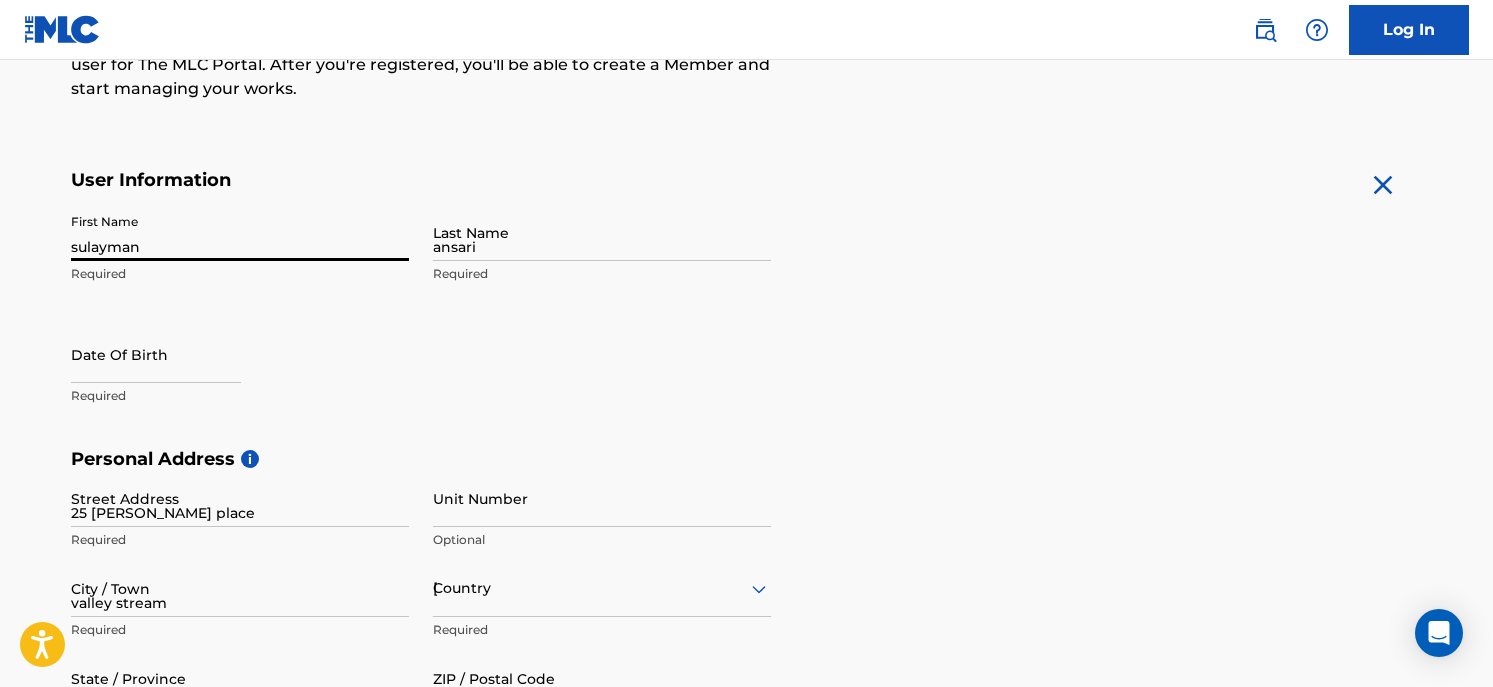 type on "NY" 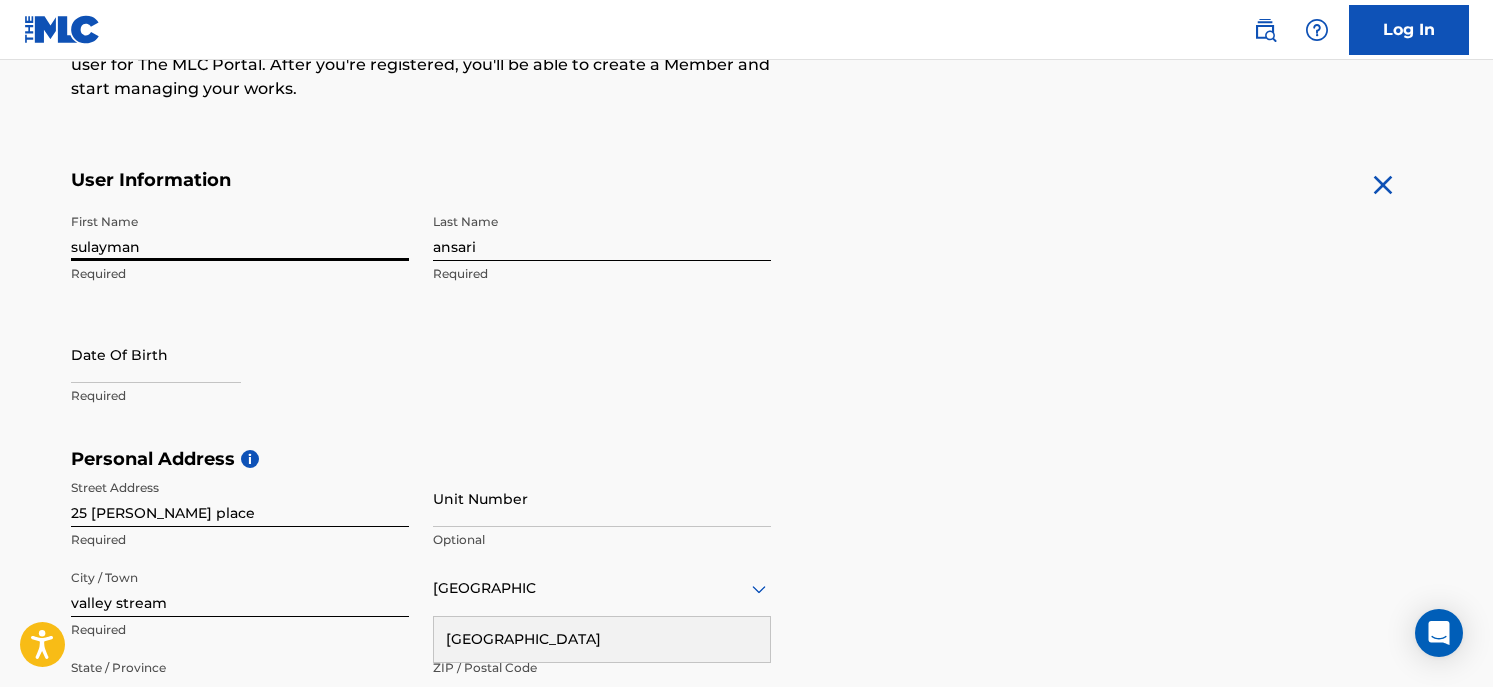 scroll, scrollTop: 500, scrollLeft: 0, axis: vertical 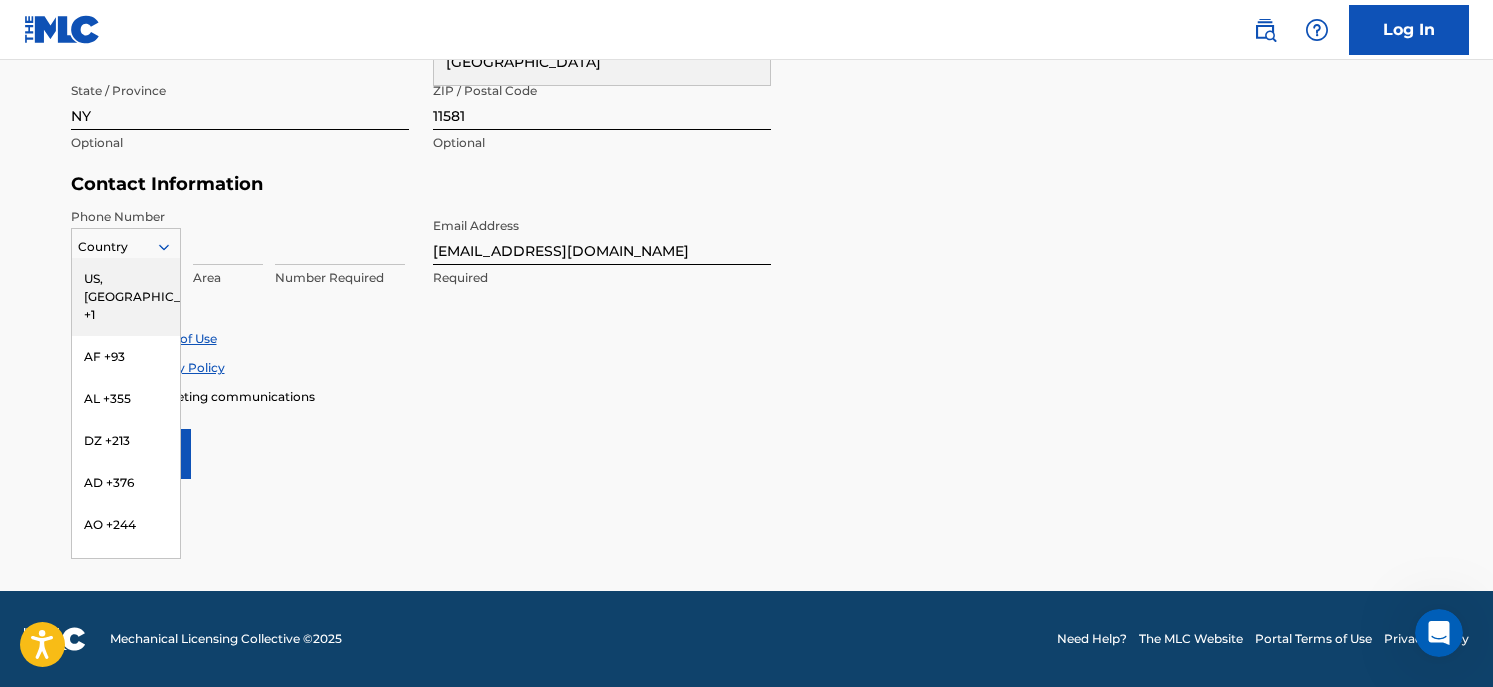 click 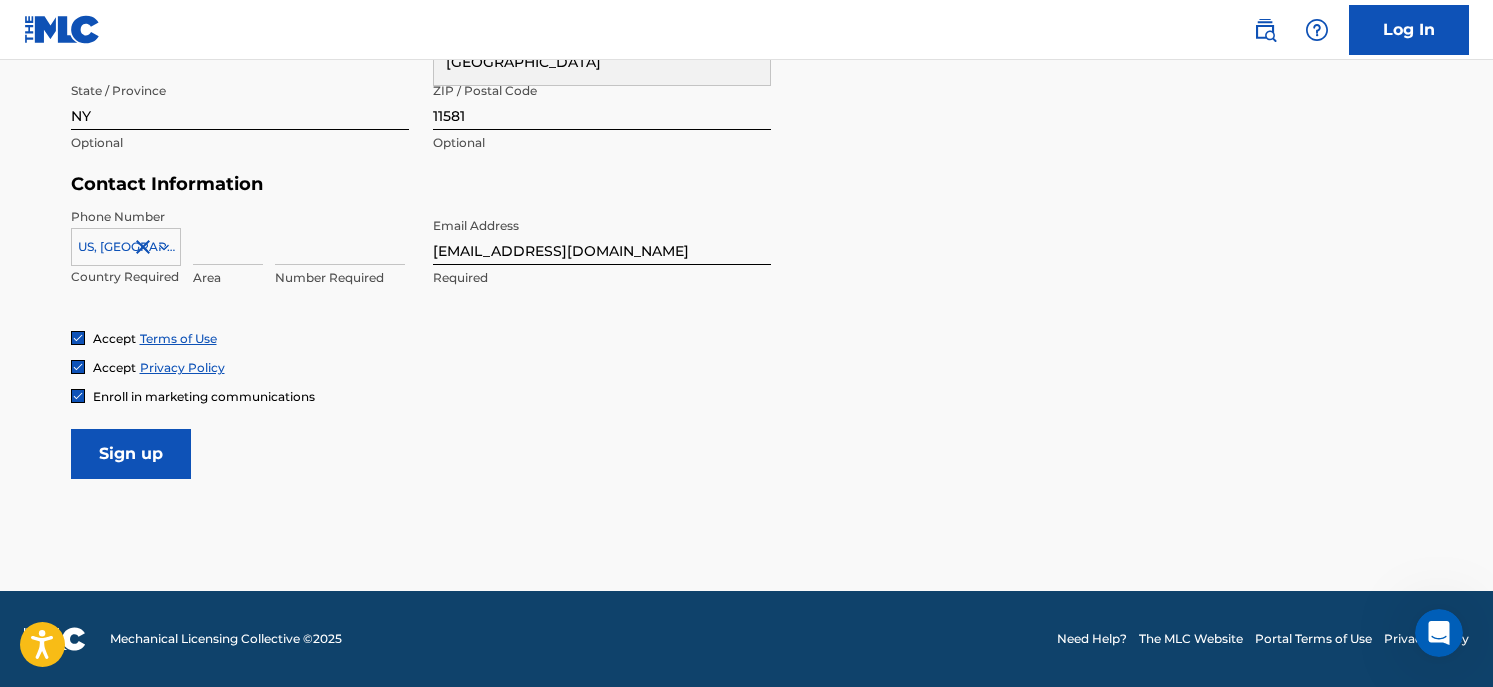 click at bounding box center (228, 236) 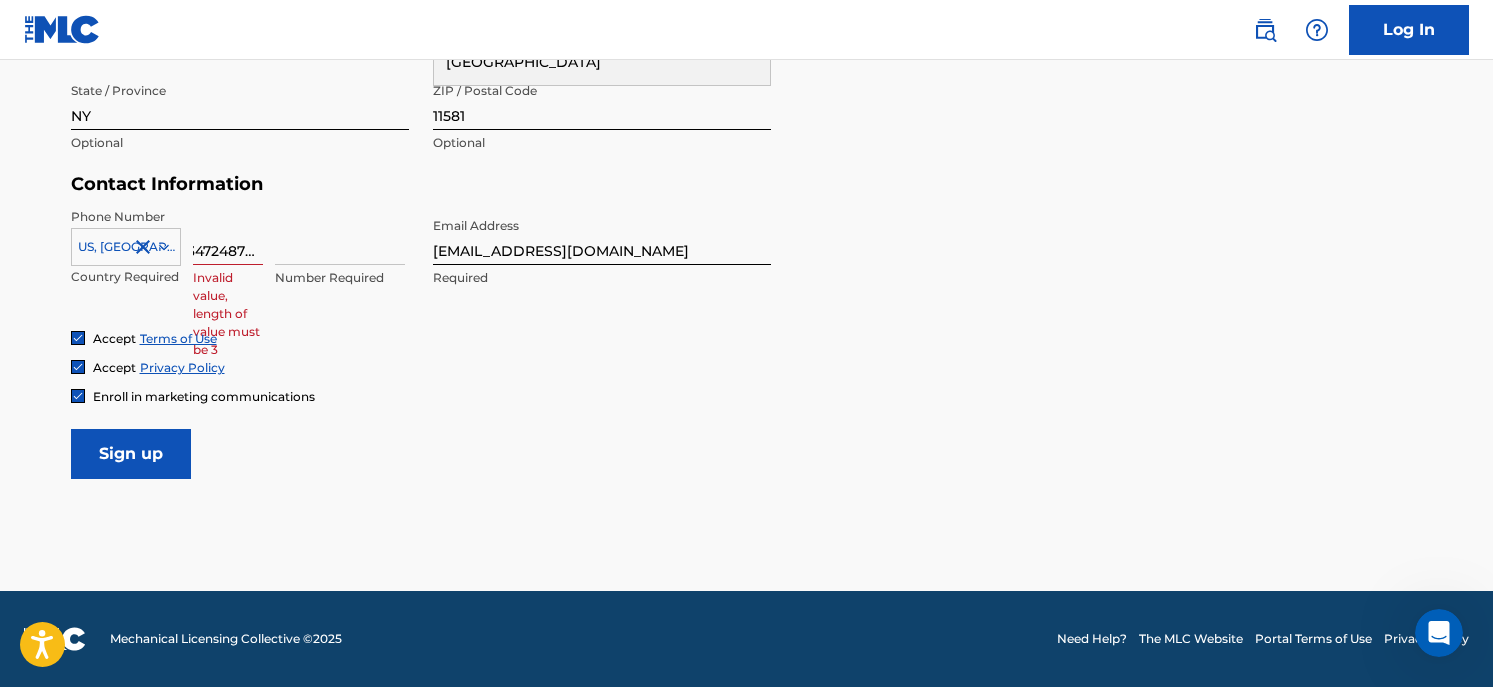 scroll, scrollTop: 0, scrollLeft: 15, axis: horizontal 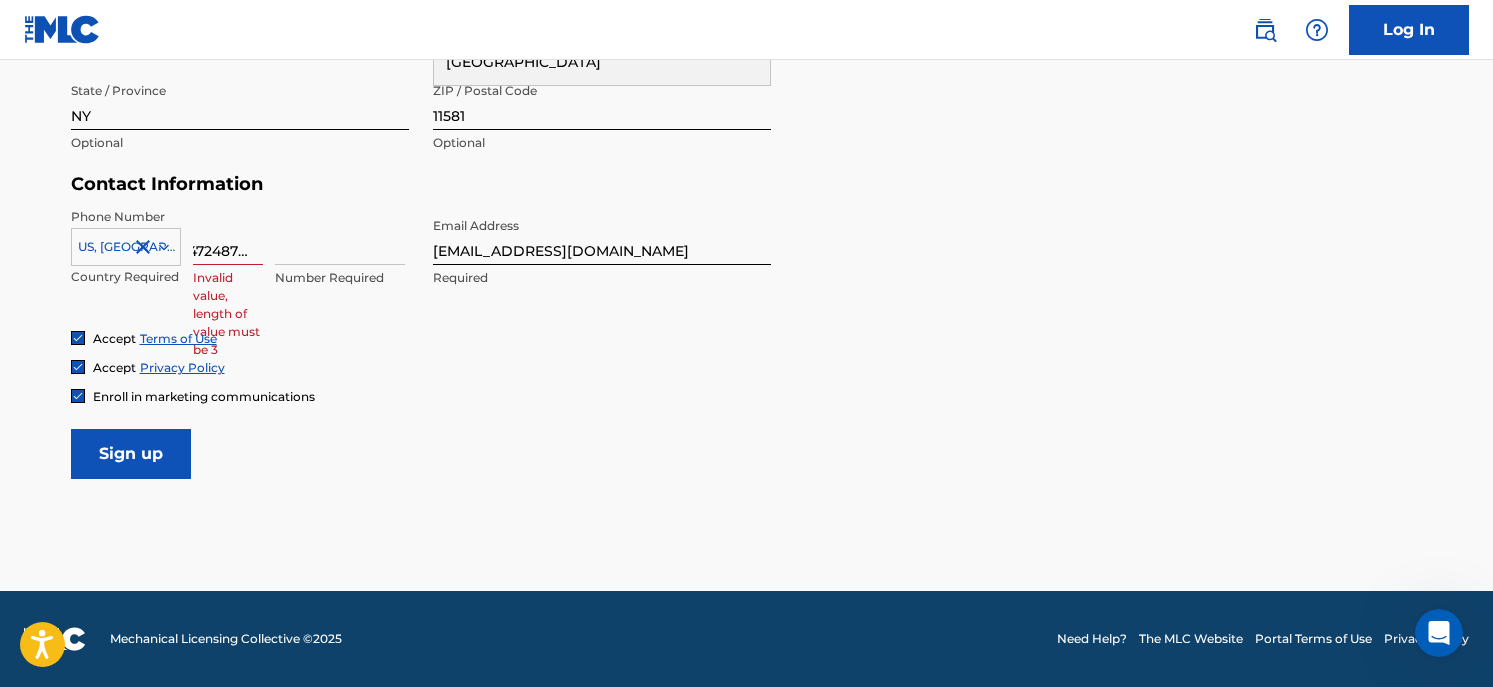 click on "Enroll in marketing communications" at bounding box center (747, 396) 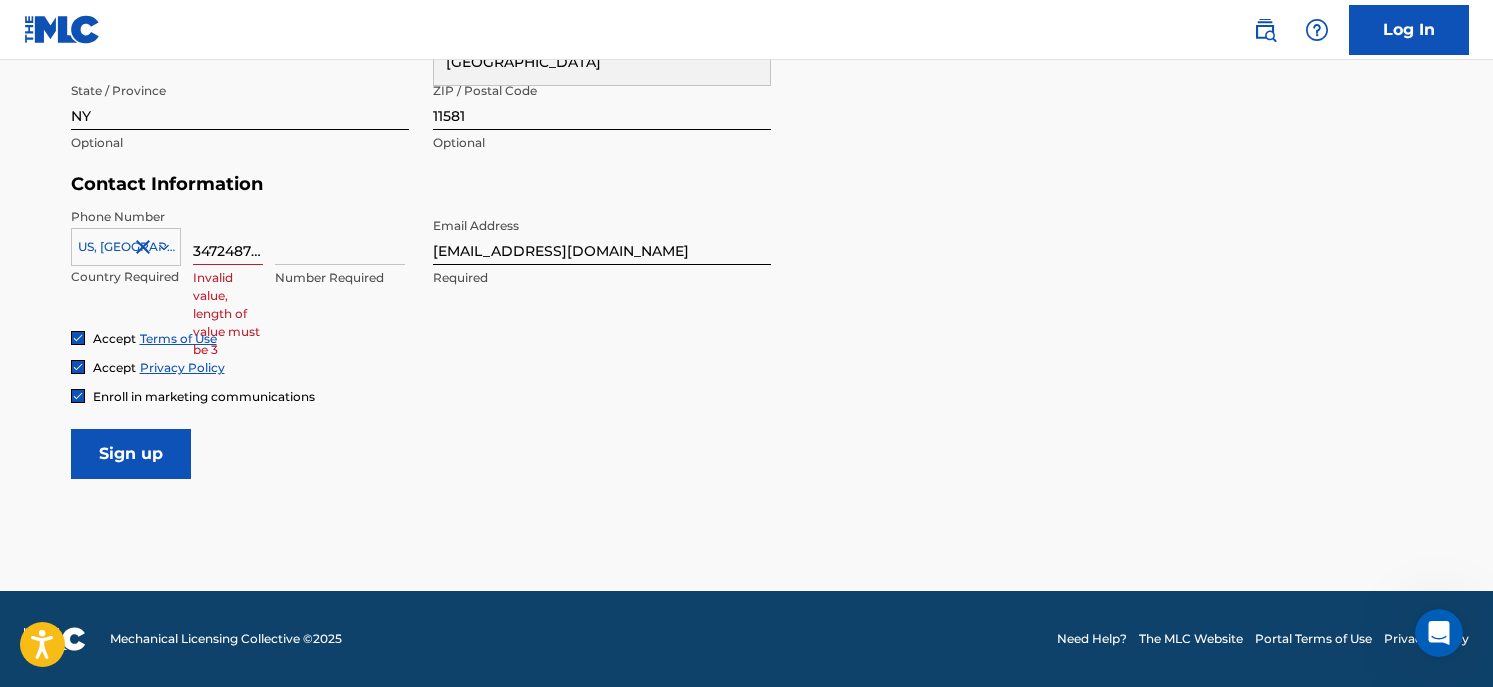 click on "User Information First Name [PERSON_NAME] Required Last Name [PERSON_NAME] Required Date Of Birth Required Personal Address i Street Address [GEOGRAPHIC_DATA][PERSON_NAME] Required Unit Number Optional City / Town valley stream Required [GEOGRAPHIC_DATA] [GEOGRAPHIC_DATA] Required State / Province [GEOGRAPHIC_DATA] Optional ZIP / Postal Code 11581 Optional Contact Information Phone Number [GEOGRAPHIC_DATA] +1 Country Required 3472487759 Invalid value, length of value must be 3 Number Required Email Address [EMAIL_ADDRESS][DOMAIN_NAME] Required Accept Terms of Use Accept Privacy Policy Enroll in marketing communications Sign up" at bounding box center (747, 35) 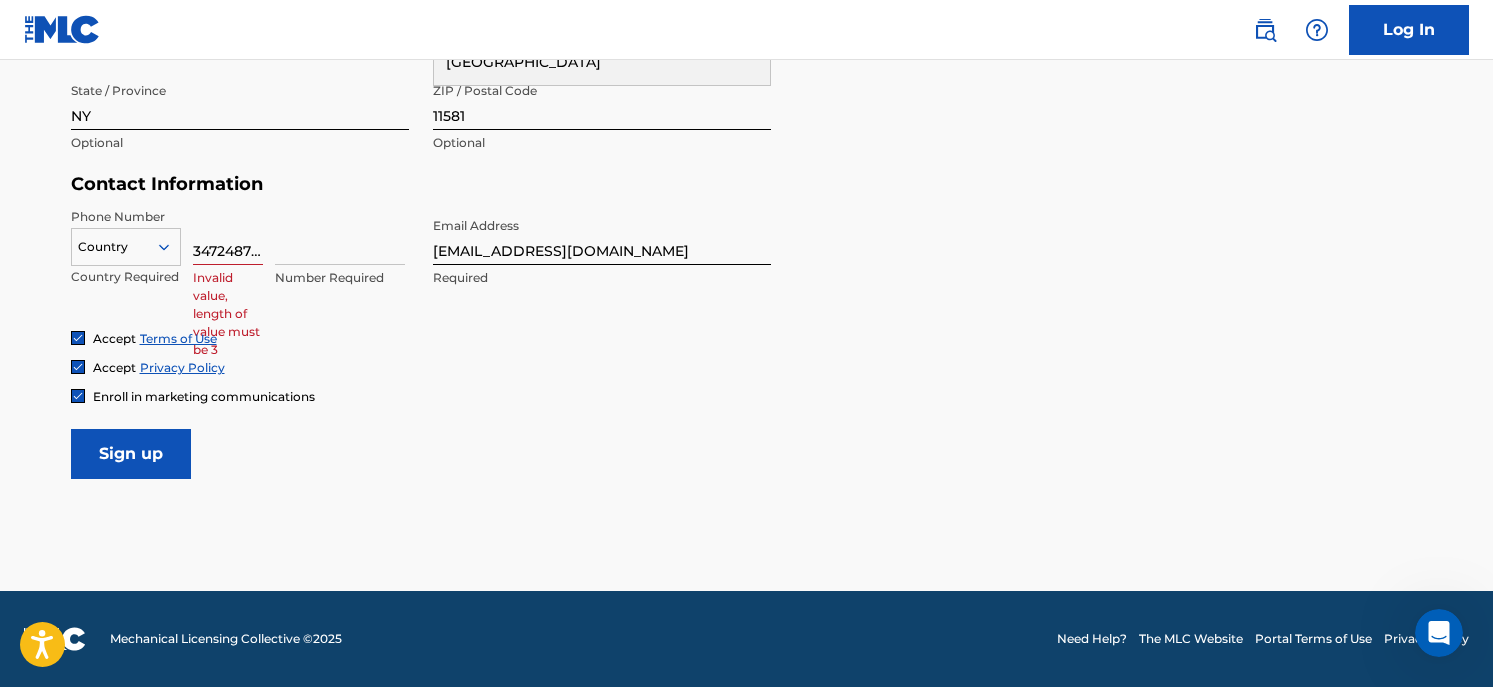 click 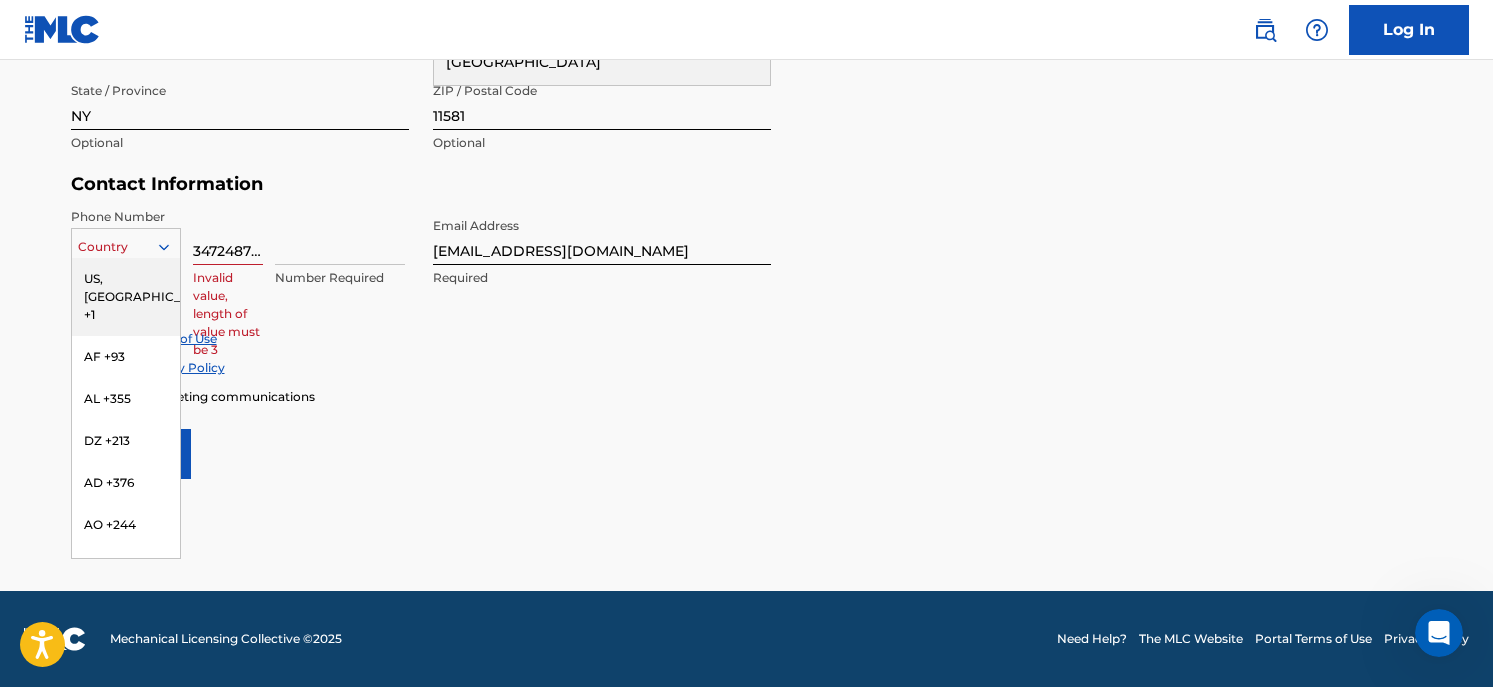 click on "US, [GEOGRAPHIC_DATA] +1" at bounding box center [126, 297] 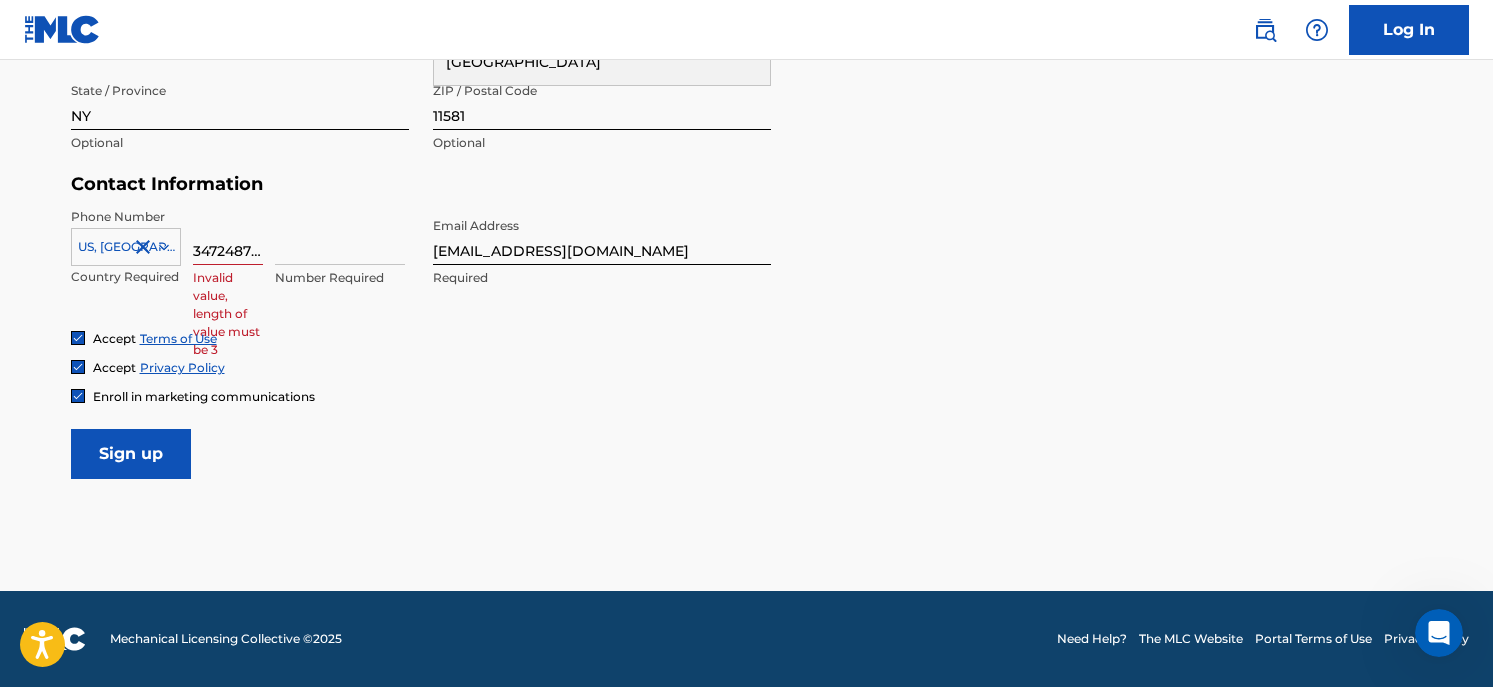 drag, startPoint x: 229, startPoint y: 248, endPoint x: 116, endPoint y: 229, distance: 114.58621 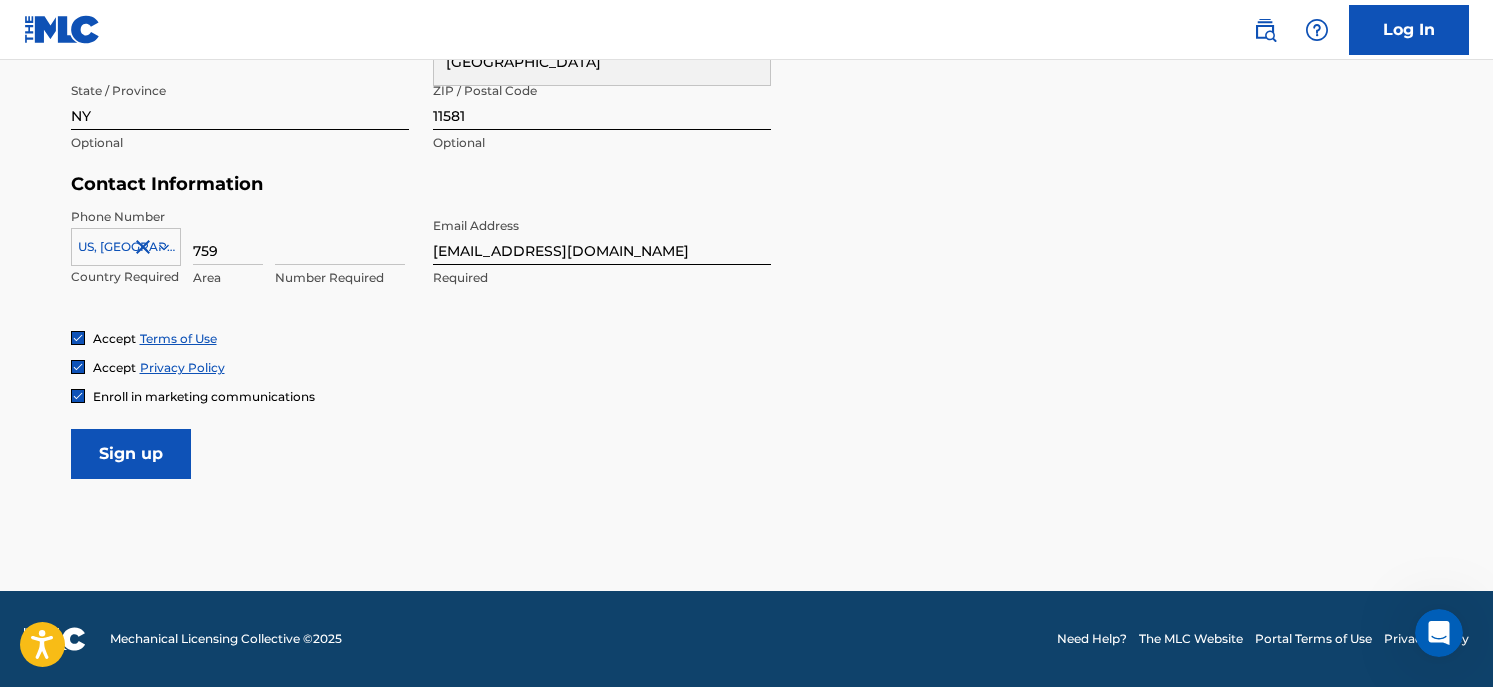 drag, startPoint x: 224, startPoint y: 244, endPoint x: 125, endPoint y: 231, distance: 99.849884 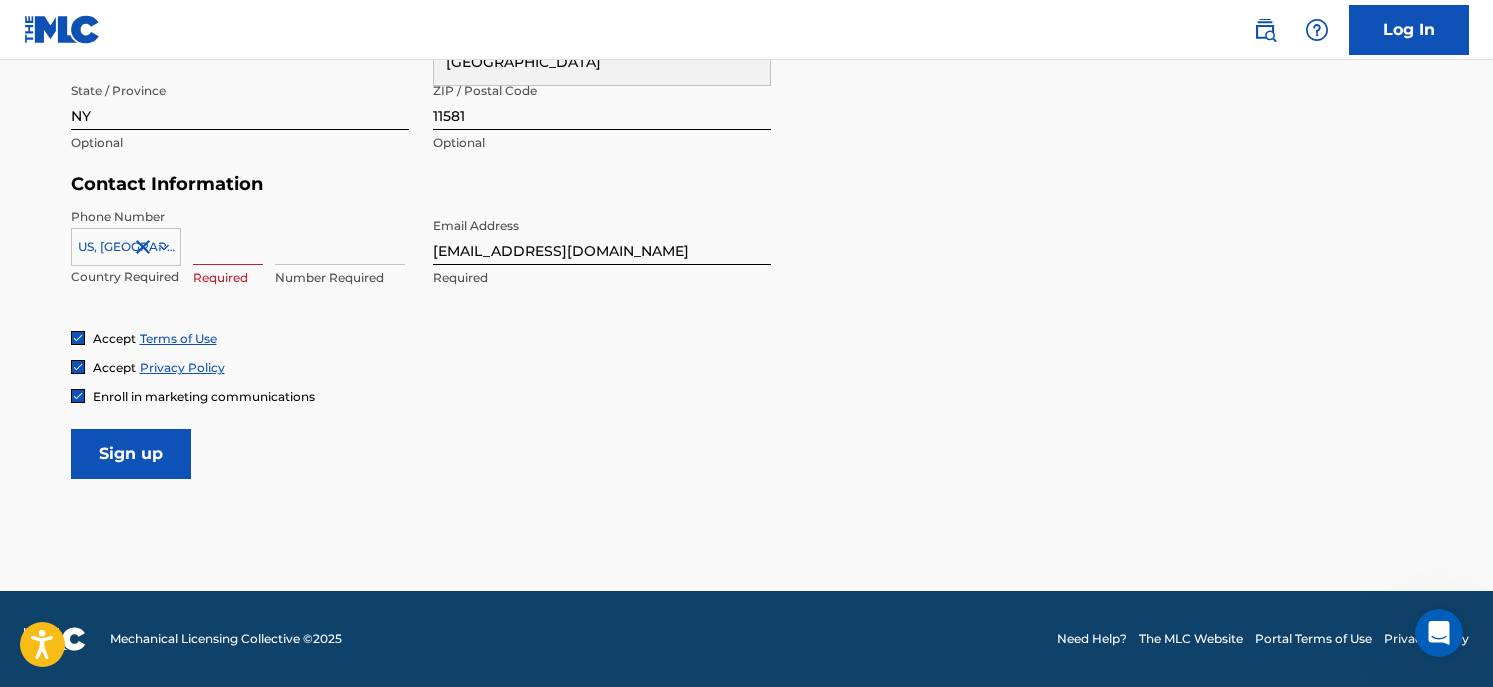 click at bounding box center (228, 236) 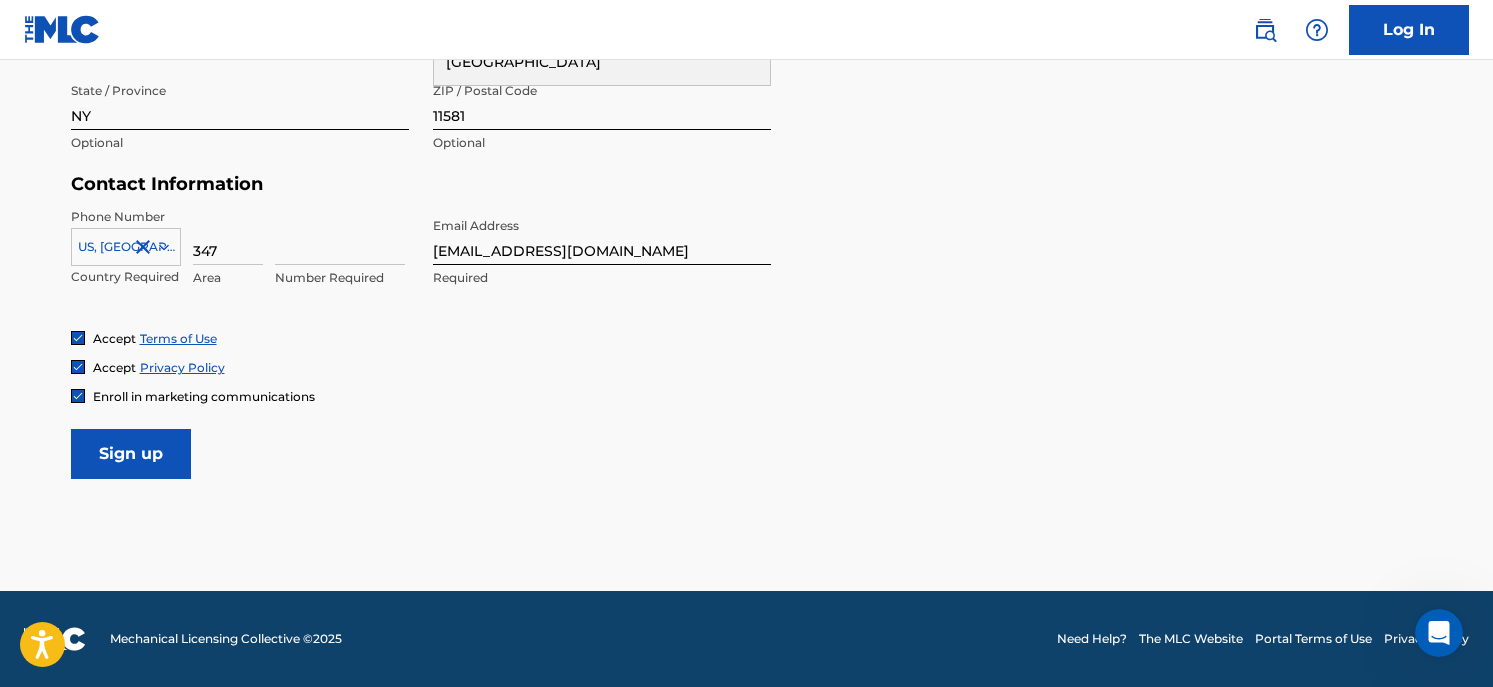 type on "347" 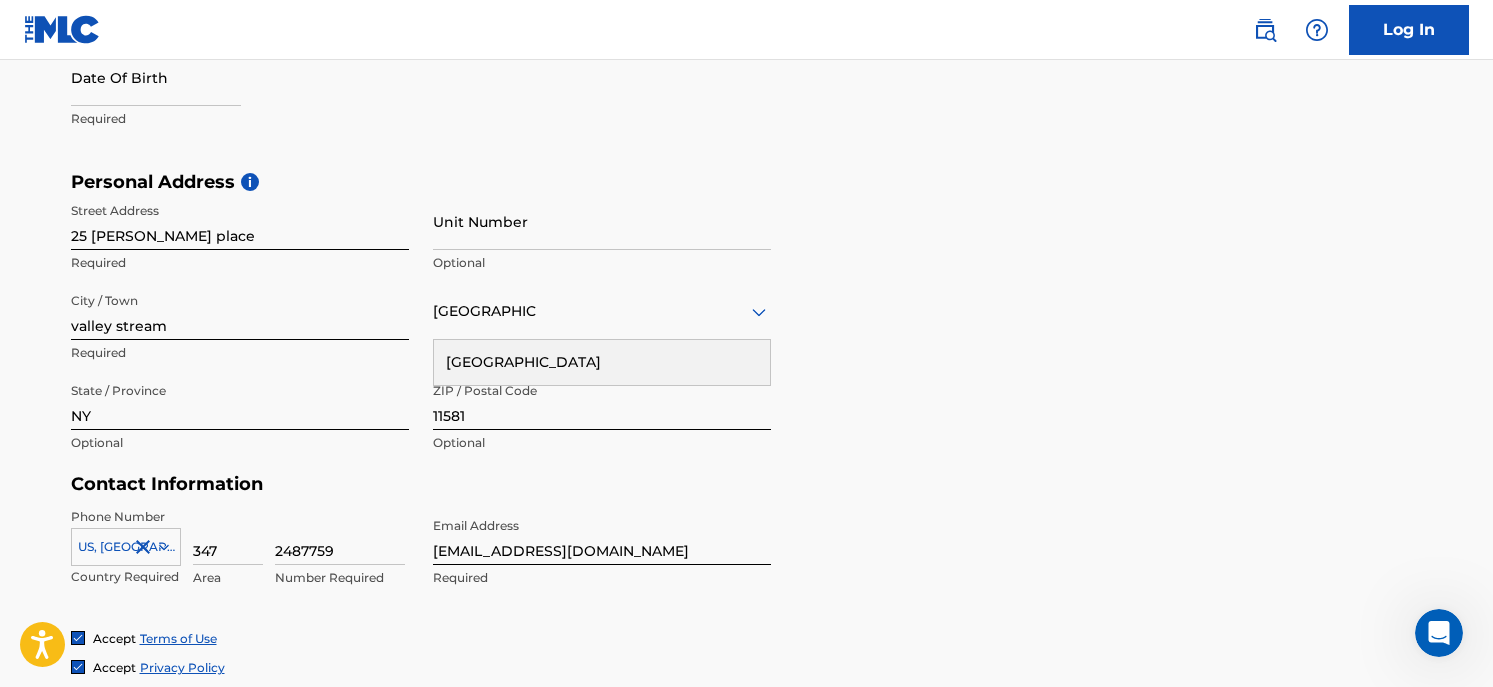 scroll, scrollTop: 877, scrollLeft: 0, axis: vertical 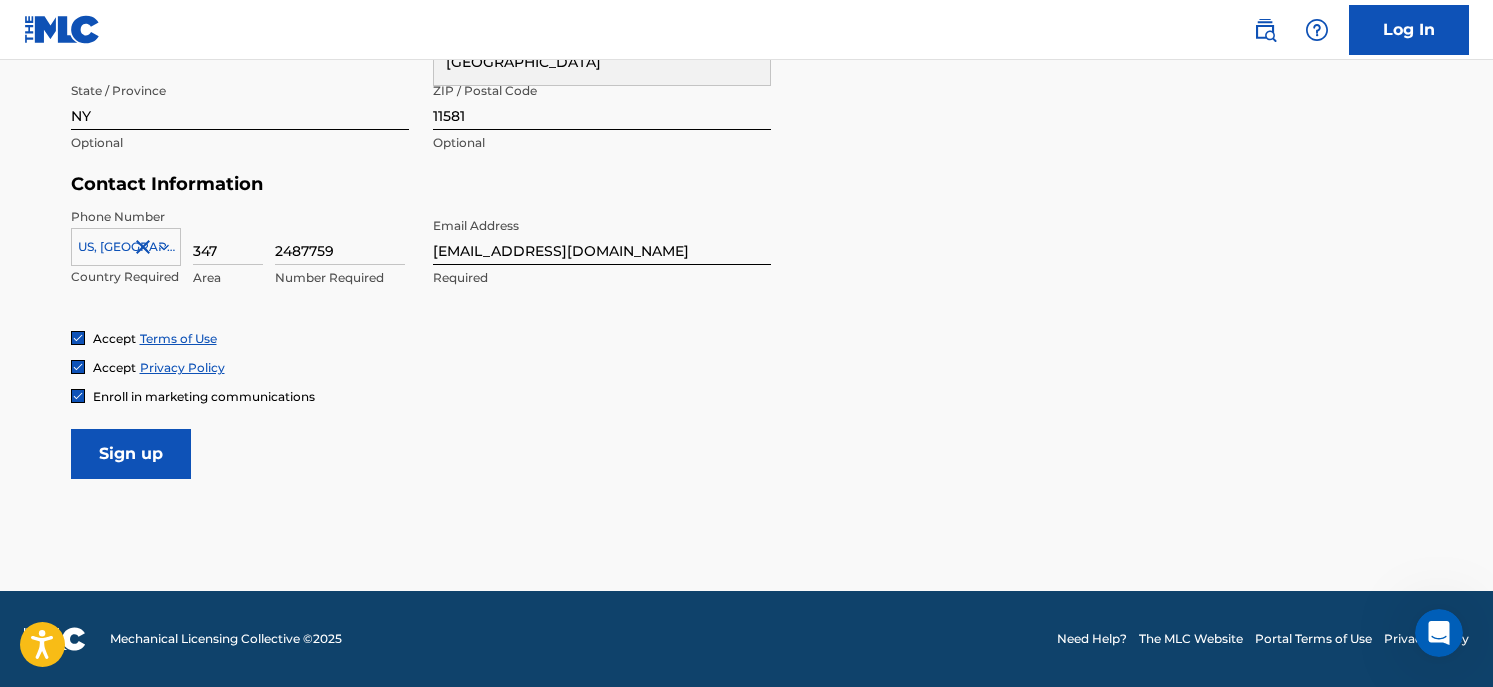 type on "2487759" 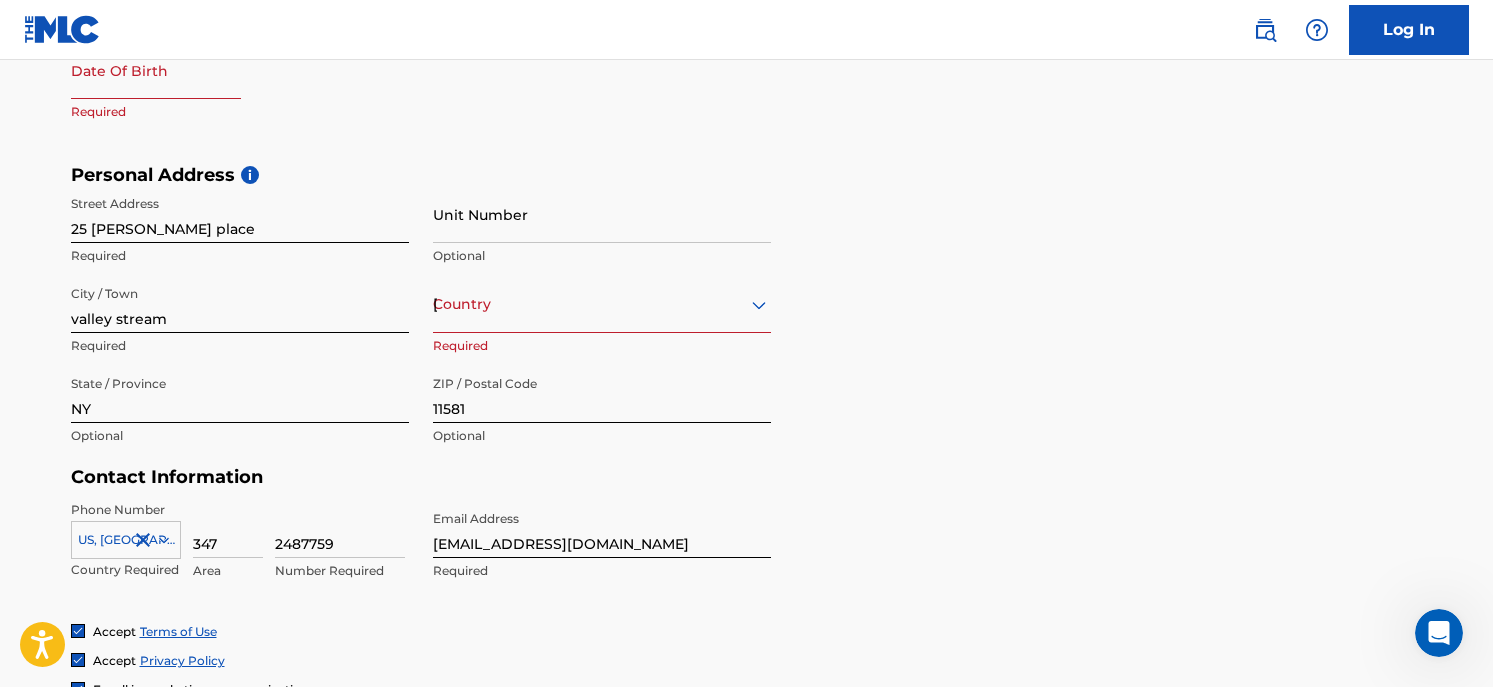 scroll, scrollTop: 477, scrollLeft: 0, axis: vertical 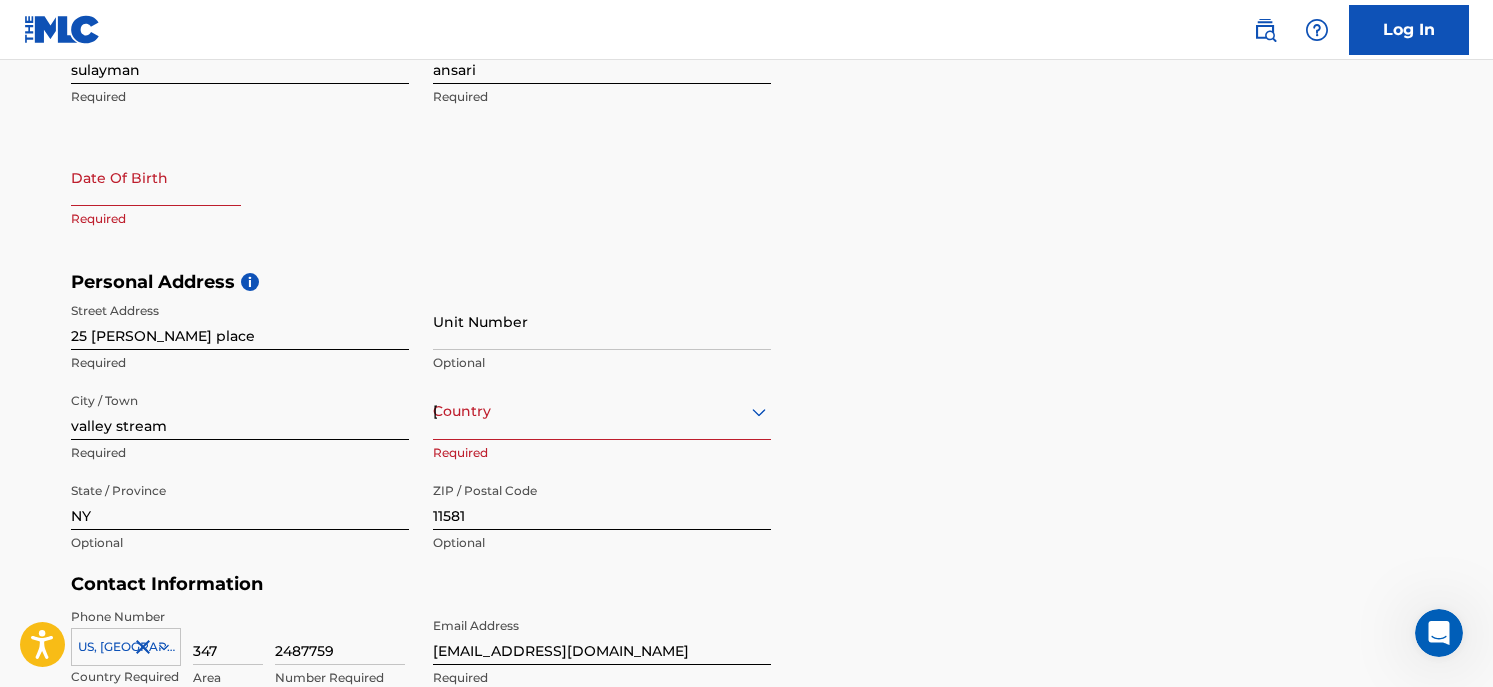 click at bounding box center [156, 177] 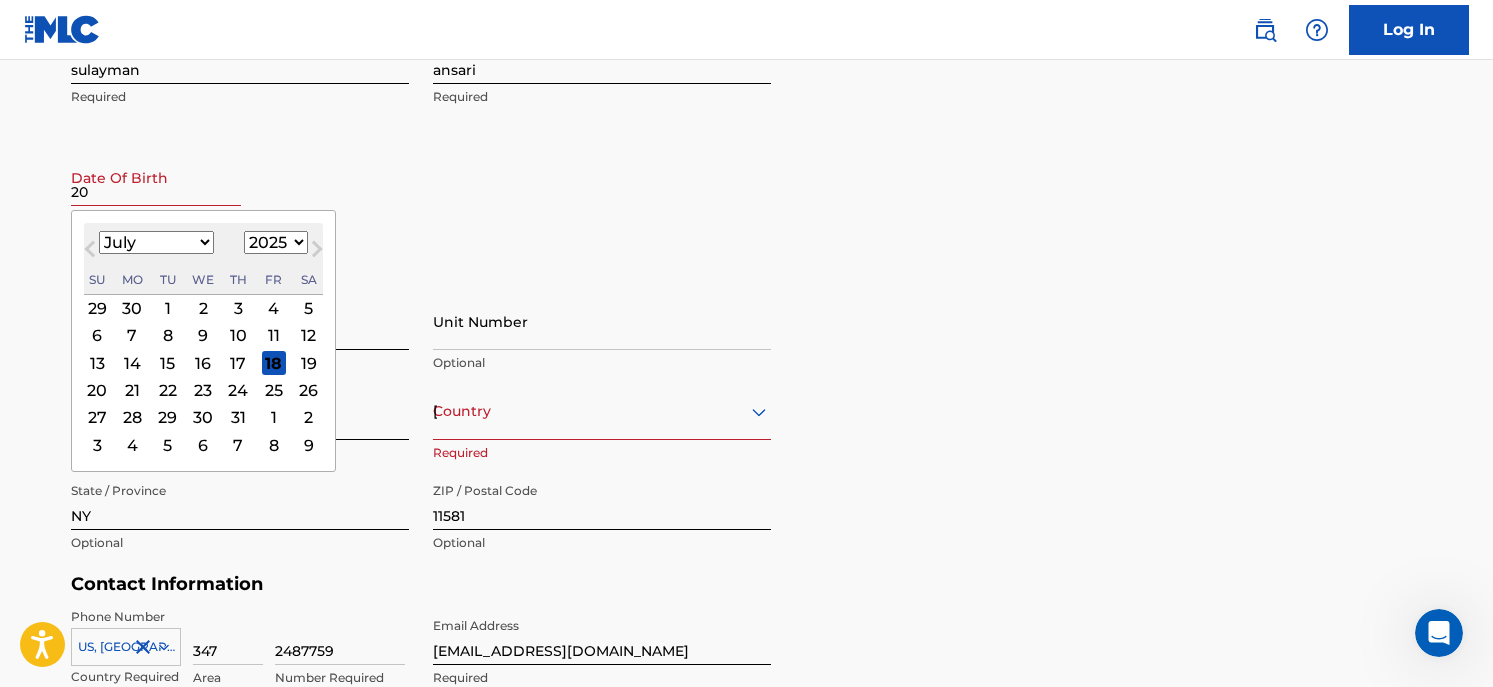 type on "2" 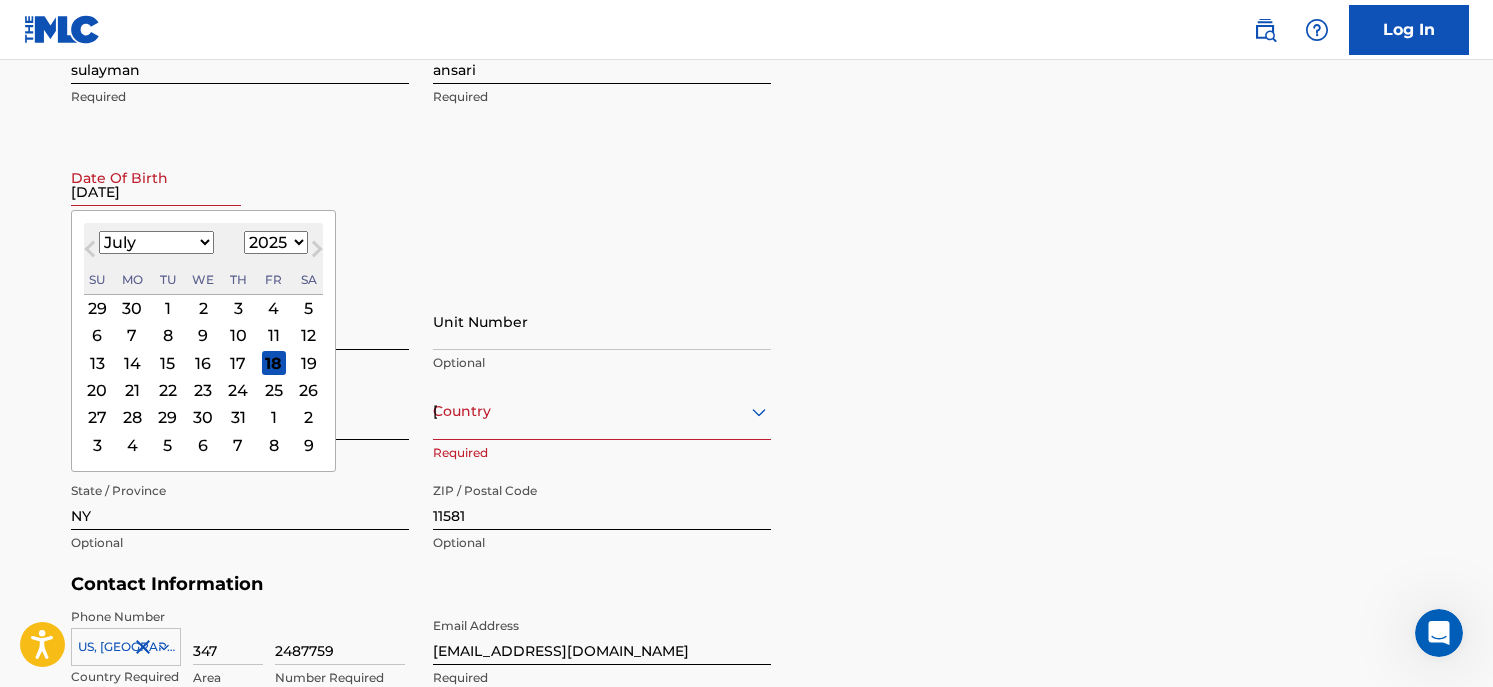 type on "[DATE]" 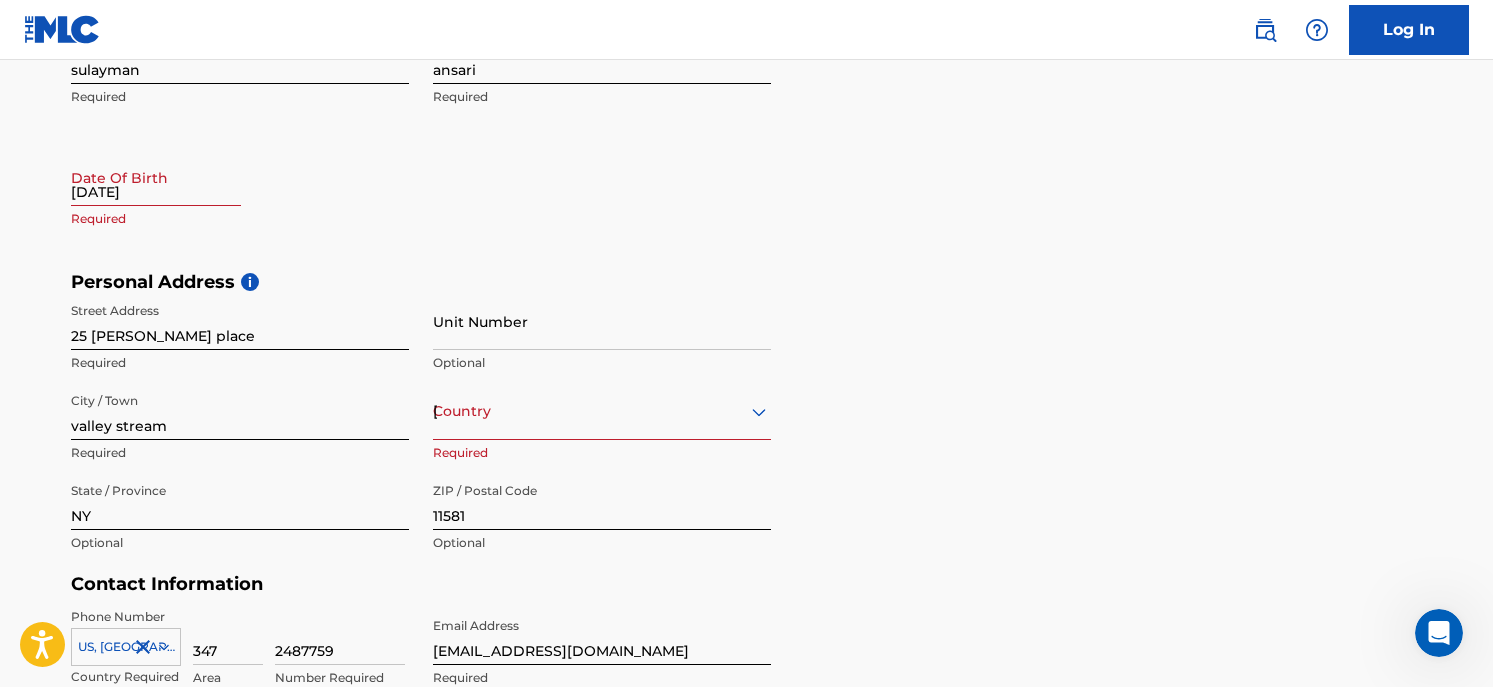 click on "[DATE]" at bounding box center (156, 177) 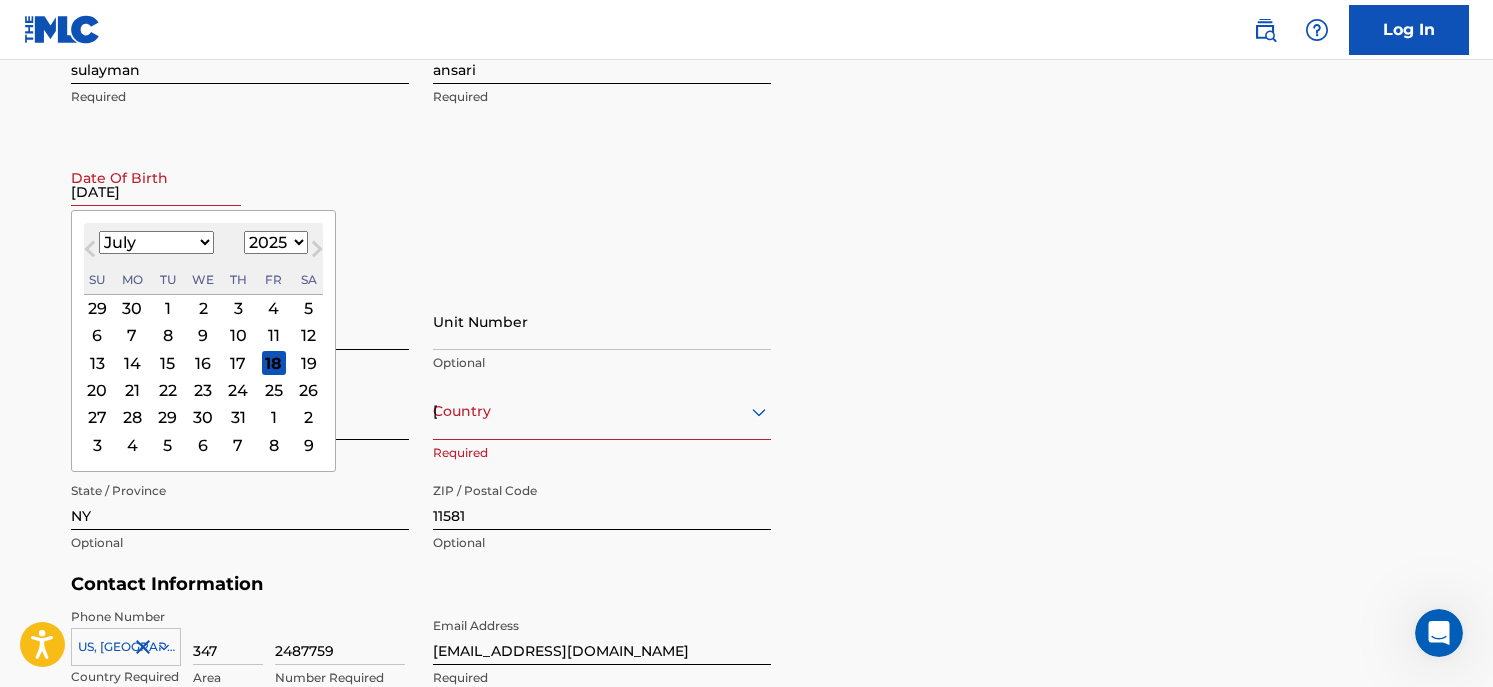 click on "1899 1900 1901 1902 1903 1904 1905 1906 1907 1908 1909 1910 1911 1912 1913 1914 1915 1916 1917 1918 1919 1920 1921 1922 1923 1924 1925 1926 1927 1928 1929 1930 1931 1932 1933 1934 1935 1936 1937 1938 1939 1940 1941 1942 1943 1944 1945 1946 1947 1948 1949 1950 1951 1952 1953 1954 1955 1956 1957 1958 1959 1960 1961 1962 1963 1964 1965 1966 1967 1968 1969 1970 1971 1972 1973 1974 1975 1976 1977 1978 1979 1980 1981 1982 1983 1984 1985 1986 1987 1988 1989 1990 1991 1992 1993 1994 1995 1996 1997 1998 1999 2000 2001 2002 2003 2004 2005 2006 2007 2008 2009 2010 2011 2012 2013 2014 2015 2016 2017 2018 2019 2020 2021 2022 2023 2024 2025 2026 2027 2028 2029 2030 2031 2032 2033 2034 2035 2036 2037 2038 2039 2040 2041 2042 2043 2044 2045 2046 2047 2048 2049 2050 2051 2052 2053 2054 2055 2056 2057 2058 2059 2060 2061 2062 2063 2064 2065 2066 2067 2068 2069 2070 2071 2072 2073 2074 2075 2076 2077 2078 2079 2080 2081 2082 2083 2084 2085 2086 2087 2088 2089 2090 2091 2092 2093 2094 2095 2096 2097 2098 2099 2100" at bounding box center [276, 242] 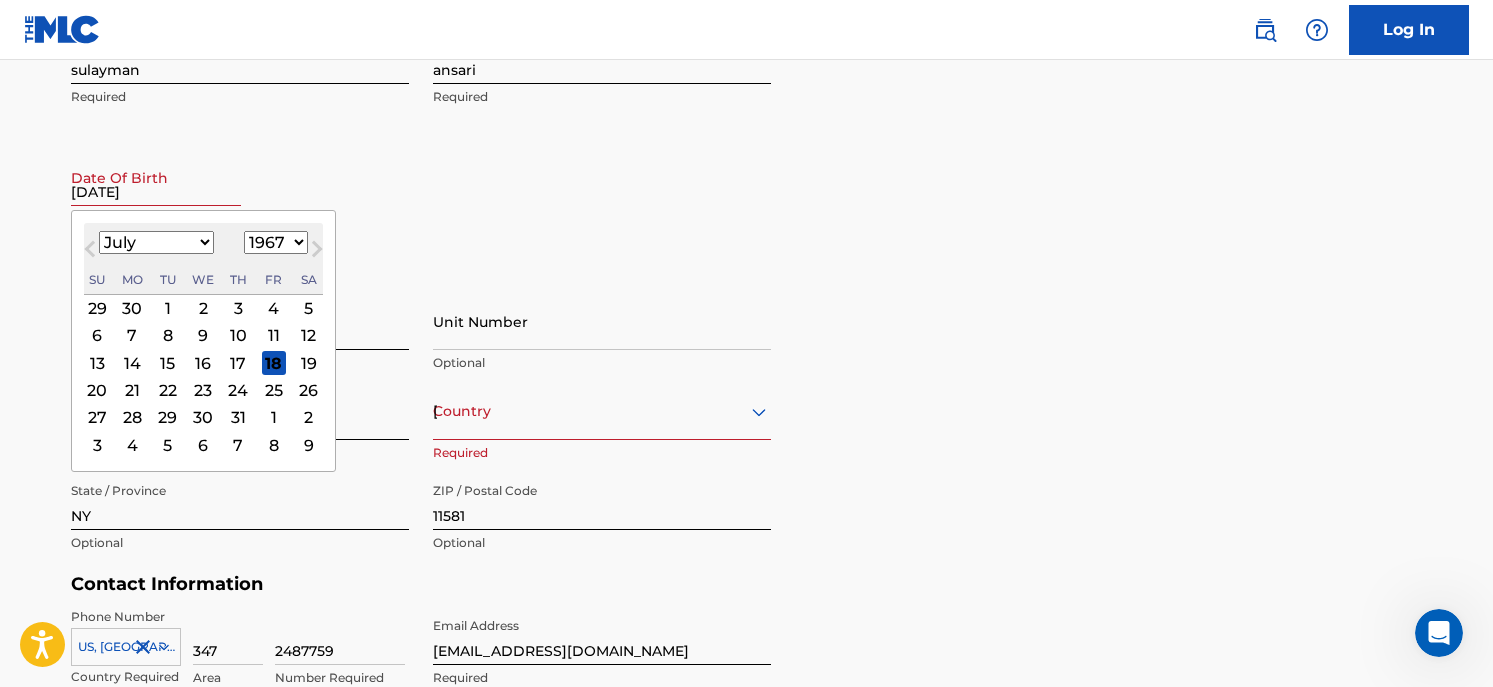 click on "1899 1900 1901 1902 1903 1904 1905 1906 1907 1908 1909 1910 1911 1912 1913 1914 1915 1916 1917 1918 1919 1920 1921 1922 1923 1924 1925 1926 1927 1928 1929 1930 1931 1932 1933 1934 1935 1936 1937 1938 1939 1940 1941 1942 1943 1944 1945 1946 1947 1948 1949 1950 1951 1952 1953 1954 1955 1956 1957 1958 1959 1960 1961 1962 1963 1964 1965 1966 1967 1968 1969 1970 1971 1972 1973 1974 1975 1976 1977 1978 1979 1980 1981 1982 1983 1984 1985 1986 1987 1988 1989 1990 1991 1992 1993 1994 1995 1996 1997 1998 1999 2000 2001 2002 2003 2004 2005 2006 2007 2008 2009 2010 2011 2012 2013 2014 2015 2016 2017 2018 2019 2020 2021 2022 2023 2024 2025 2026 2027 2028 2029 2030 2031 2032 2033 2034 2035 2036 2037 2038 2039 2040 2041 2042 2043 2044 2045 2046 2047 2048 2049 2050 2051 2052 2053 2054 2055 2056 2057 2058 2059 2060 2061 2062 2063 2064 2065 2066 2067 2068 2069 2070 2071 2072 2073 2074 2075 2076 2077 2078 2079 2080 2081 2082 2083 2084 2085 2086 2087 2088 2089 2090 2091 2092 2093 2094 2095 2096 2097 2098 2099 2100" at bounding box center (276, 242) 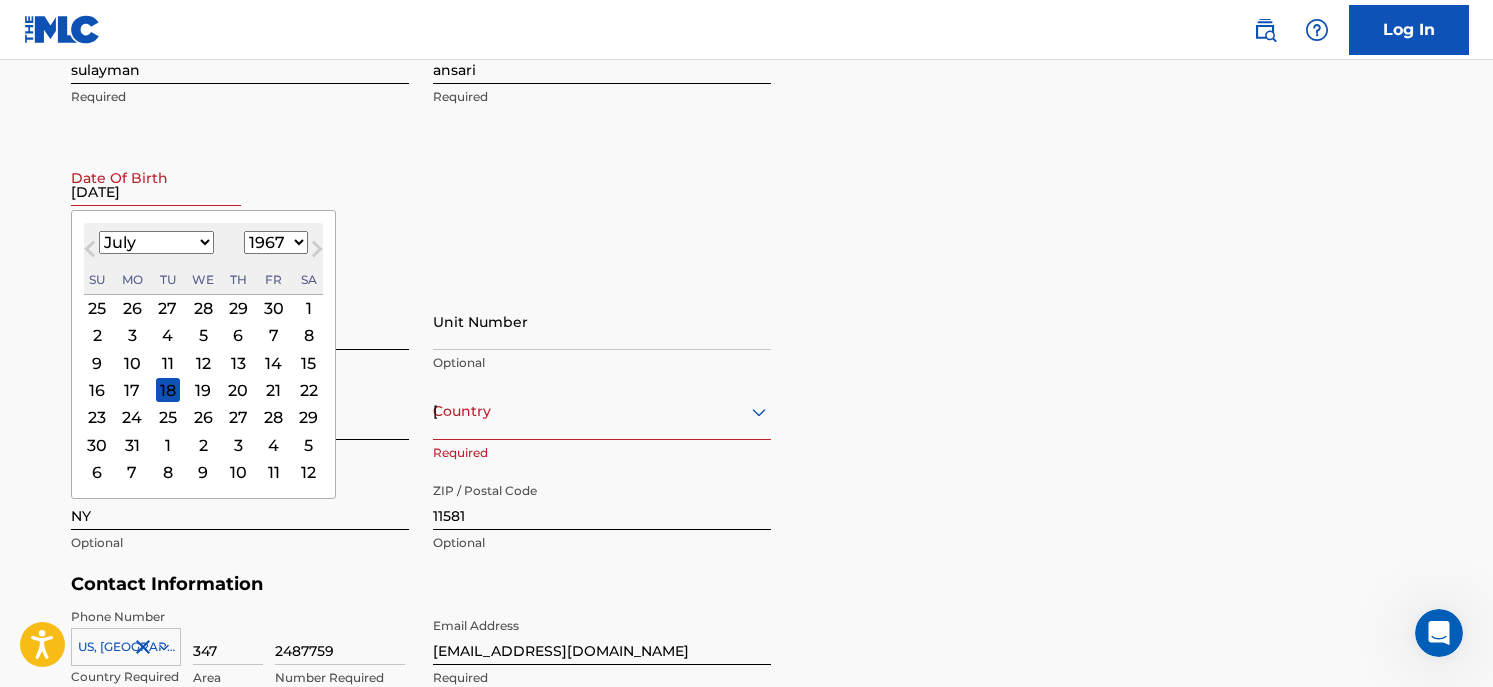 click on "January February March April May June July August September October November December" at bounding box center (156, 242) 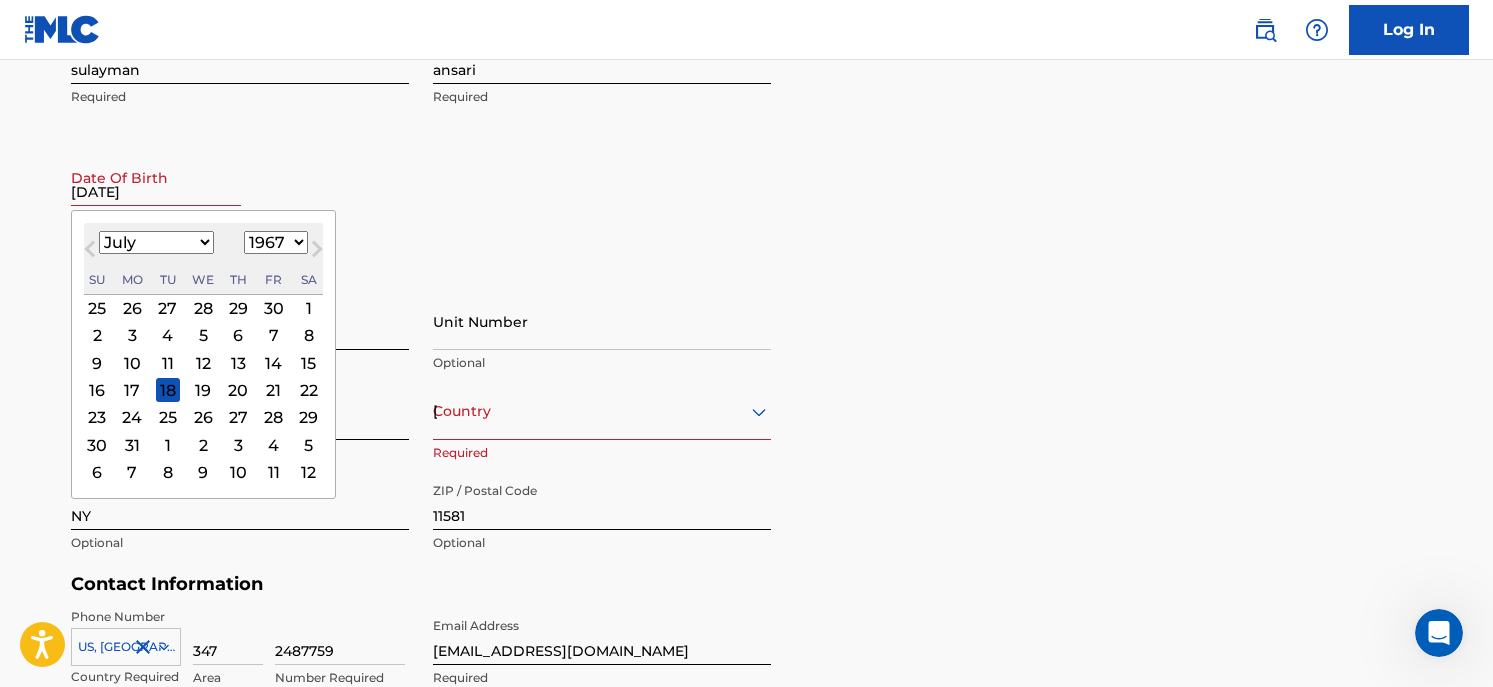 select on "9" 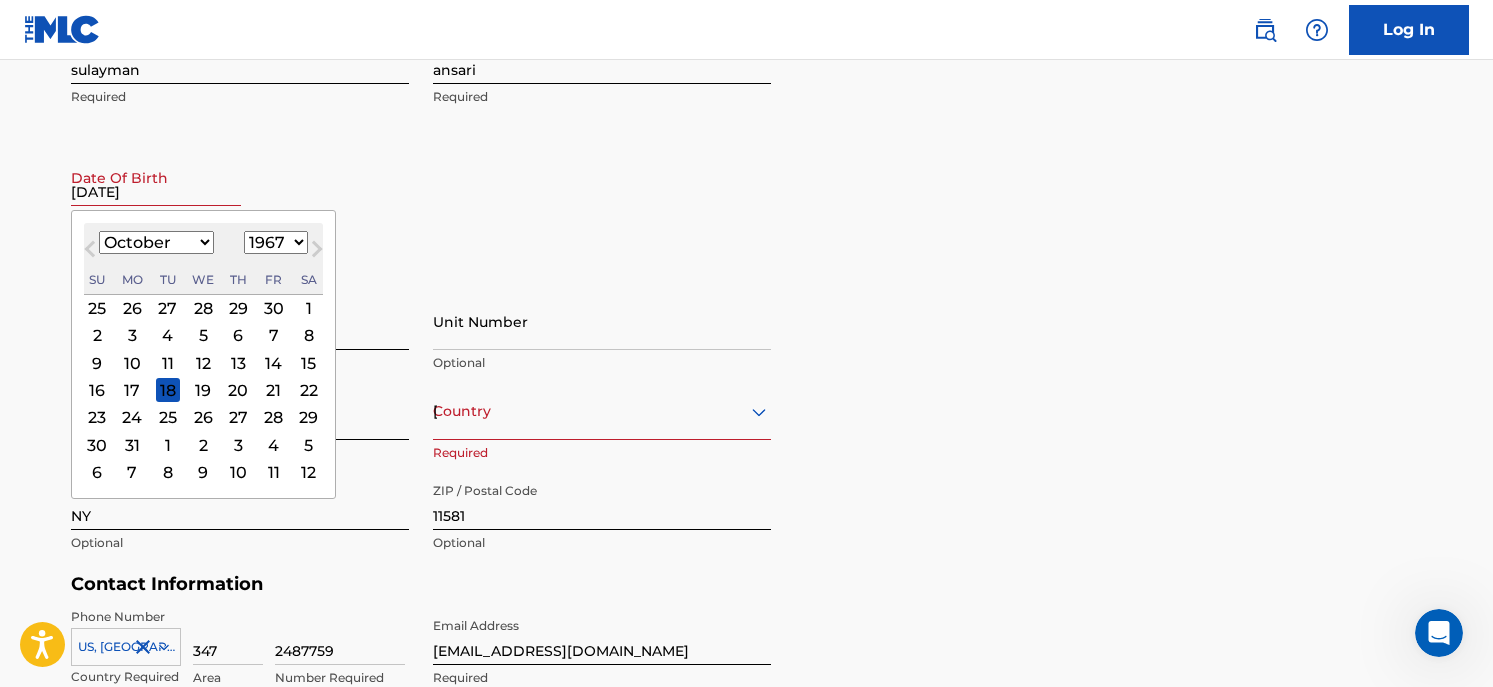 click on "January February March April May June July August September October November December" at bounding box center [156, 242] 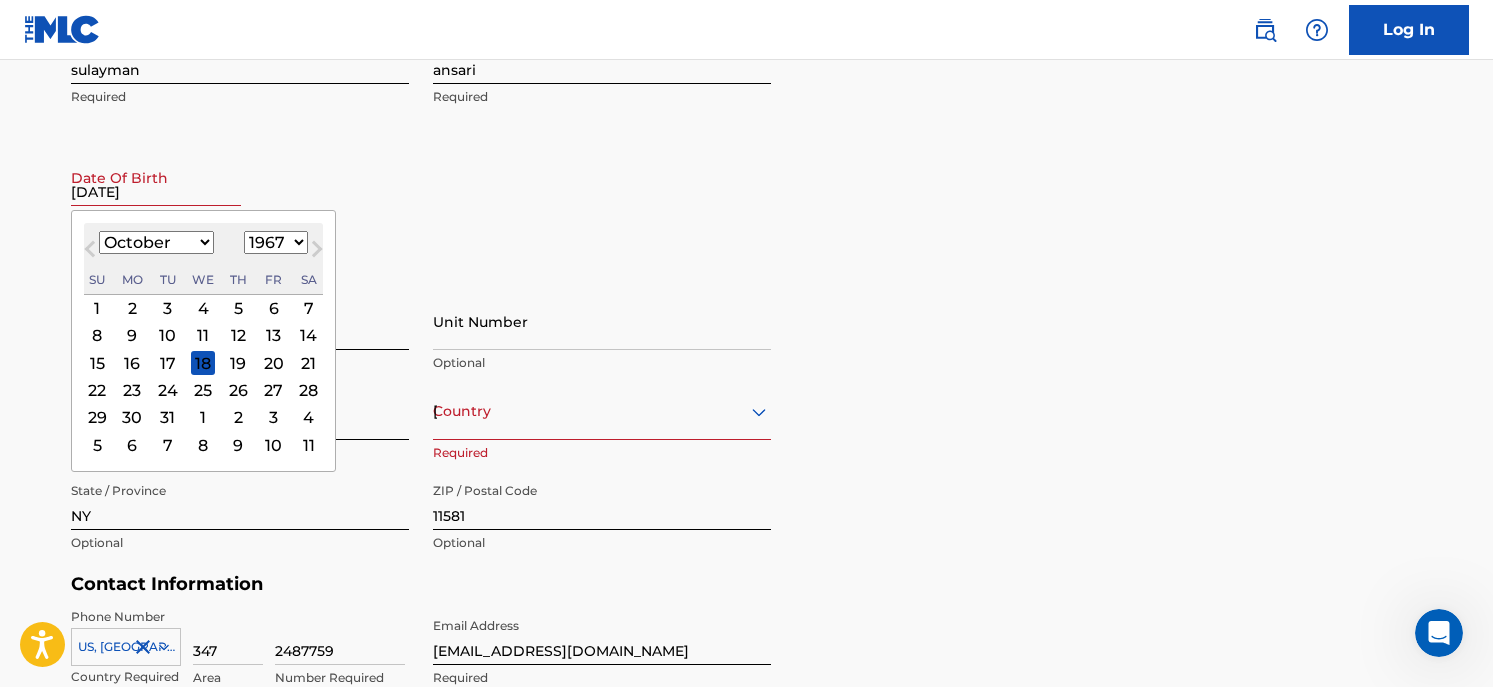 click on "24" at bounding box center [168, 390] 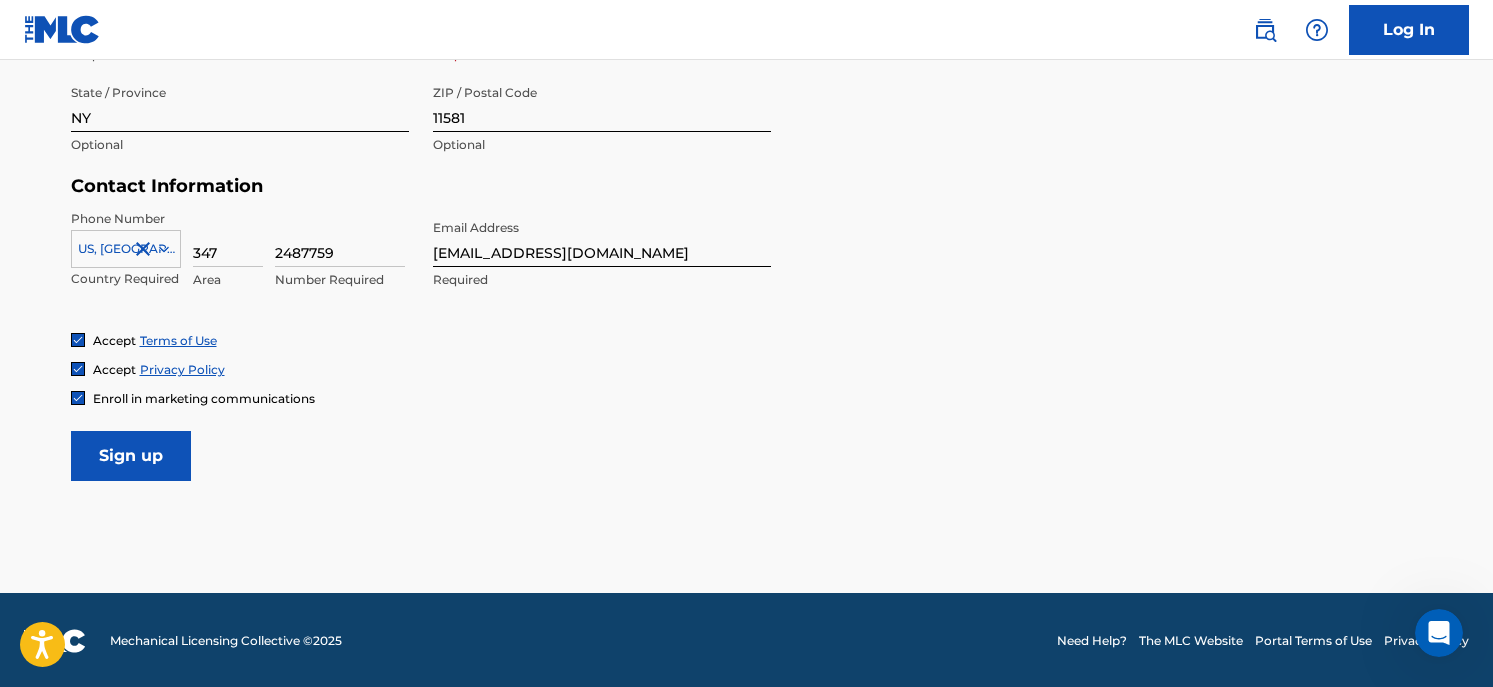 scroll, scrollTop: 877, scrollLeft: 0, axis: vertical 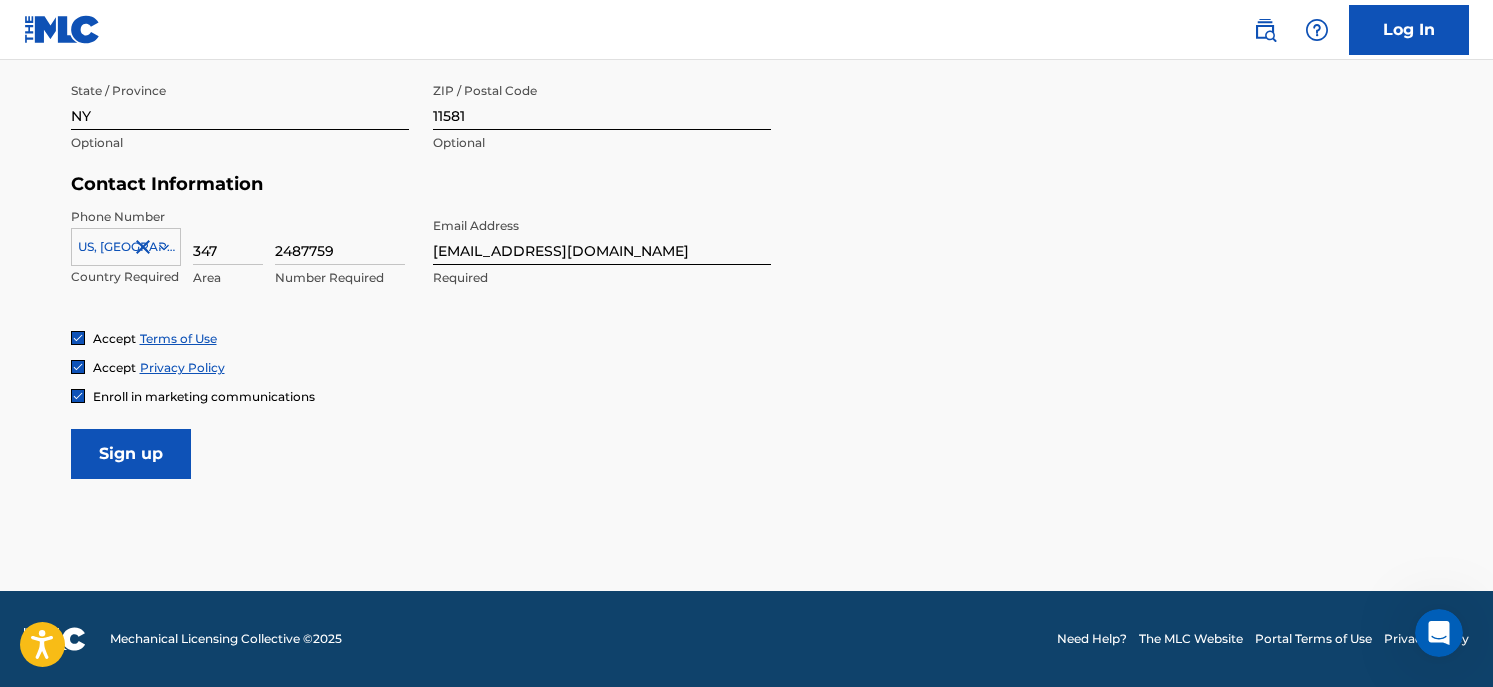 click on "Sign up" at bounding box center [131, 454] 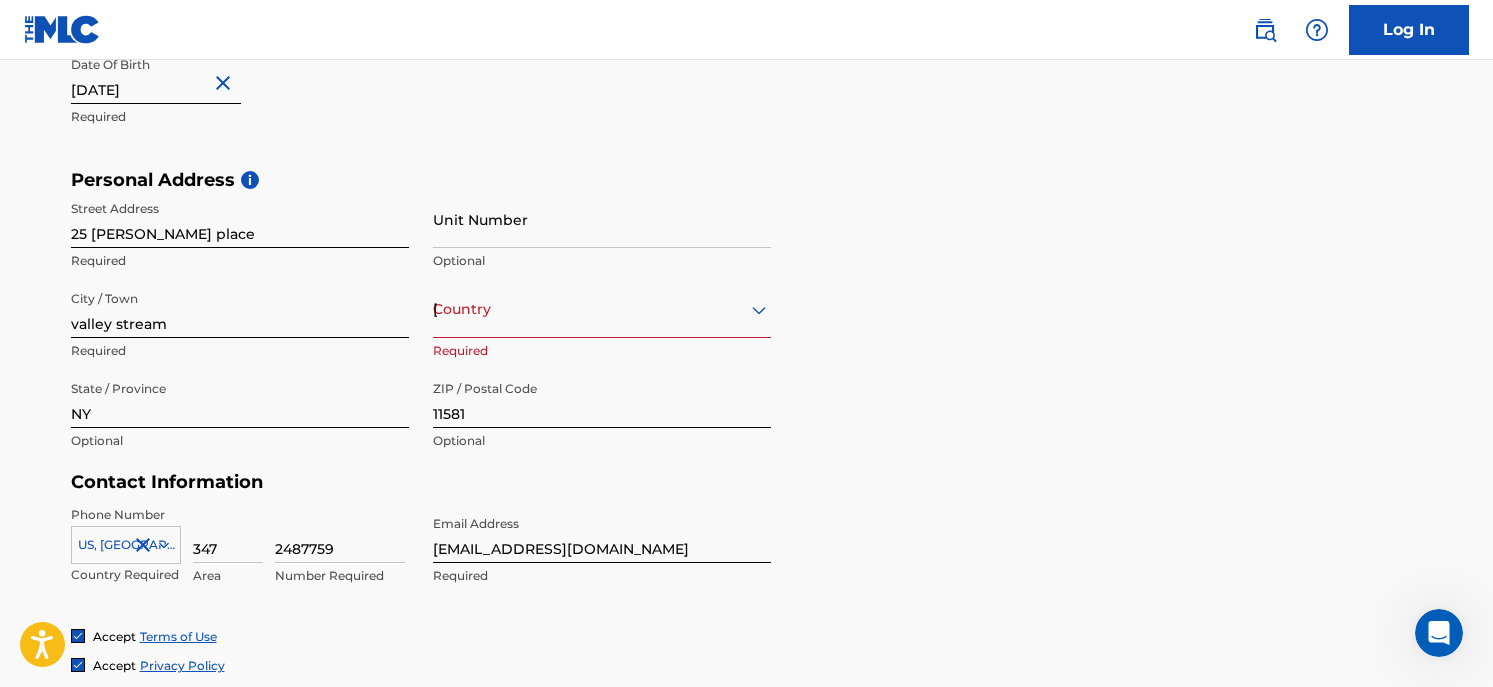 scroll, scrollTop: 577, scrollLeft: 0, axis: vertical 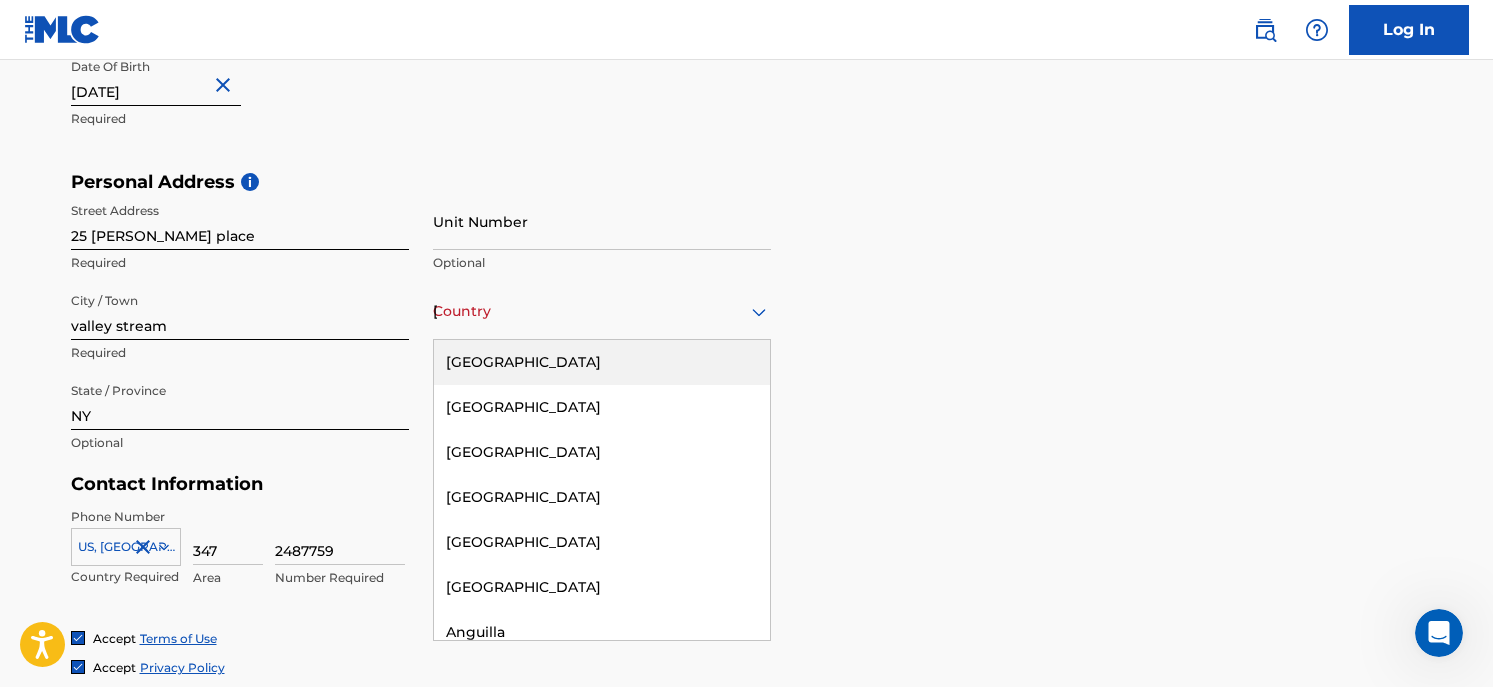 click 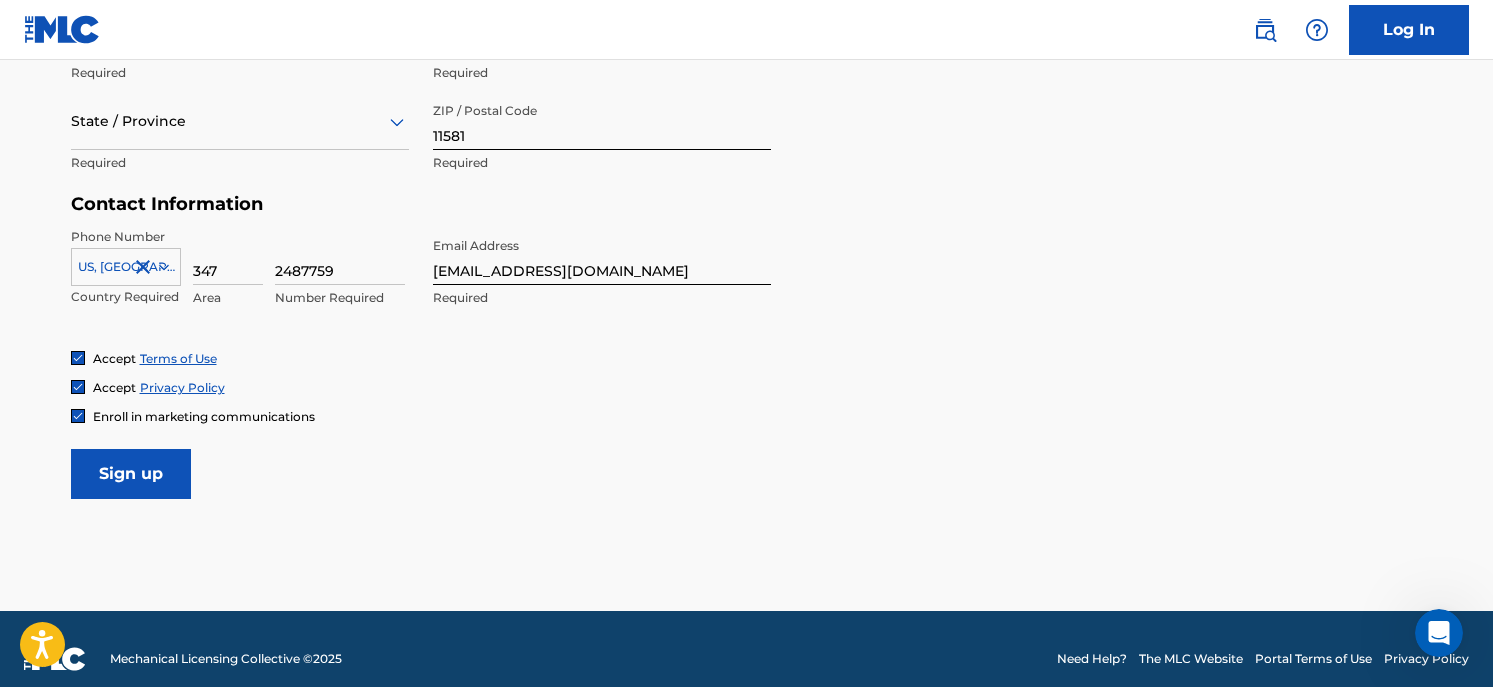 scroll, scrollTop: 877, scrollLeft: 0, axis: vertical 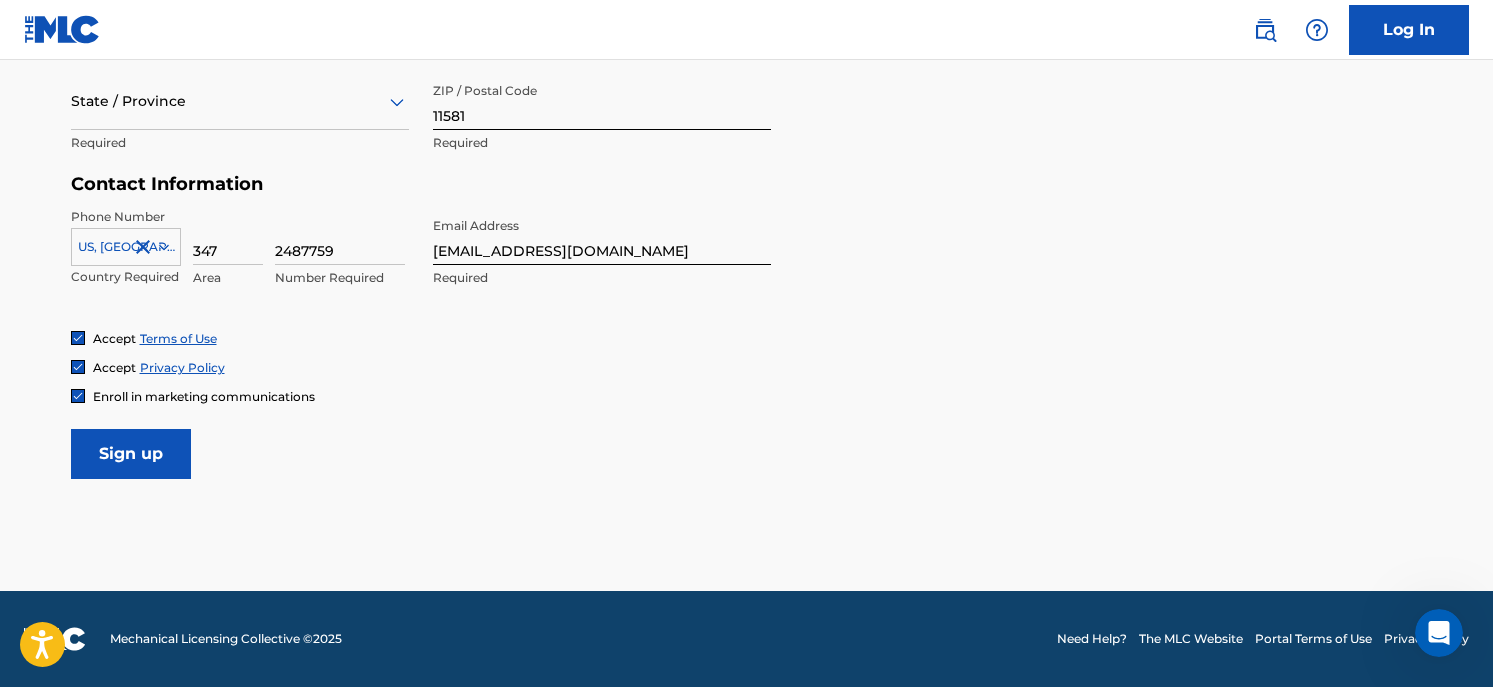 click on "State / Province" at bounding box center (240, 101) 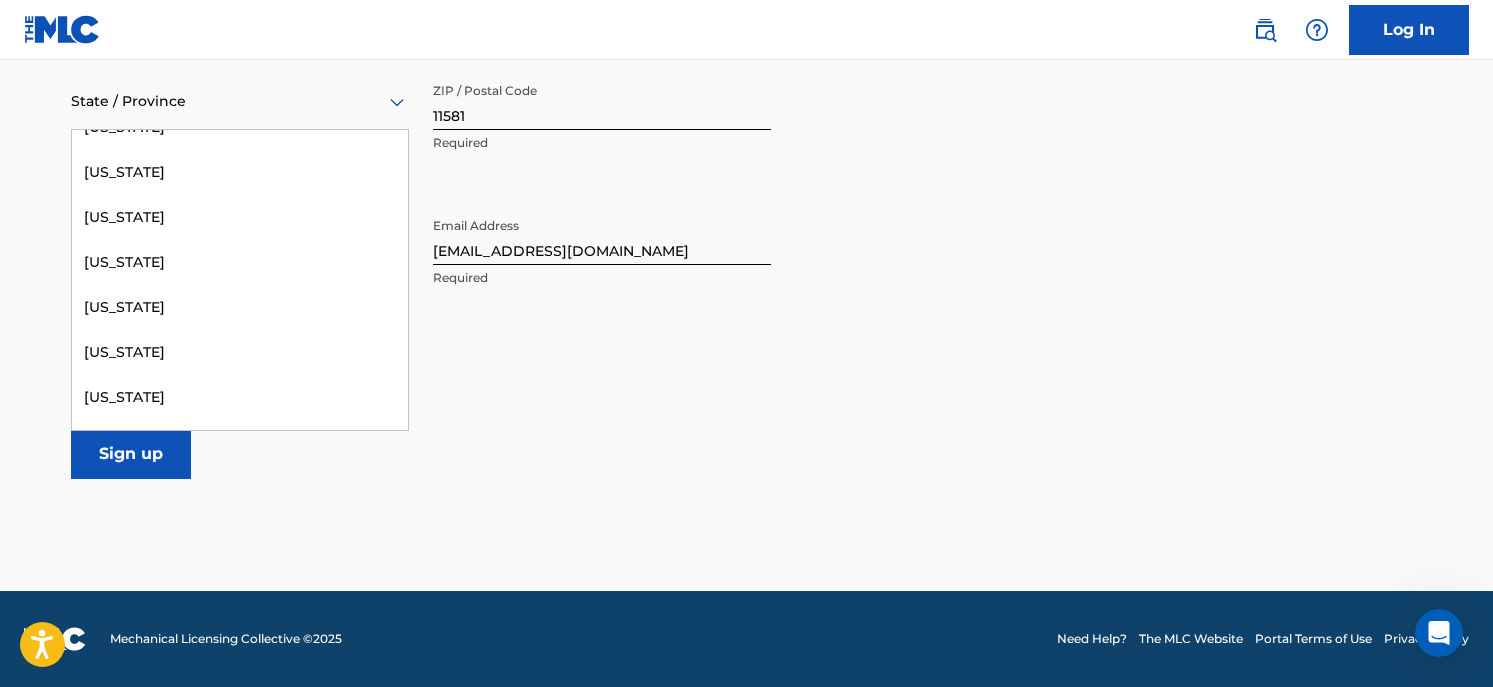 scroll, scrollTop: 1300, scrollLeft: 0, axis: vertical 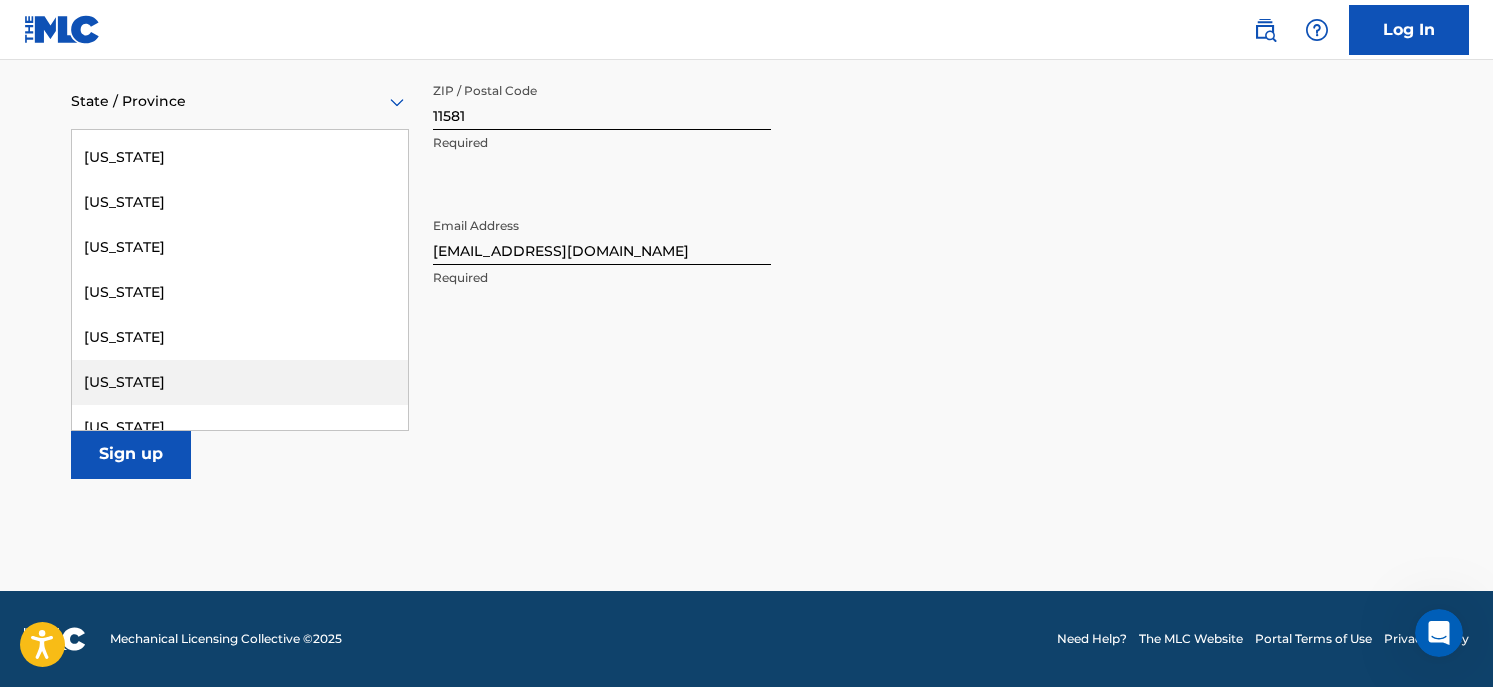 click on "[US_STATE]" at bounding box center [240, 382] 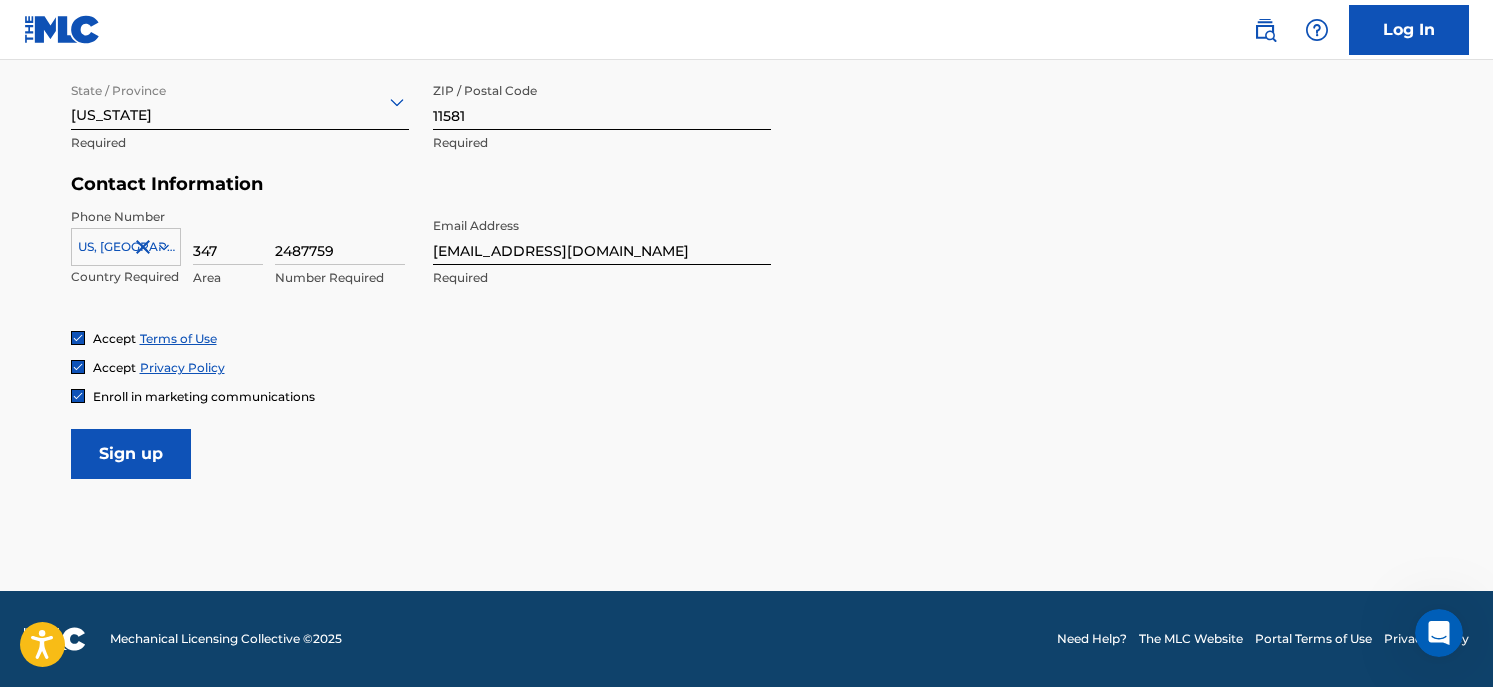 click on "Sign up" at bounding box center [131, 454] 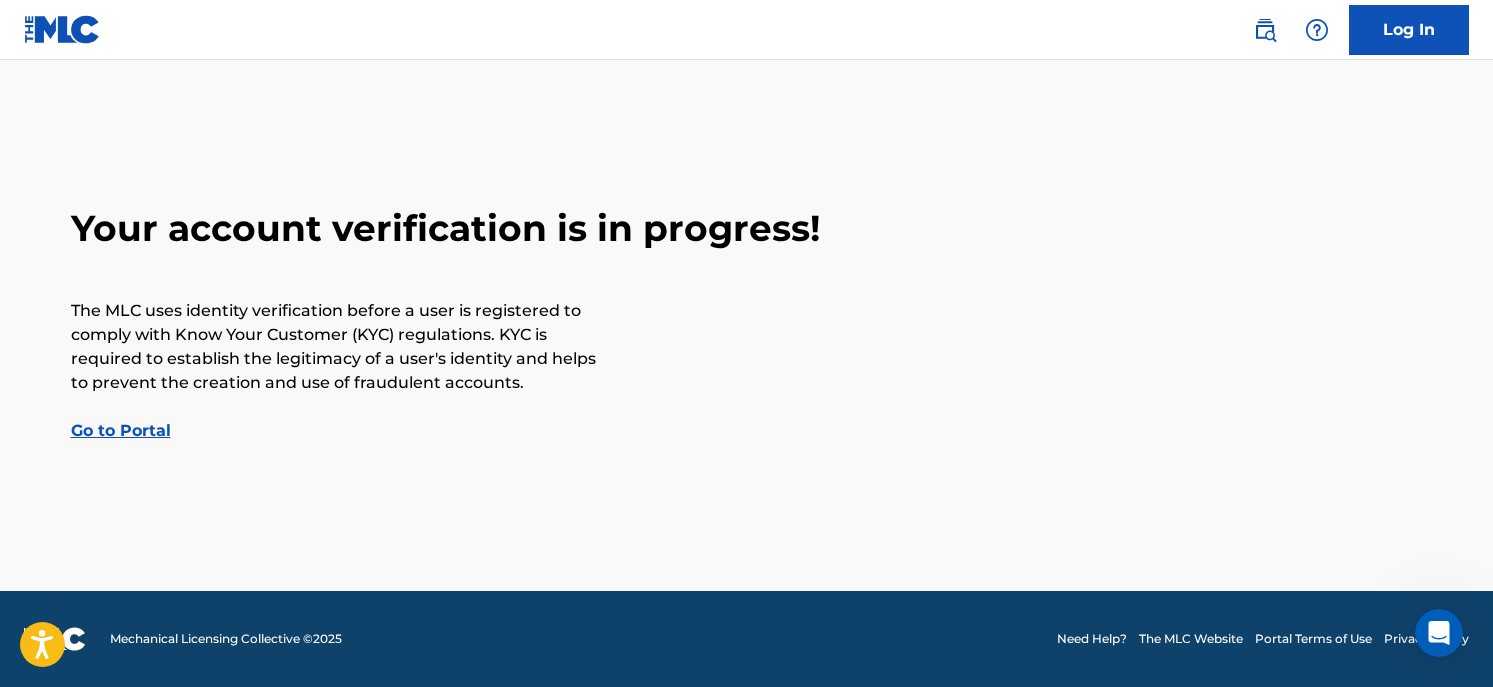 scroll, scrollTop: 0, scrollLeft: 0, axis: both 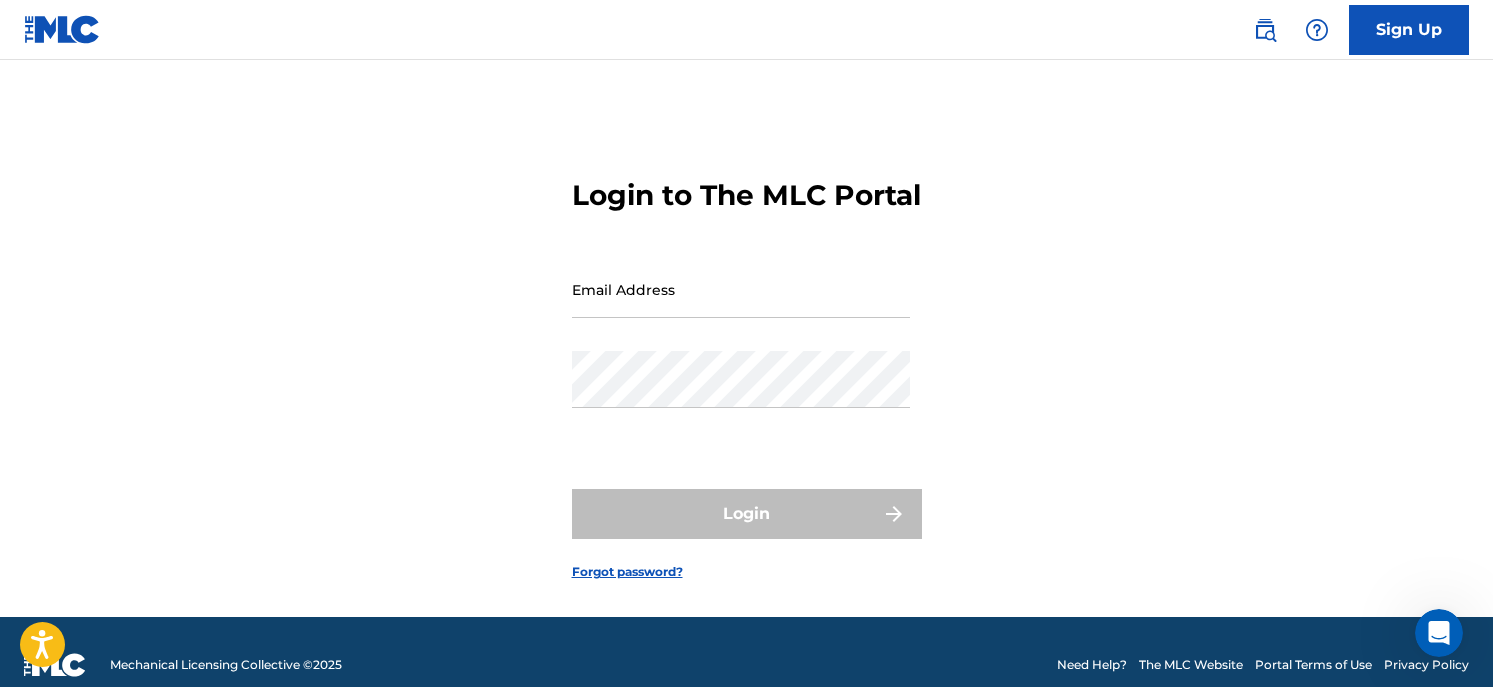 click on "Email Address" at bounding box center [741, 289] 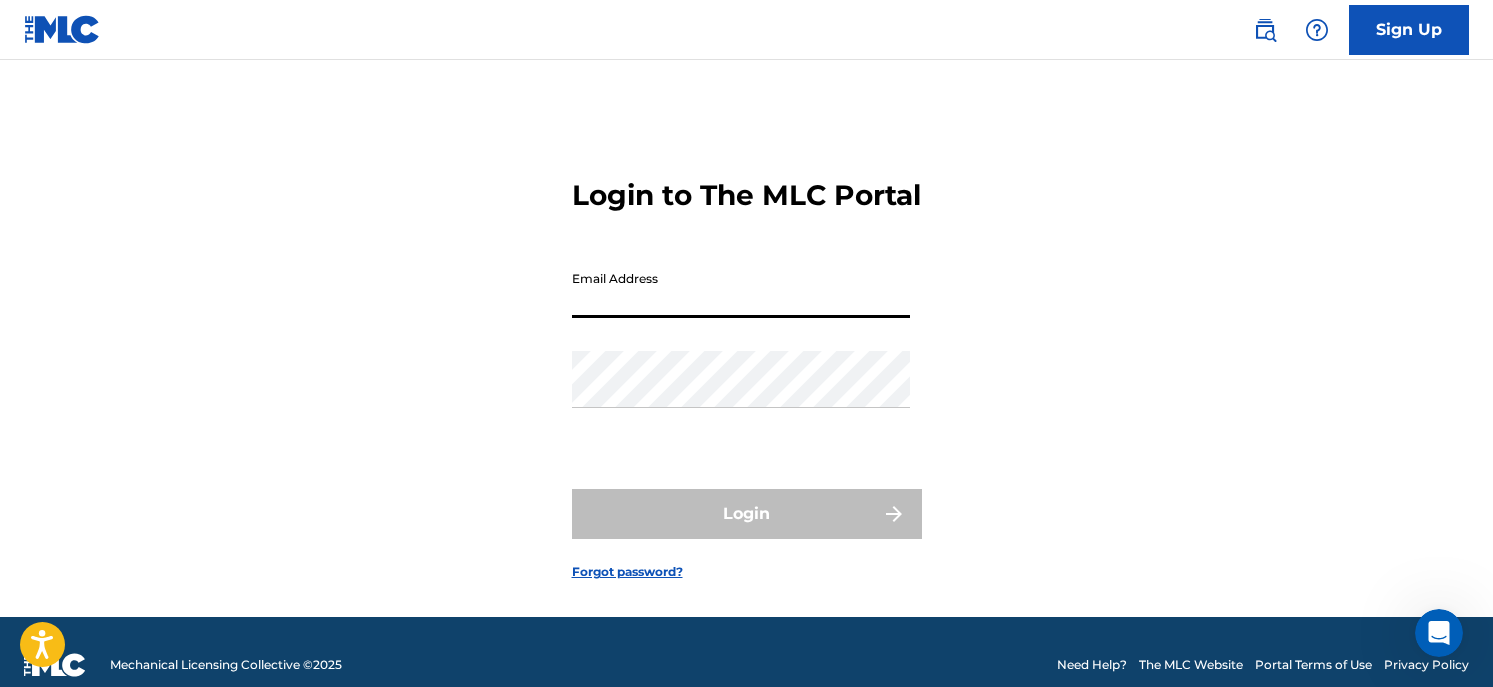 type on "[EMAIL_ADDRESS][DOMAIN_NAME]" 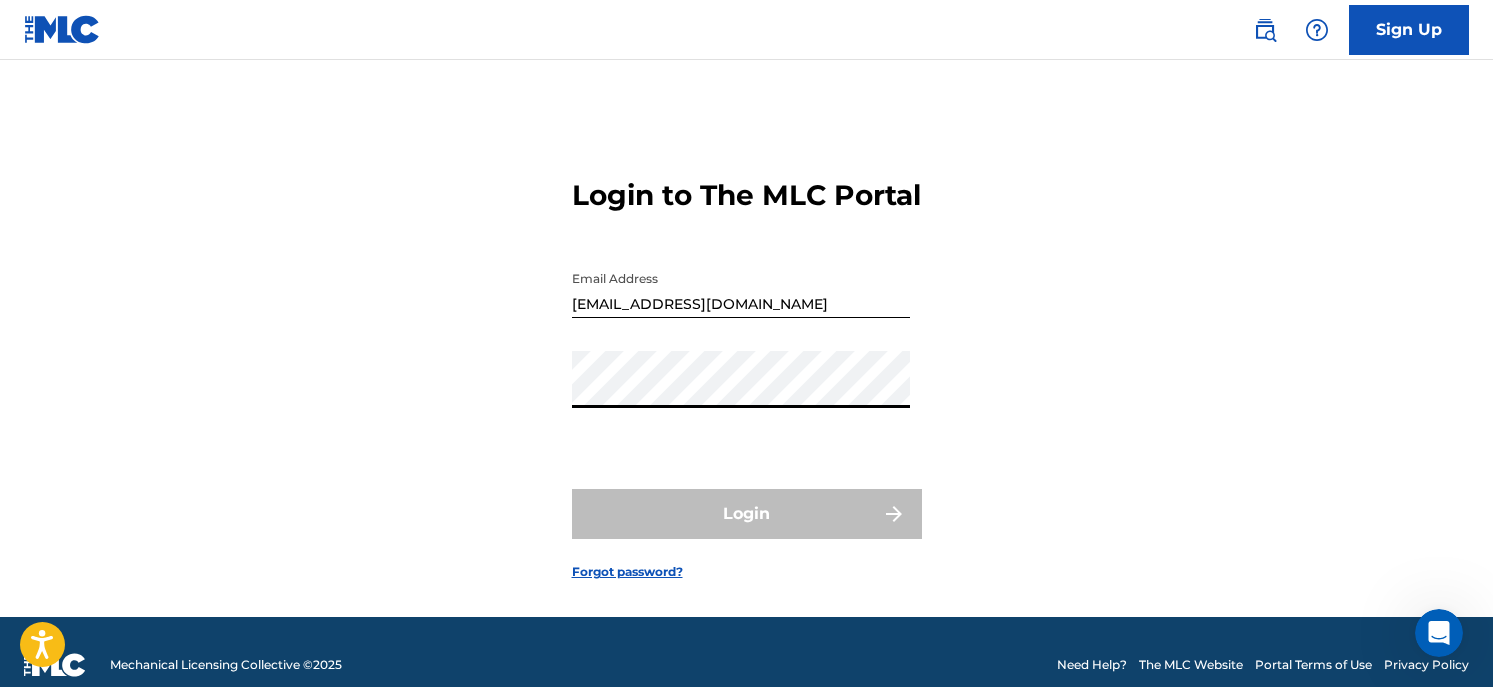 click on "Login to The MLC Portal Email Address [EMAIL_ADDRESS][DOMAIN_NAME] Password Login Forgot password?" at bounding box center (747, 363) 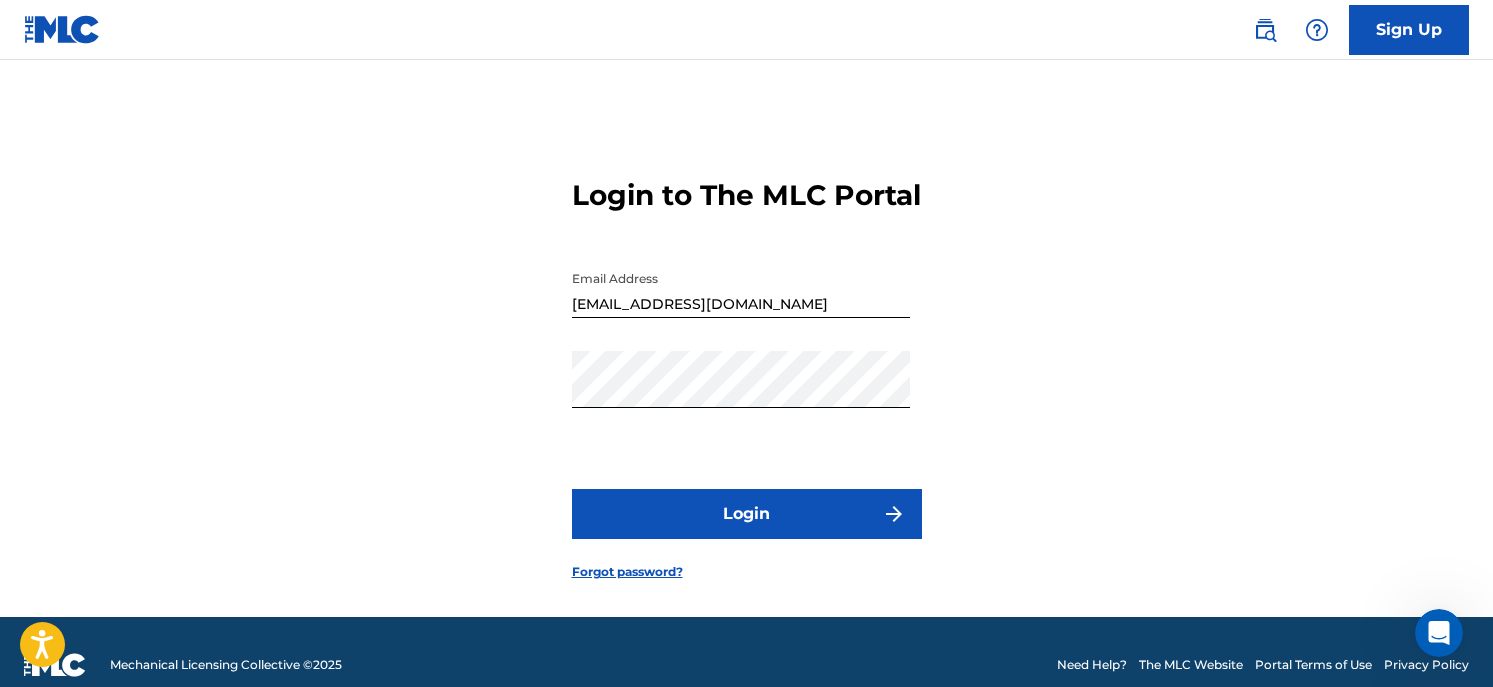 click on "Login" at bounding box center (747, 514) 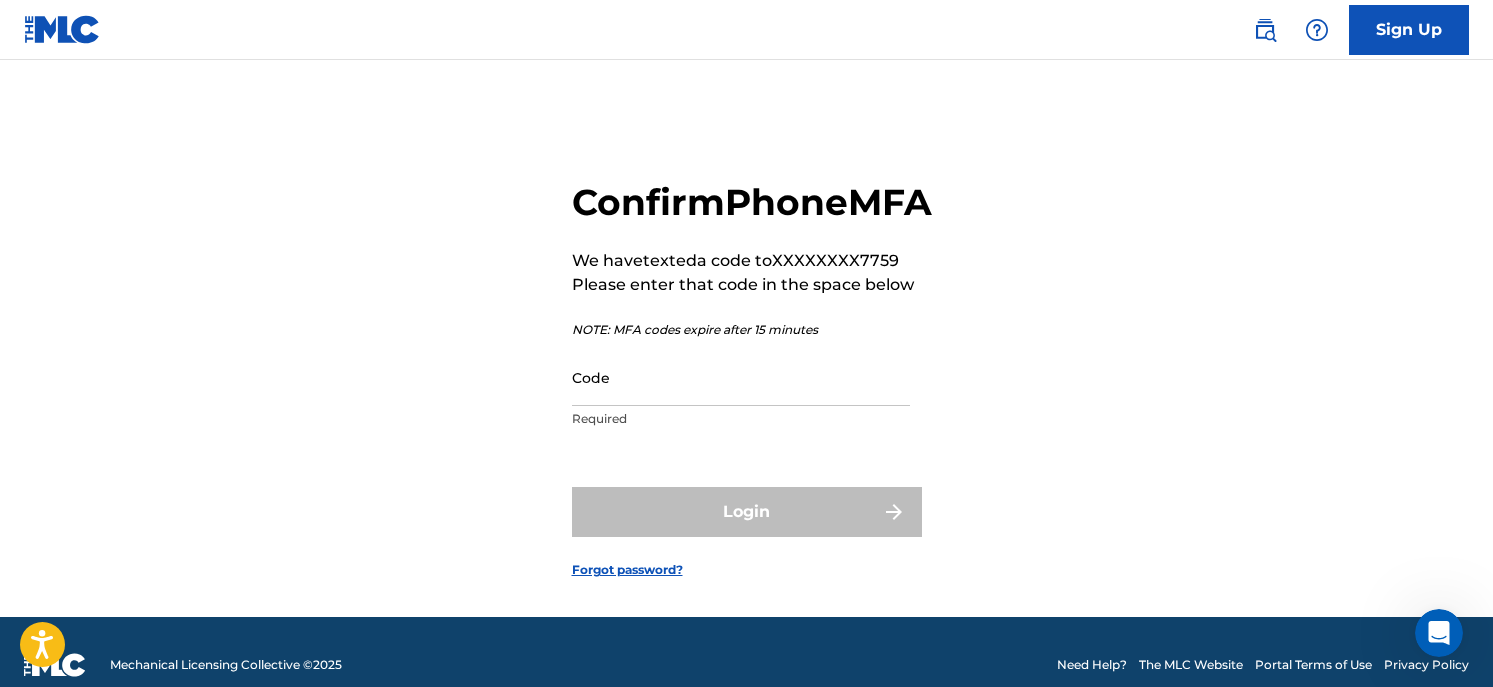 click on "Code" at bounding box center [741, 377] 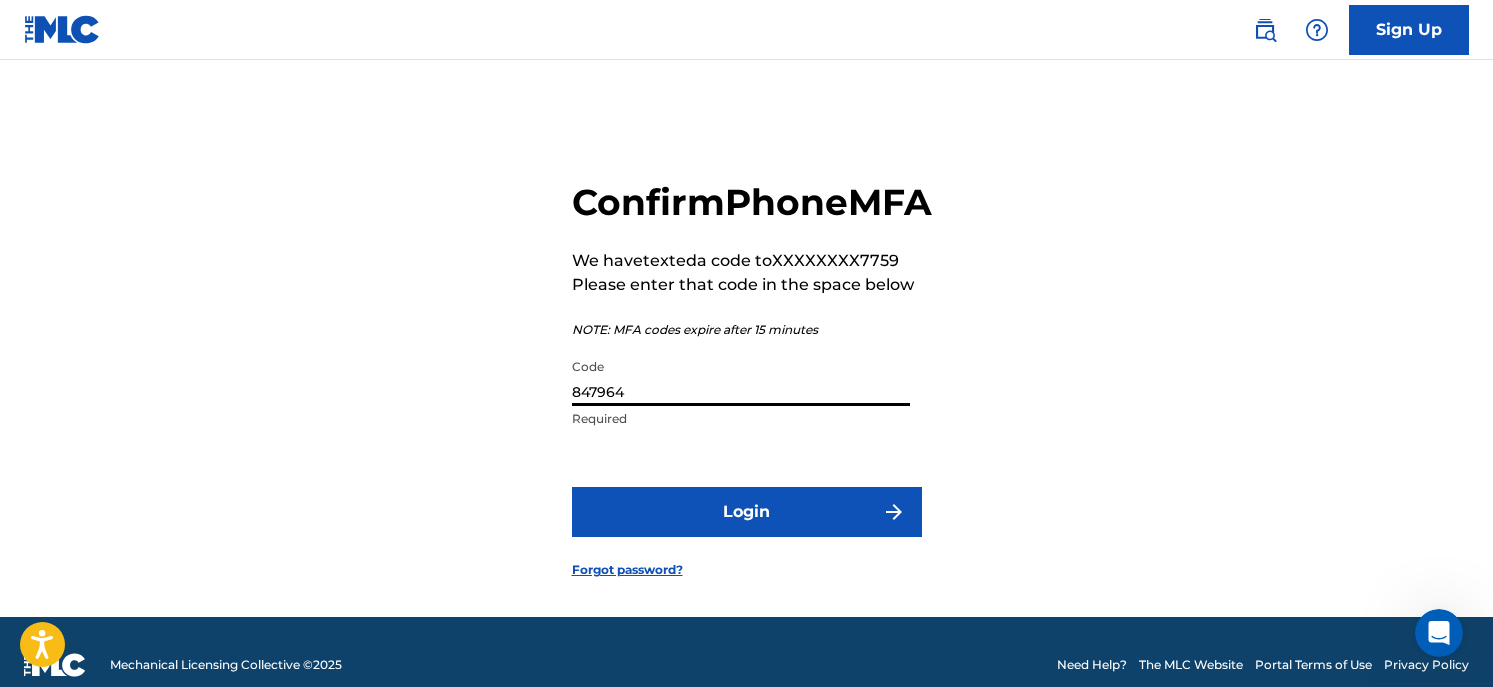 type on "847964" 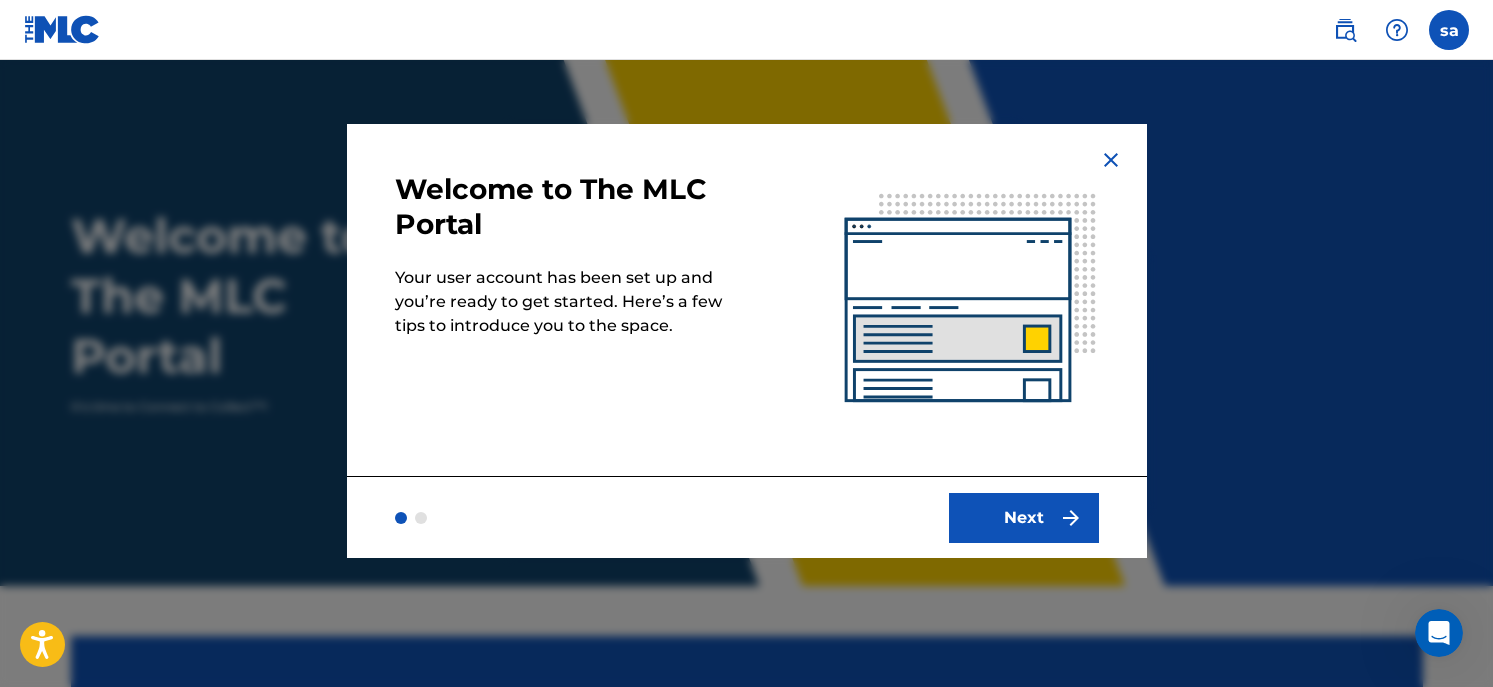 scroll, scrollTop: 0, scrollLeft: 0, axis: both 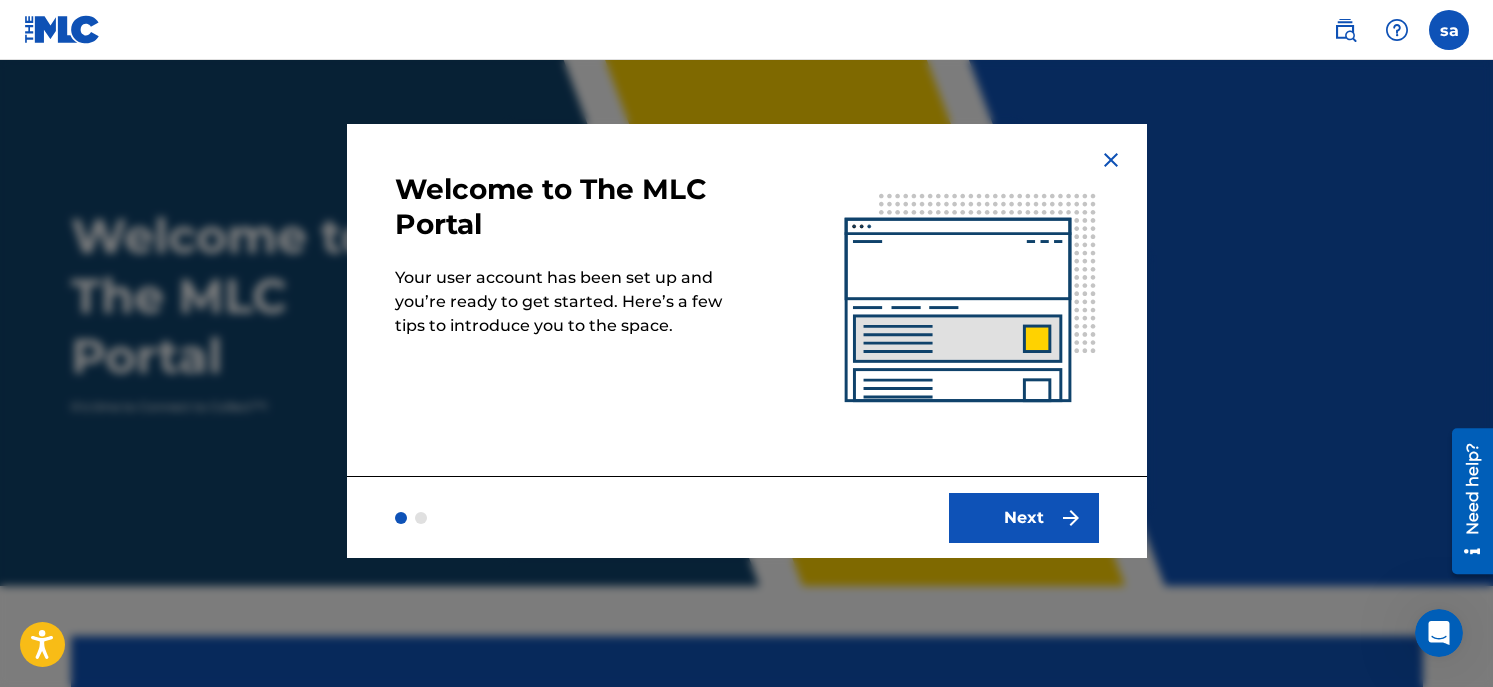 click at bounding box center (1071, 518) 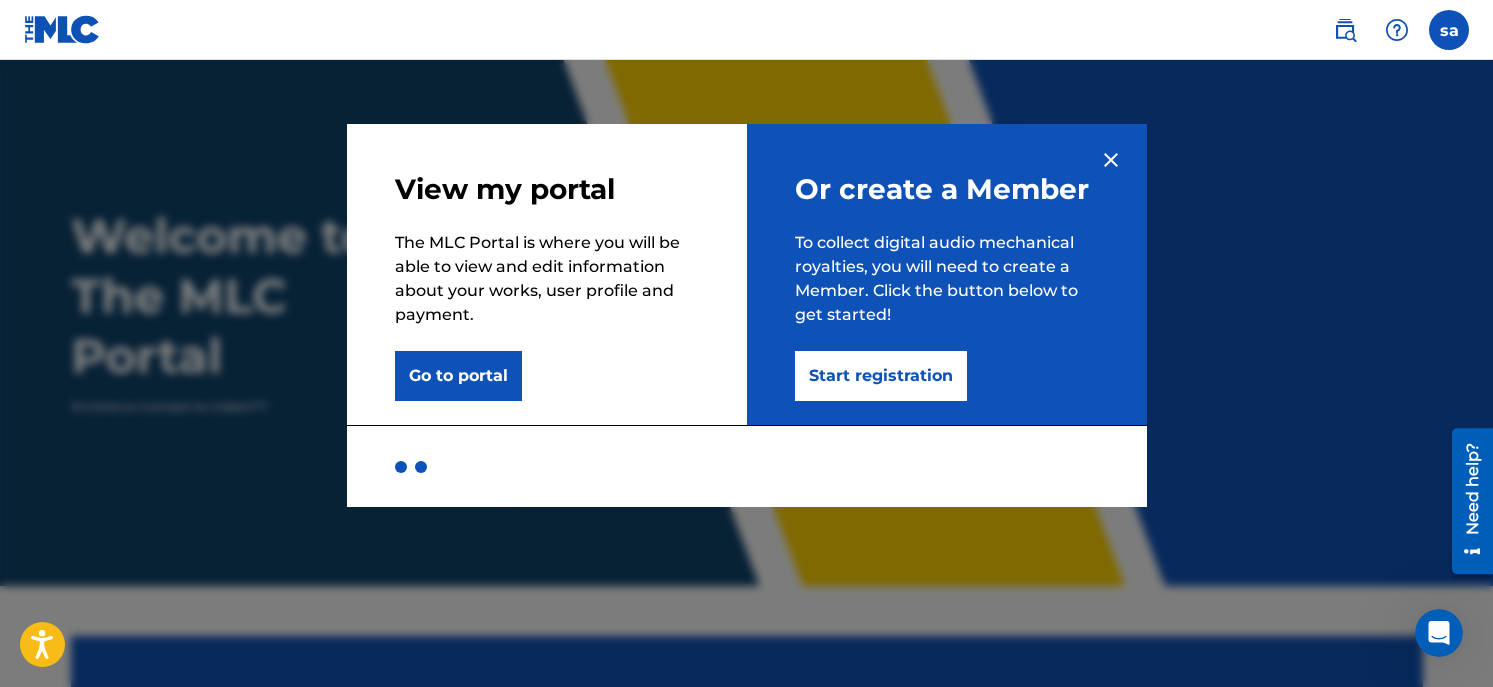 click on "Go to portal" at bounding box center (458, 376) 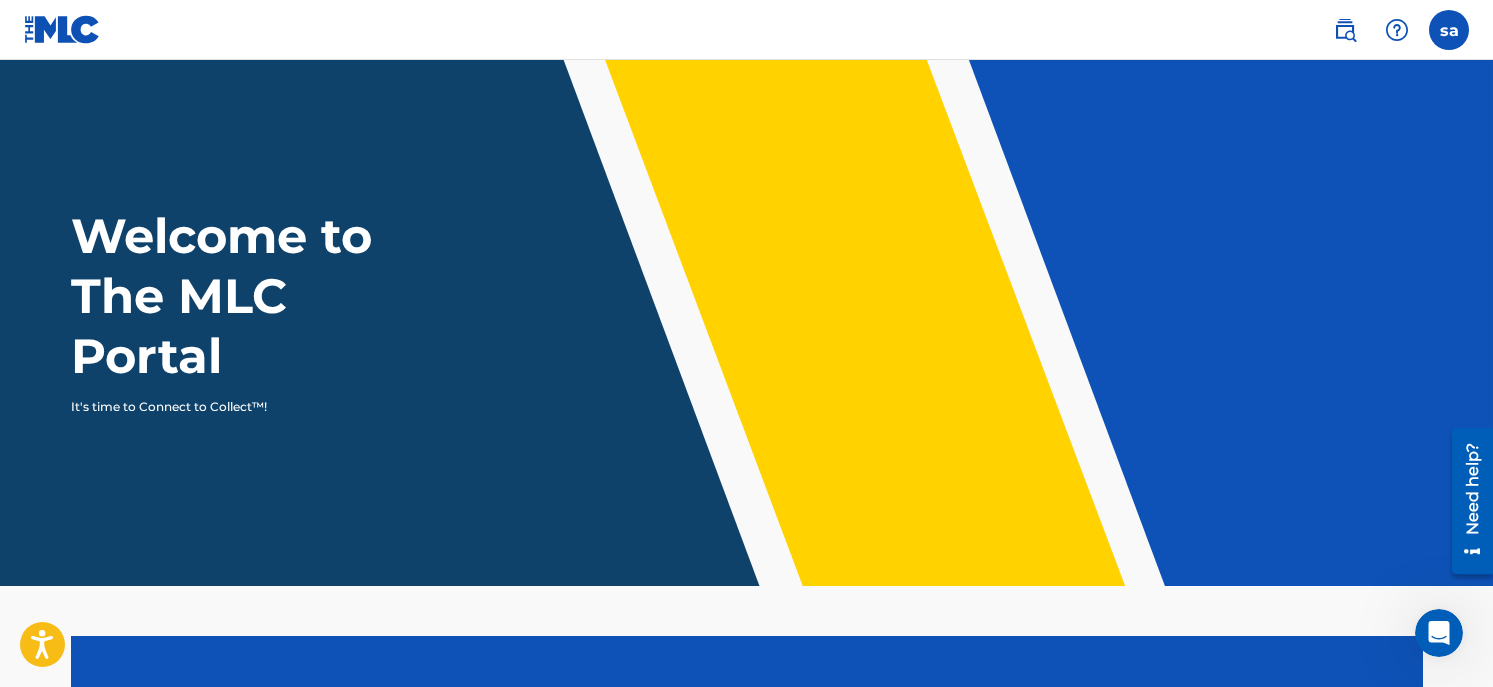 click on "Welcome to The MLC Portal It's time to Connect to Collect™!" at bounding box center (747, 311) 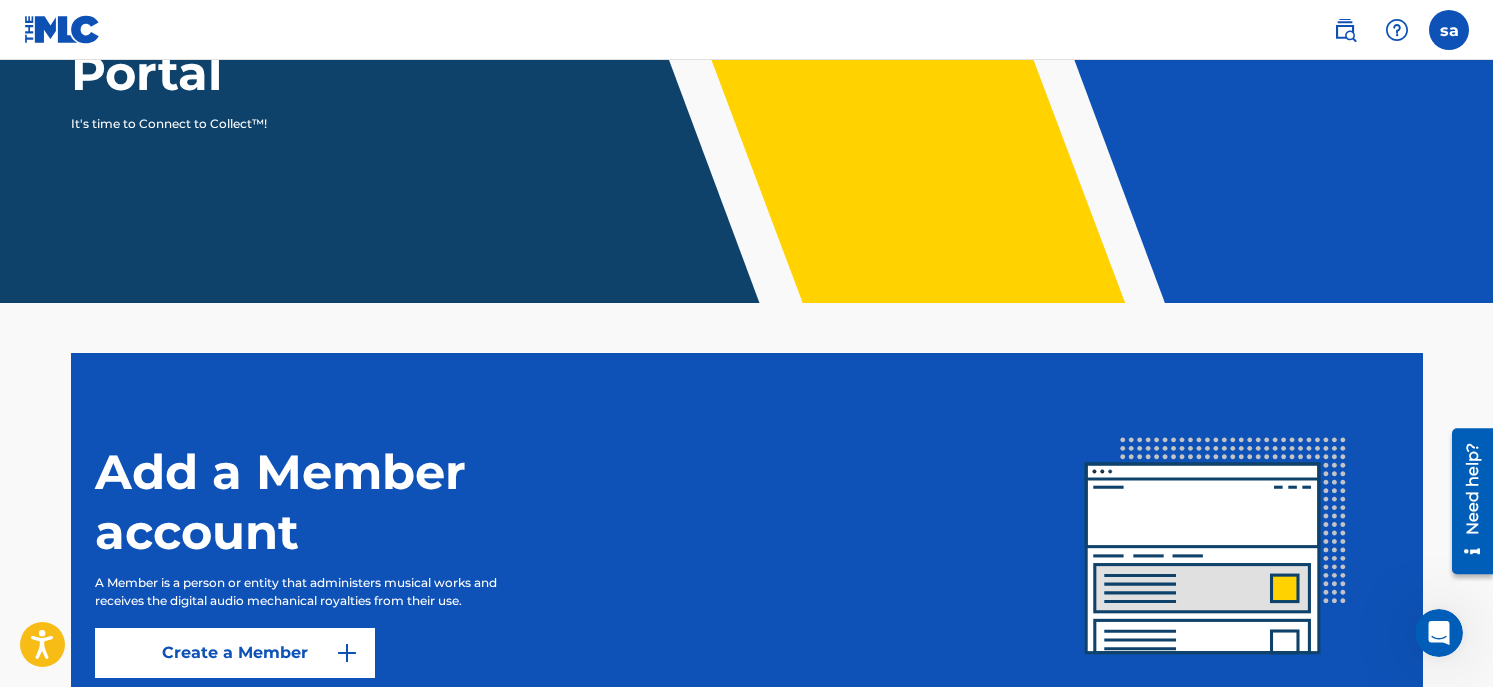 scroll, scrollTop: 459, scrollLeft: 0, axis: vertical 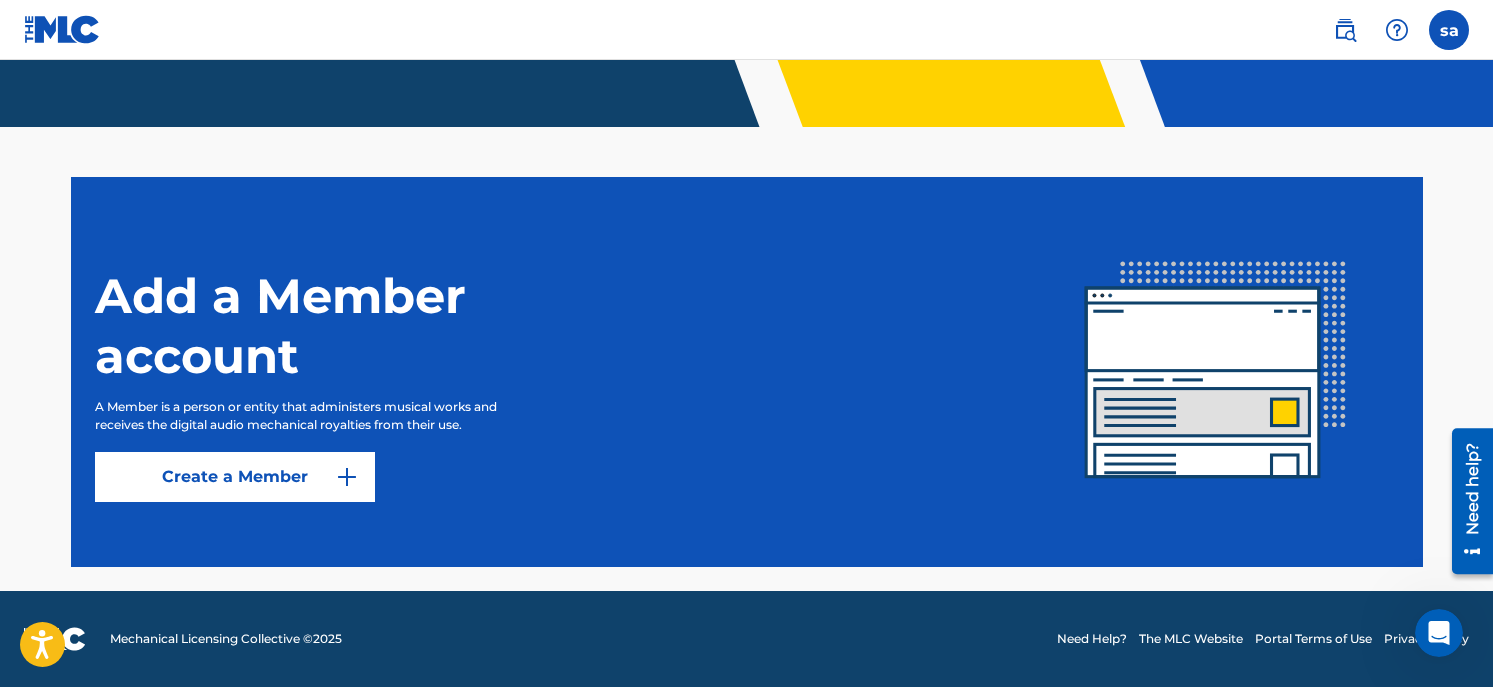 click on "Create a Member" at bounding box center (235, 477) 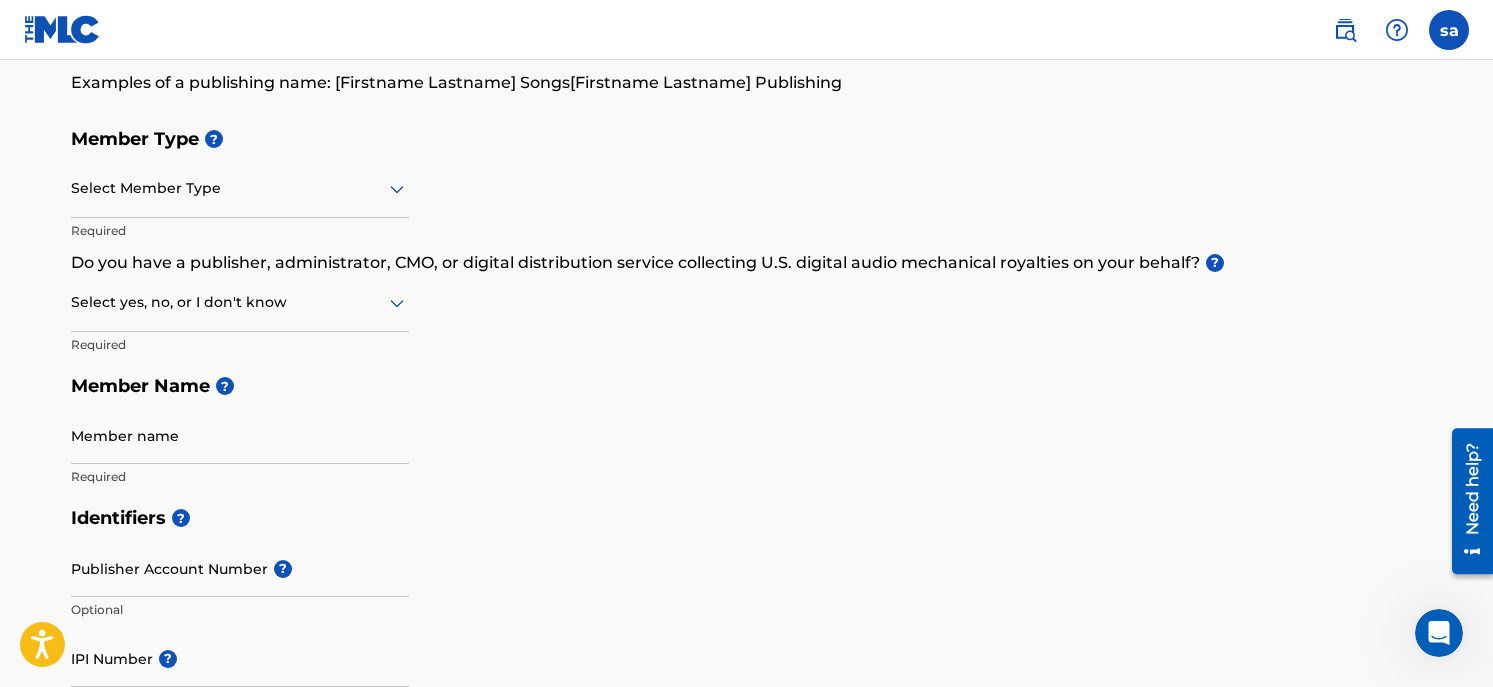 scroll, scrollTop: 200, scrollLeft: 0, axis: vertical 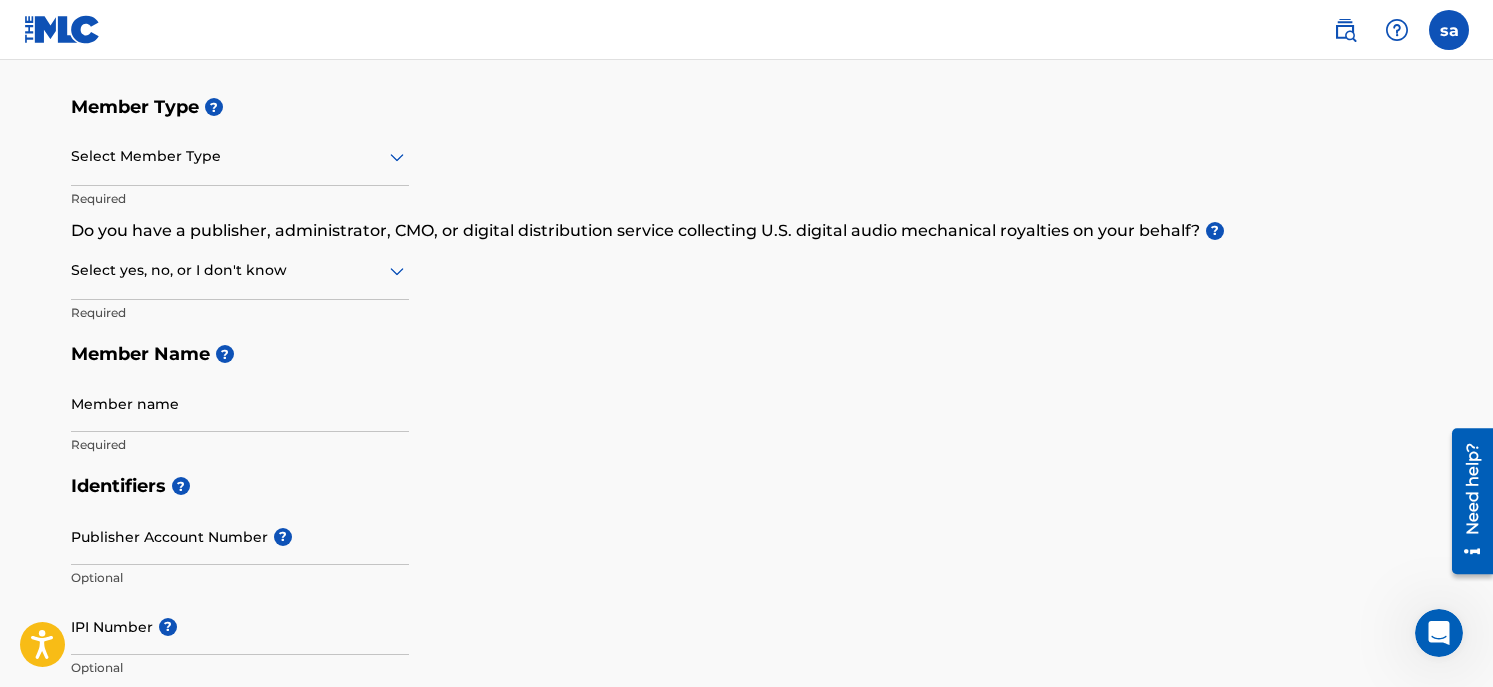 click on "Select Member Type" at bounding box center (240, 157) 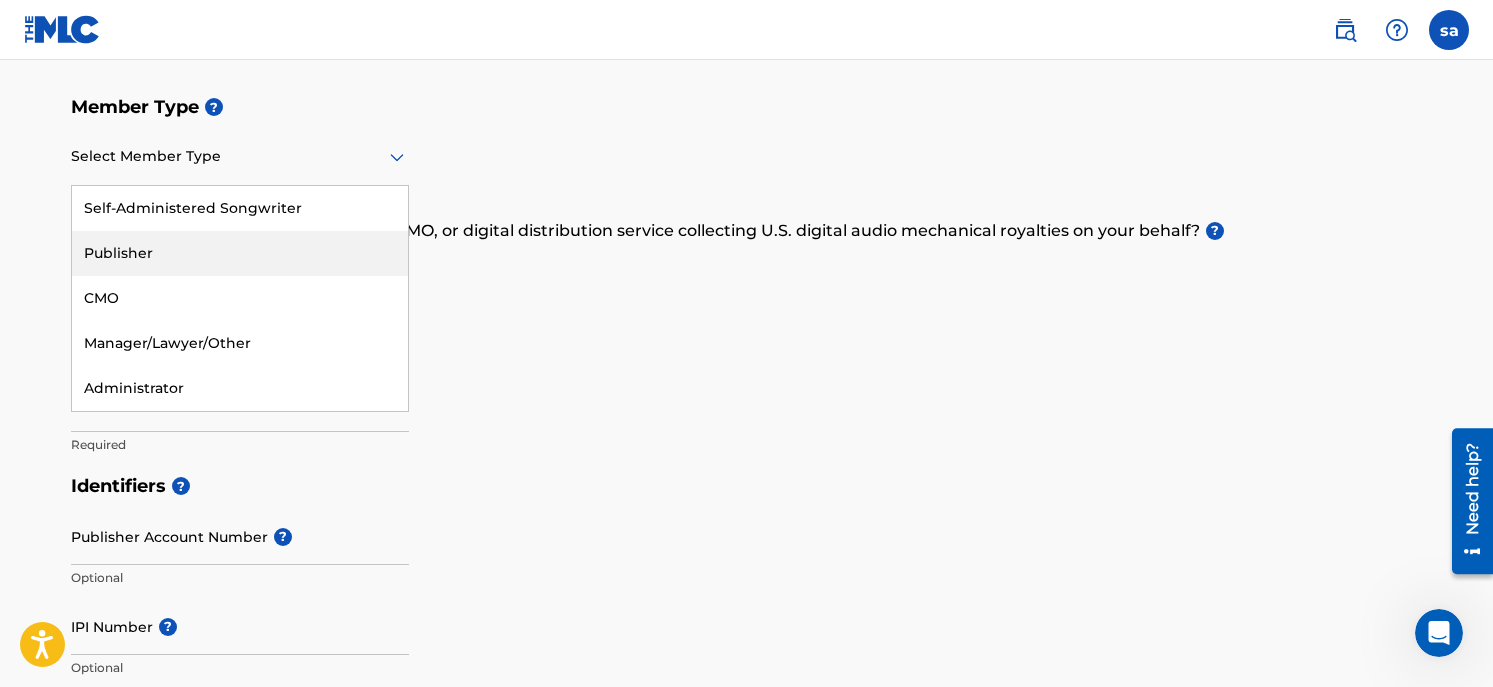 click on "Publisher" at bounding box center (240, 253) 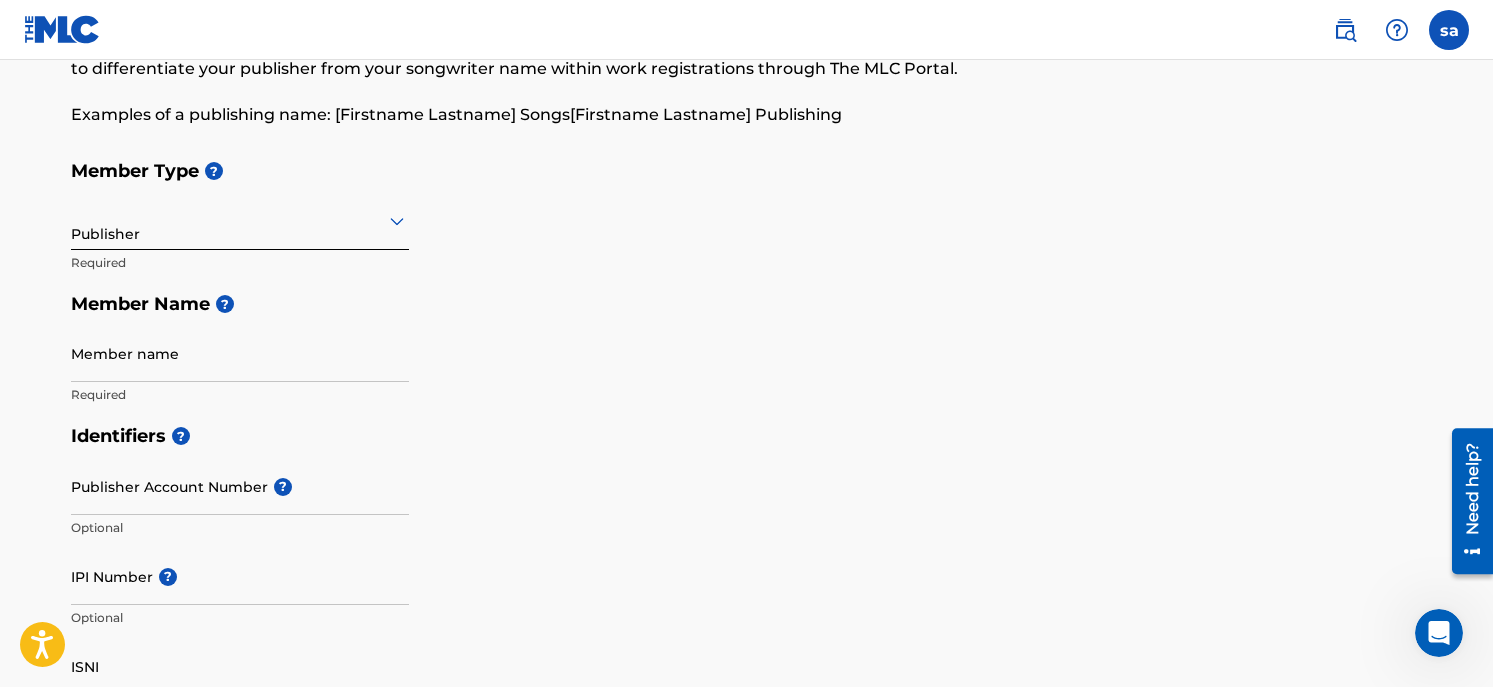 scroll, scrollTop: 100, scrollLeft: 0, axis: vertical 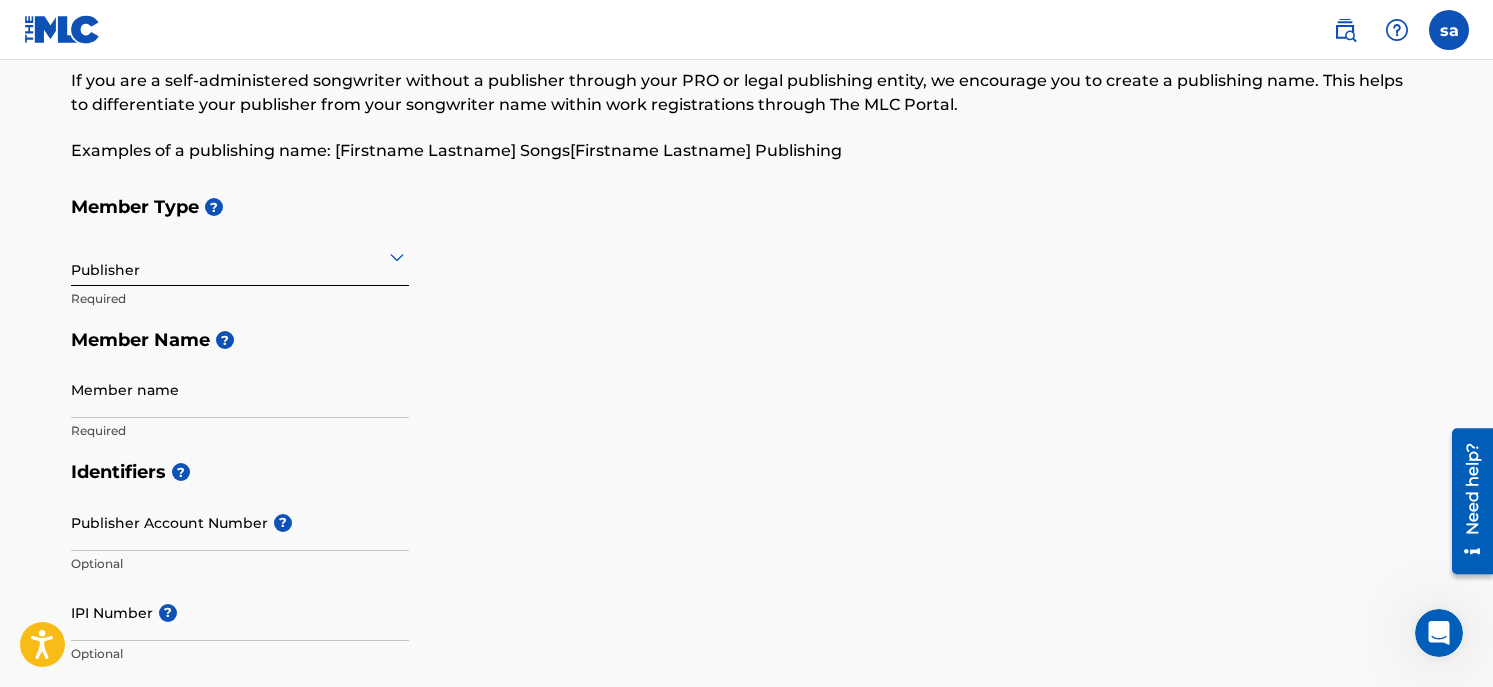 click 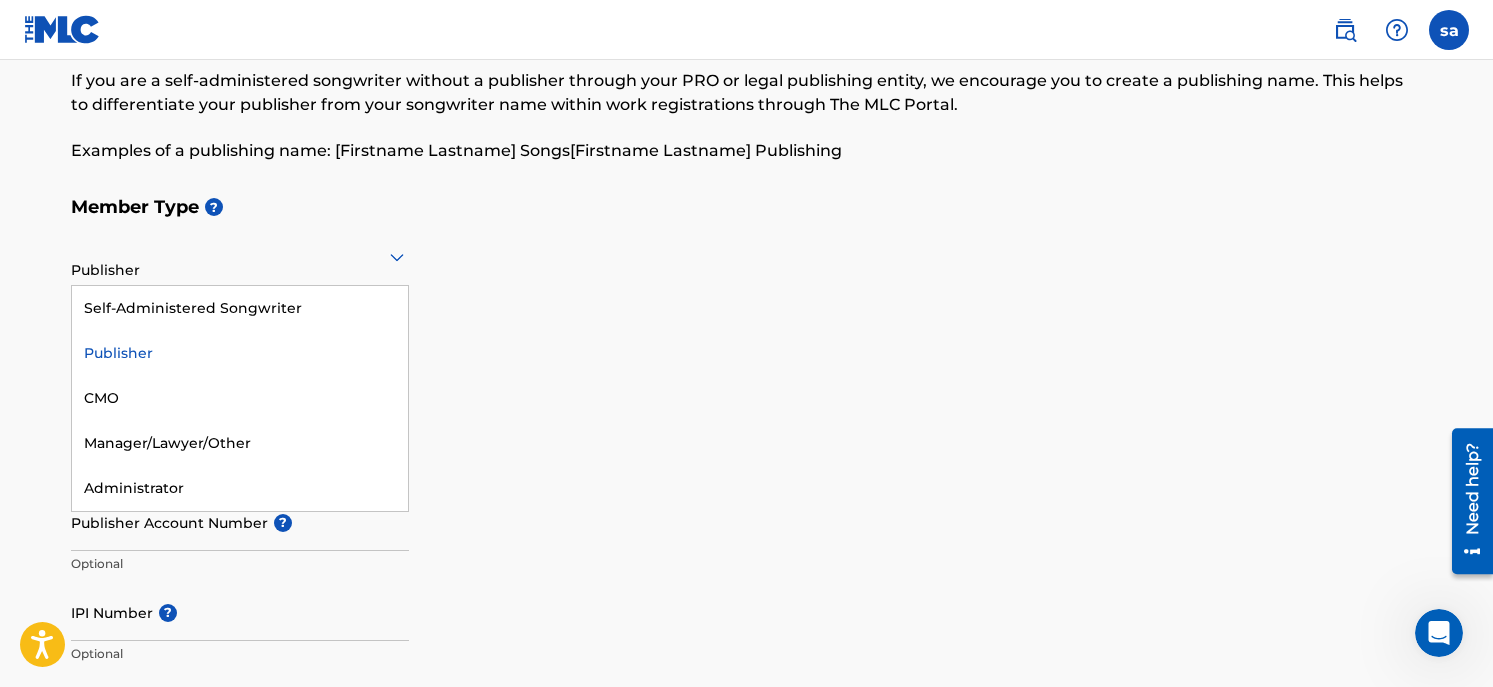 click on "Publisher" at bounding box center [240, 353] 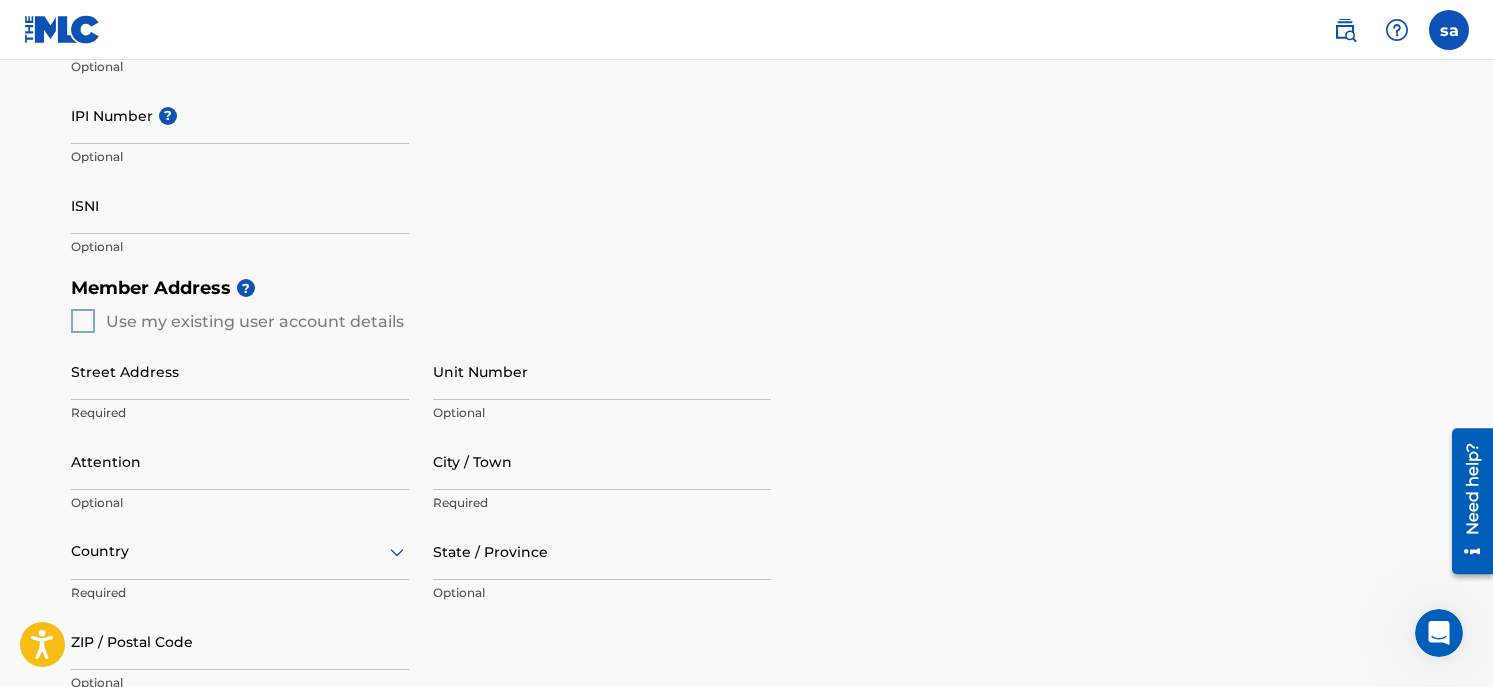 scroll, scrollTop: 651, scrollLeft: 0, axis: vertical 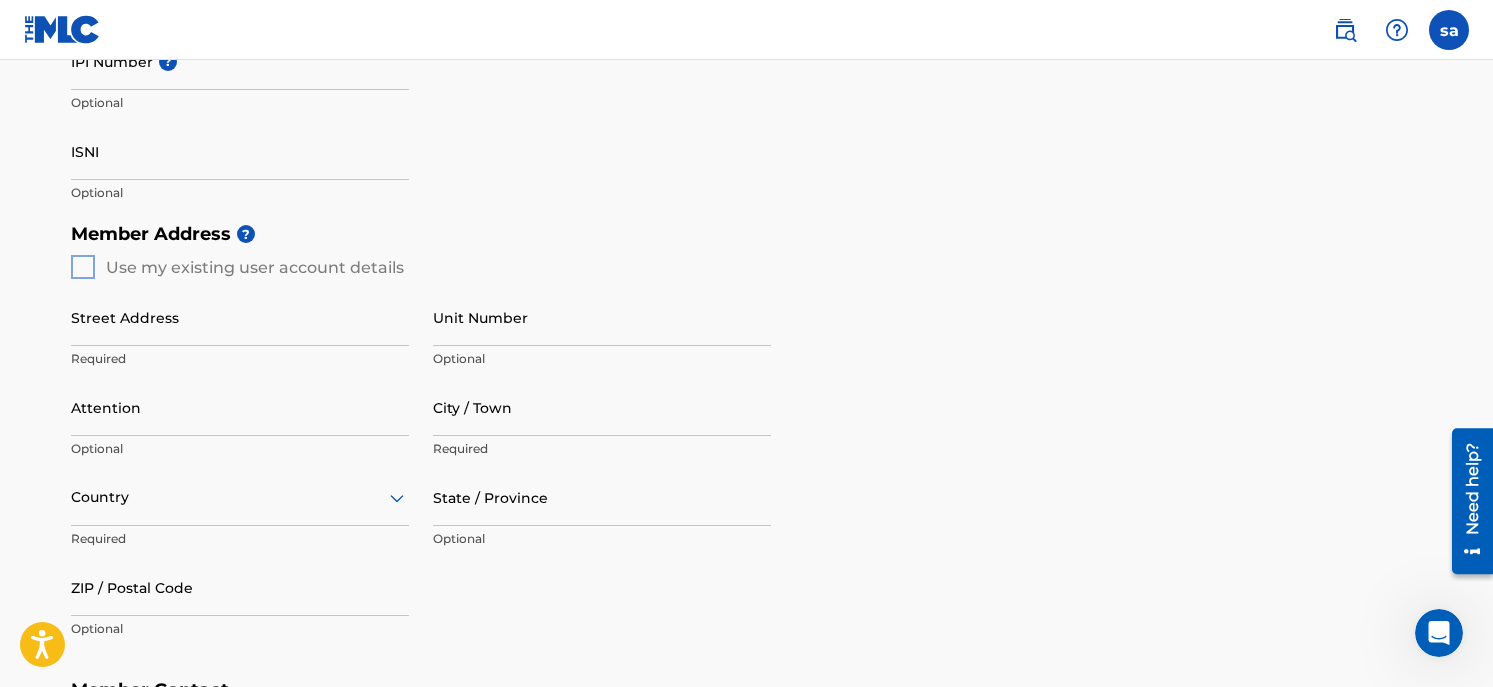 click on "Member Address ? Use my existing user account details Street Address Required Unit Number Optional Attention Optional City / Town Required Country Required State / Province Optional ZIP / Postal Code Optional" at bounding box center (747, 441) 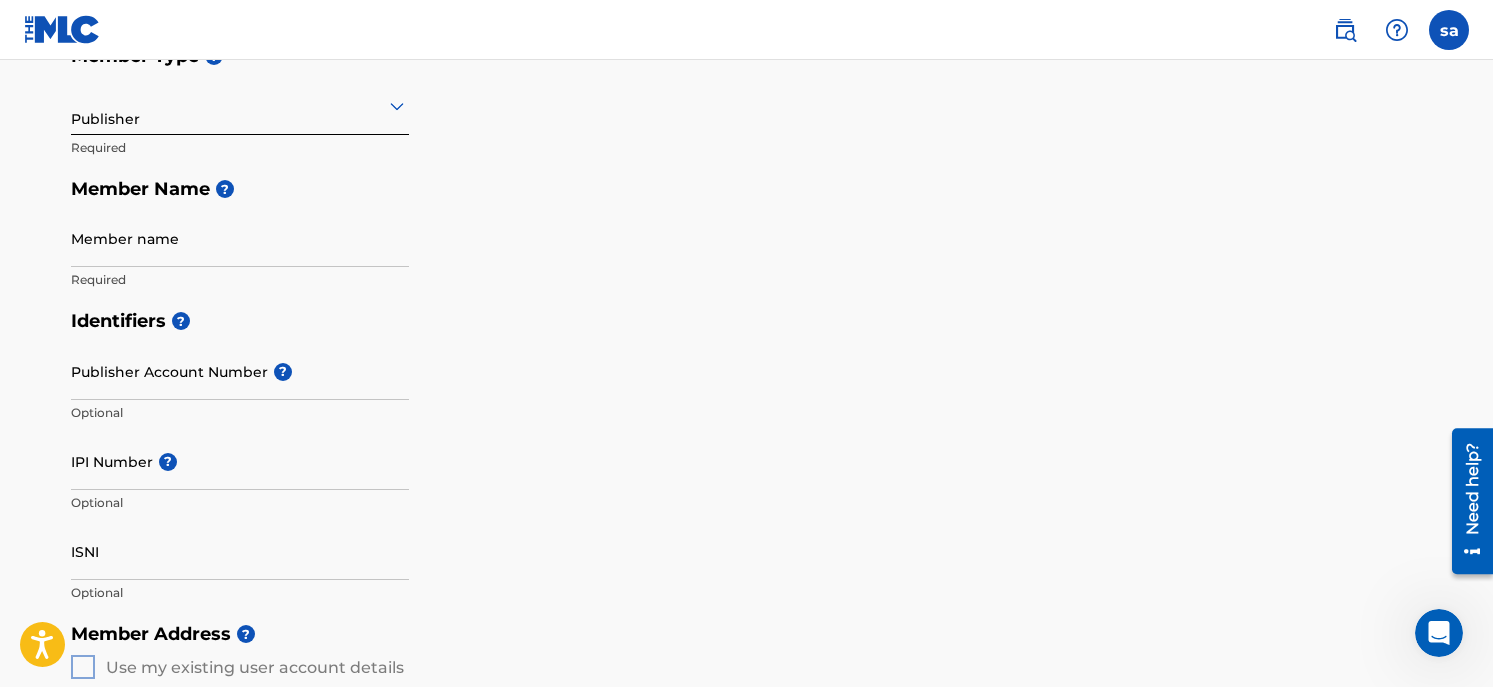 scroll, scrollTop: 0, scrollLeft: 0, axis: both 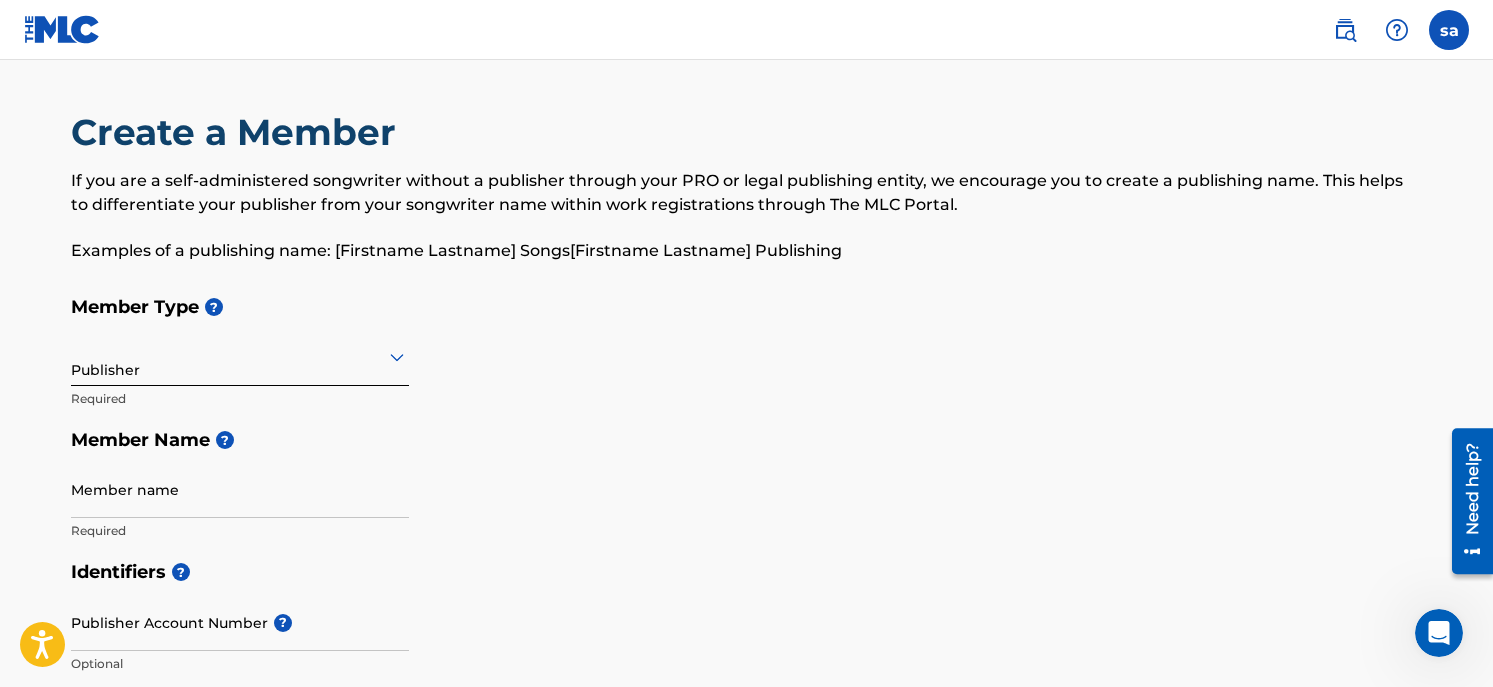 click 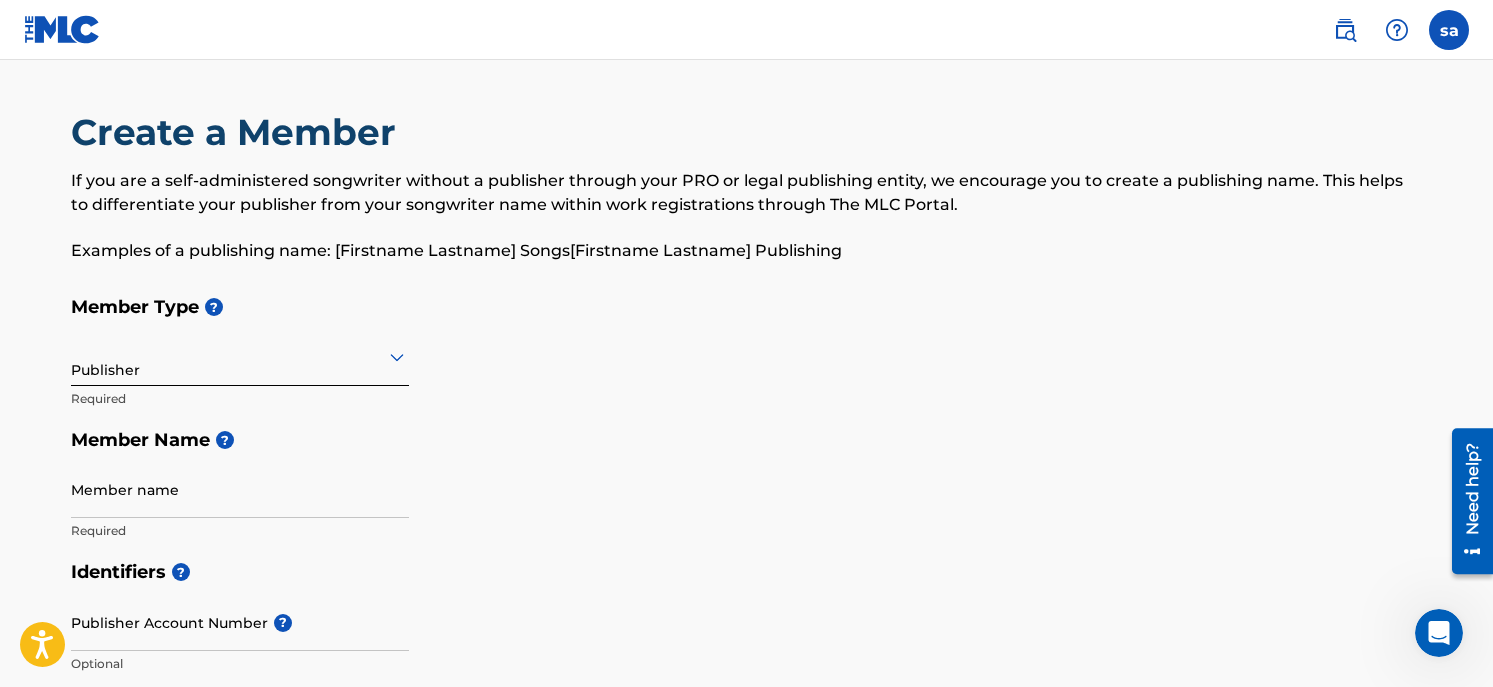 click at bounding box center (240, 356) 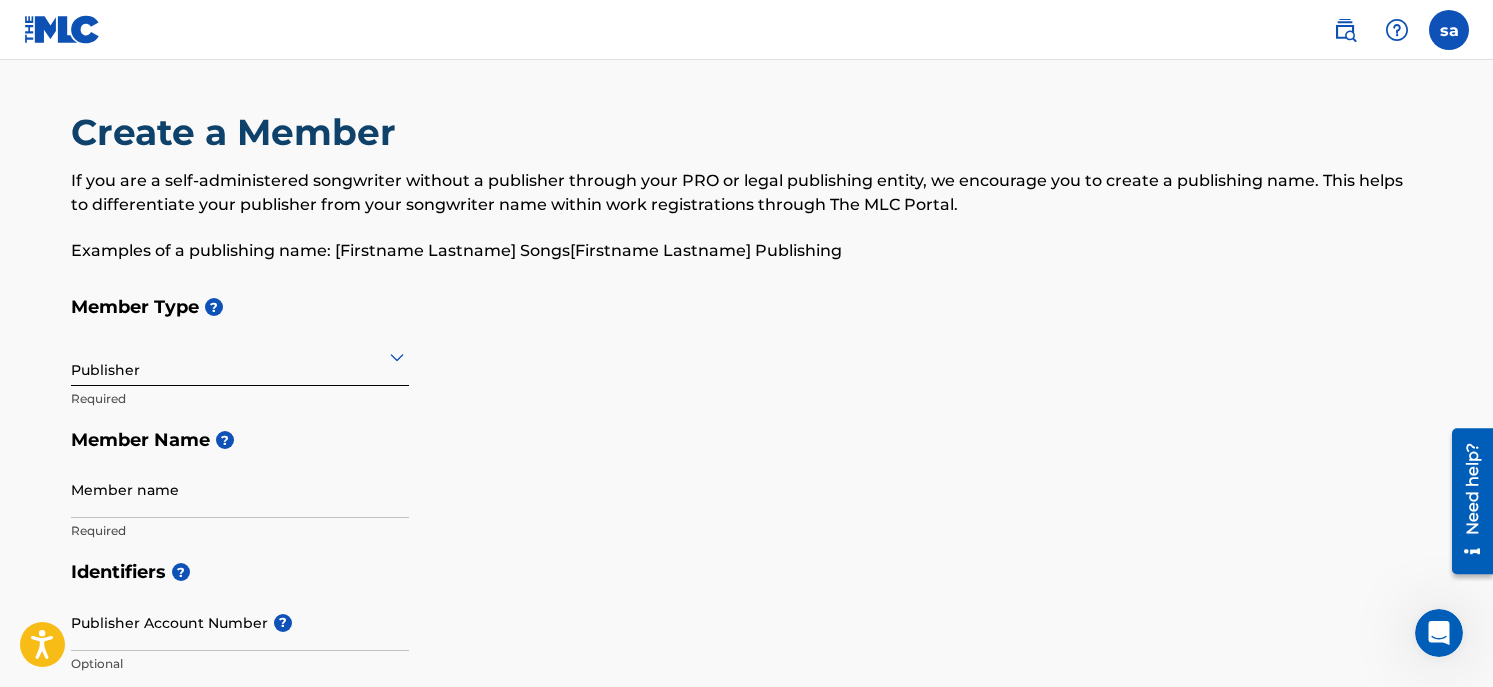 click on "Member name" at bounding box center (240, 489) 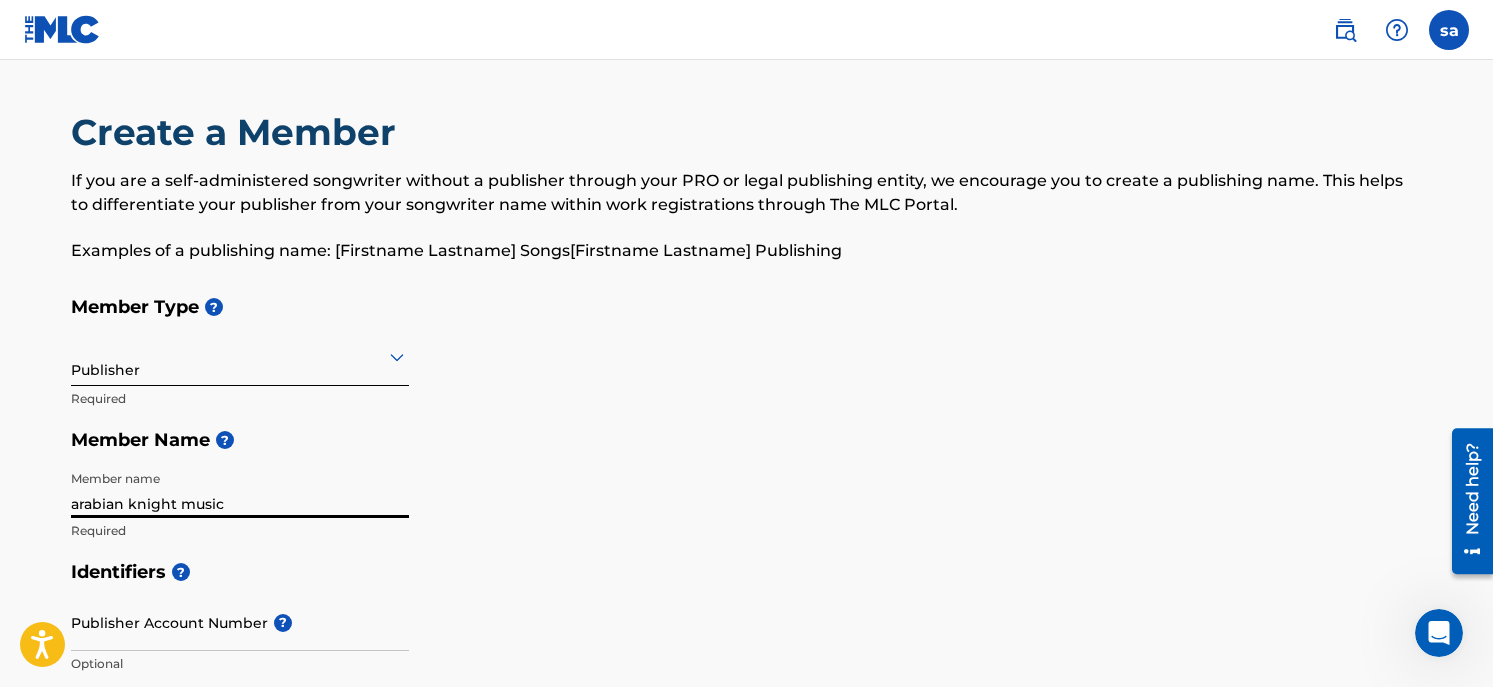 click on "arabian knight music" at bounding box center [240, 489] 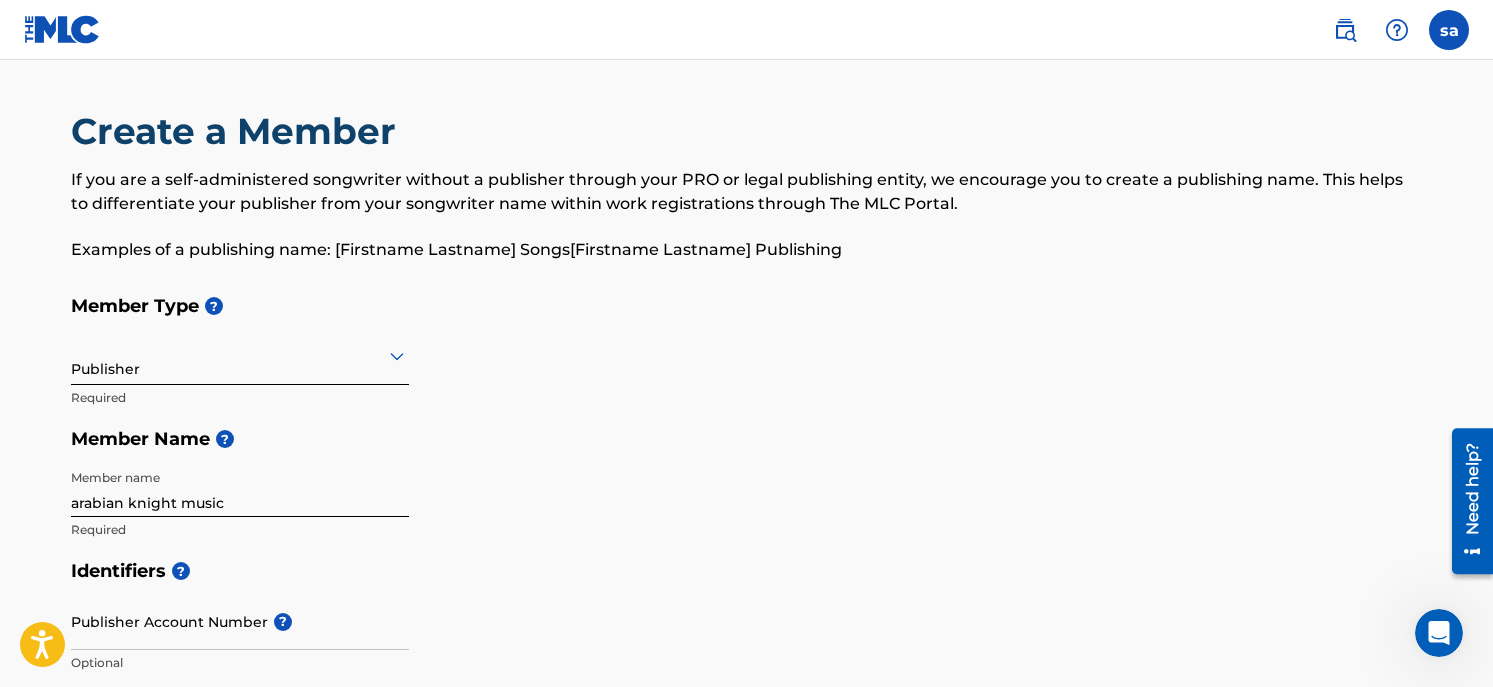 scroll, scrollTop: 0, scrollLeft: 0, axis: both 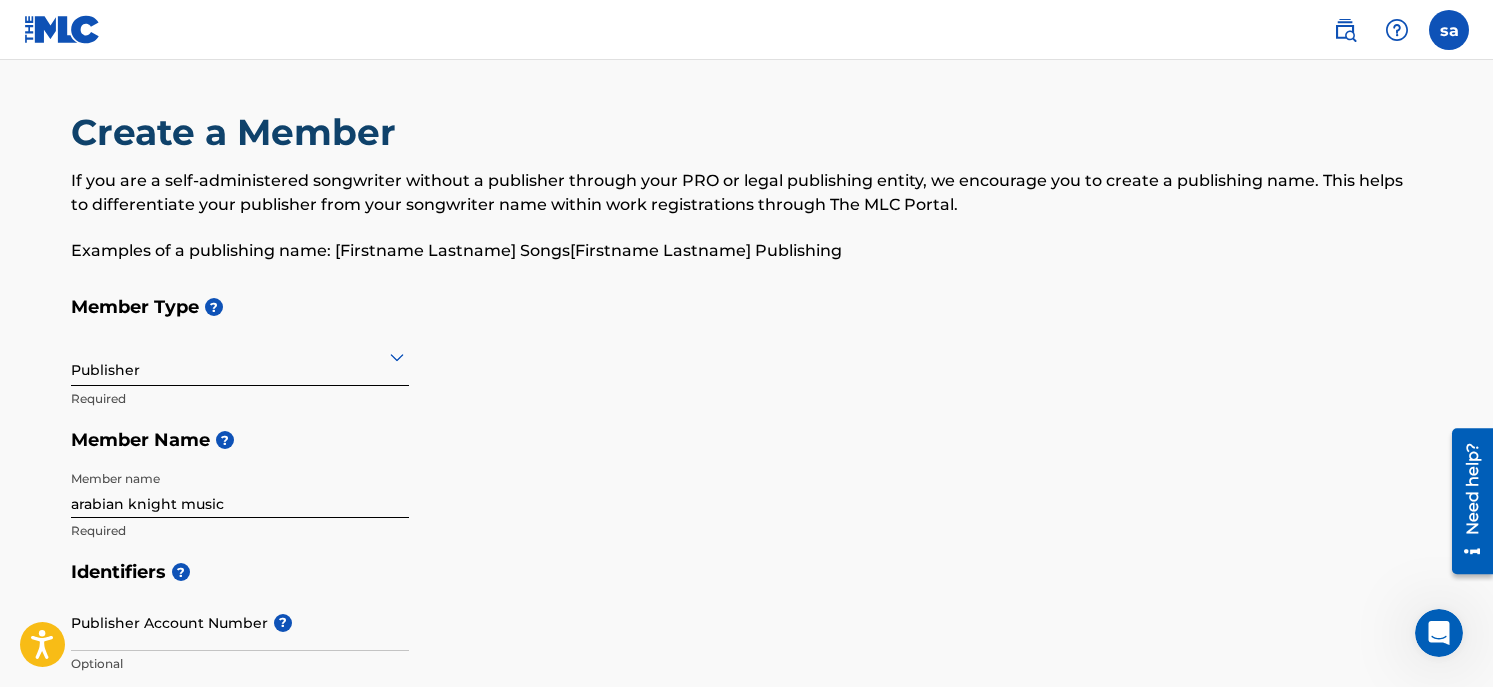 click at bounding box center [1449, 30] 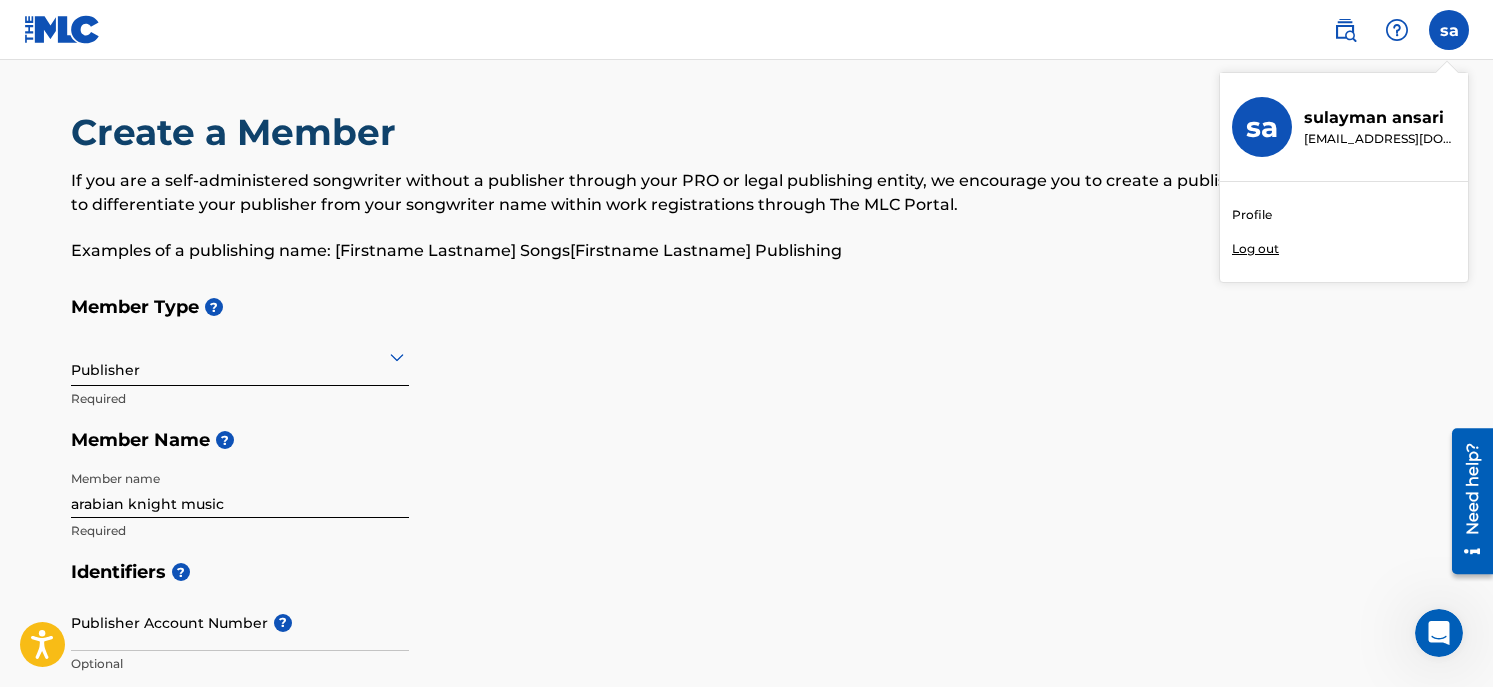 click on "Profile" at bounding box center (1252, 215) 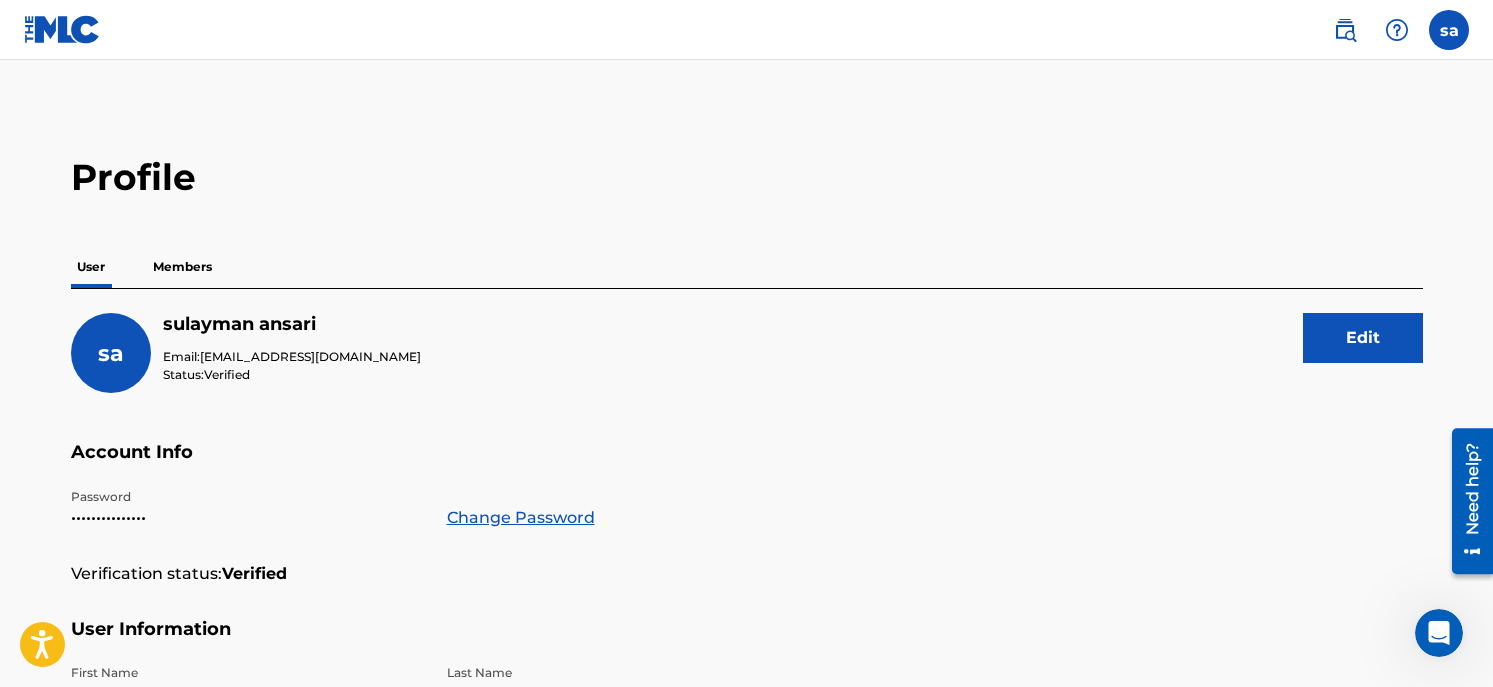 scroll, scrollTop: 0, scrollLeft: 0, axis: both 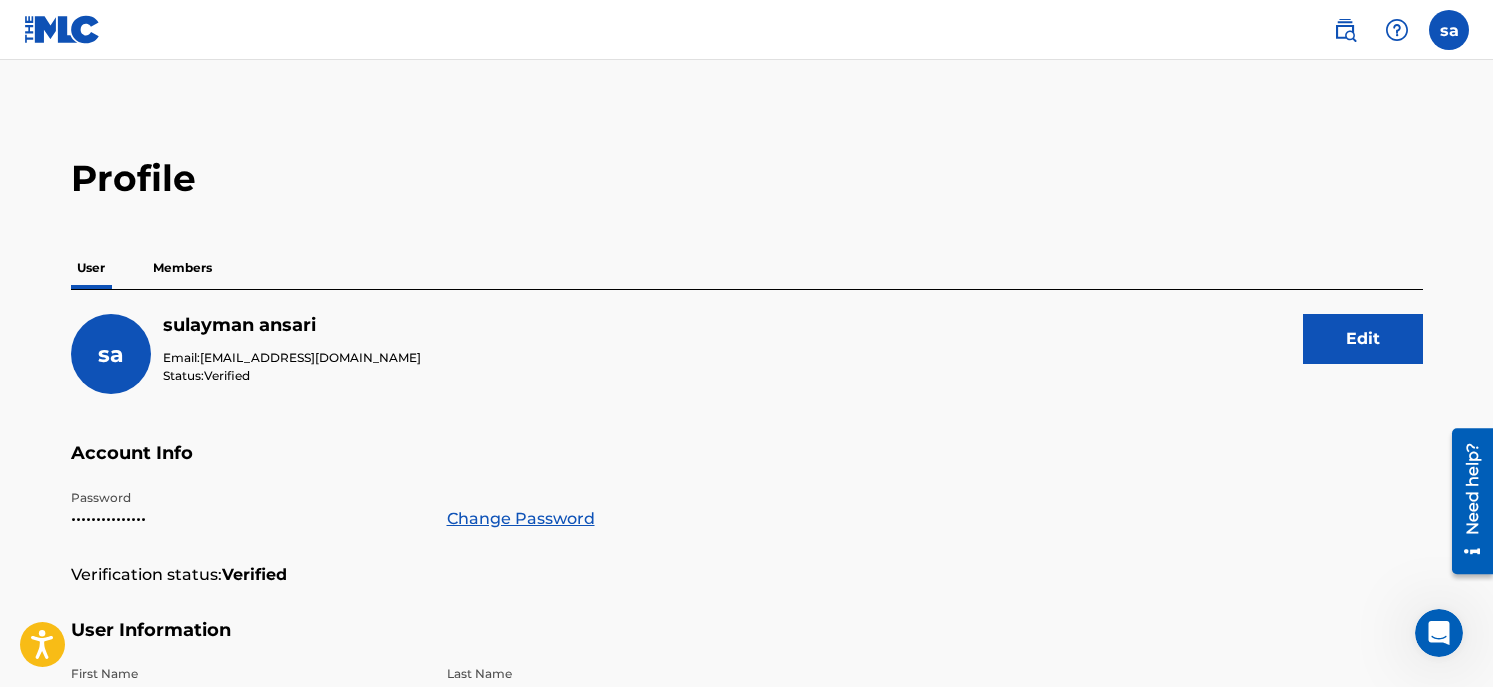 click at bounding box center (62, 29) 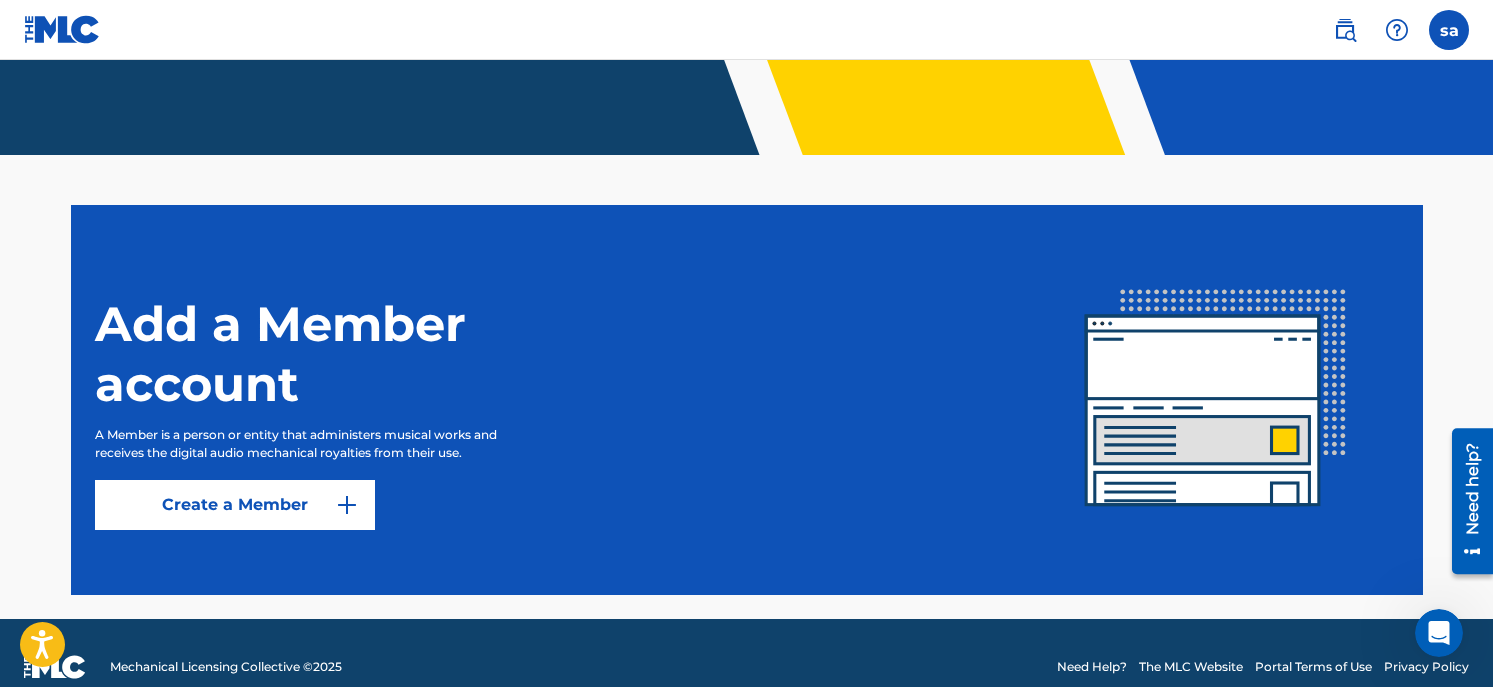 scroll, scrollTop: 459, scrollLeft: 0, axis: vertical 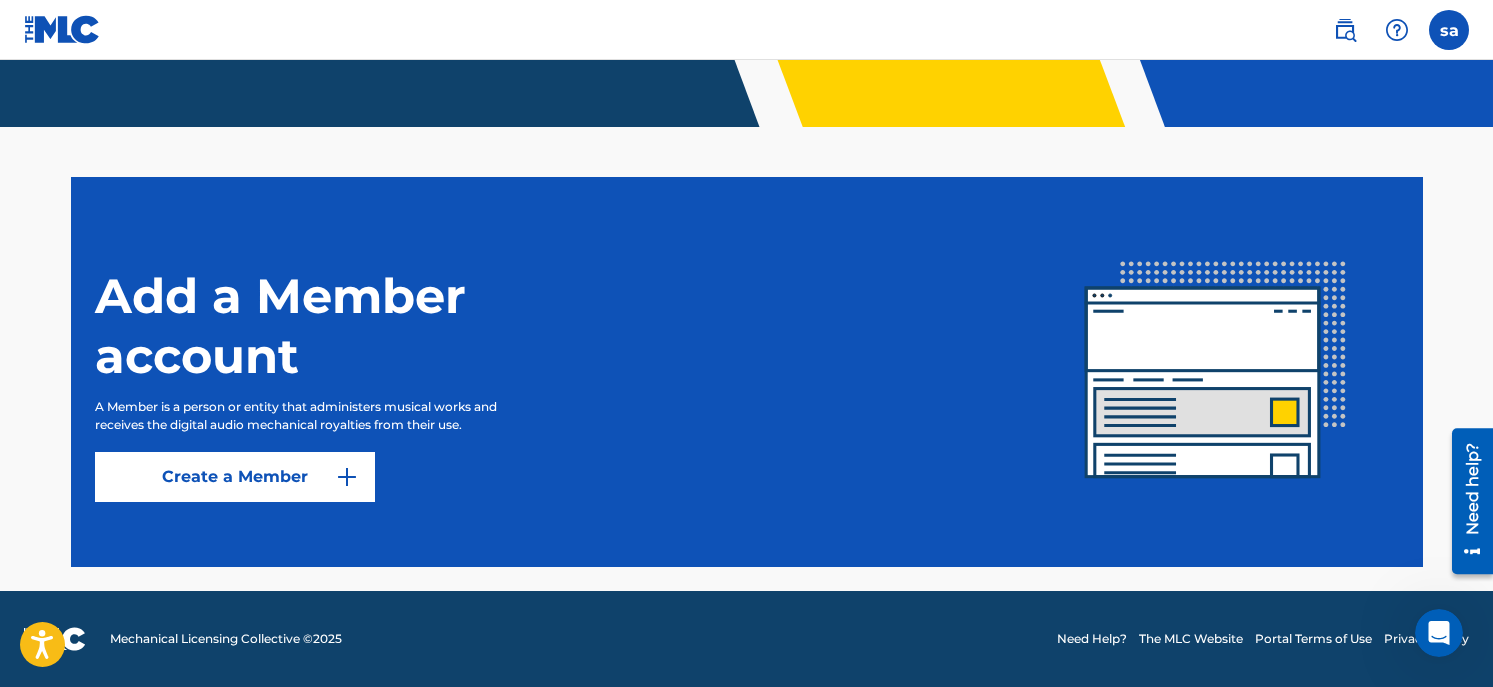 click on "Create a Member" at bounding box center (235, 477) 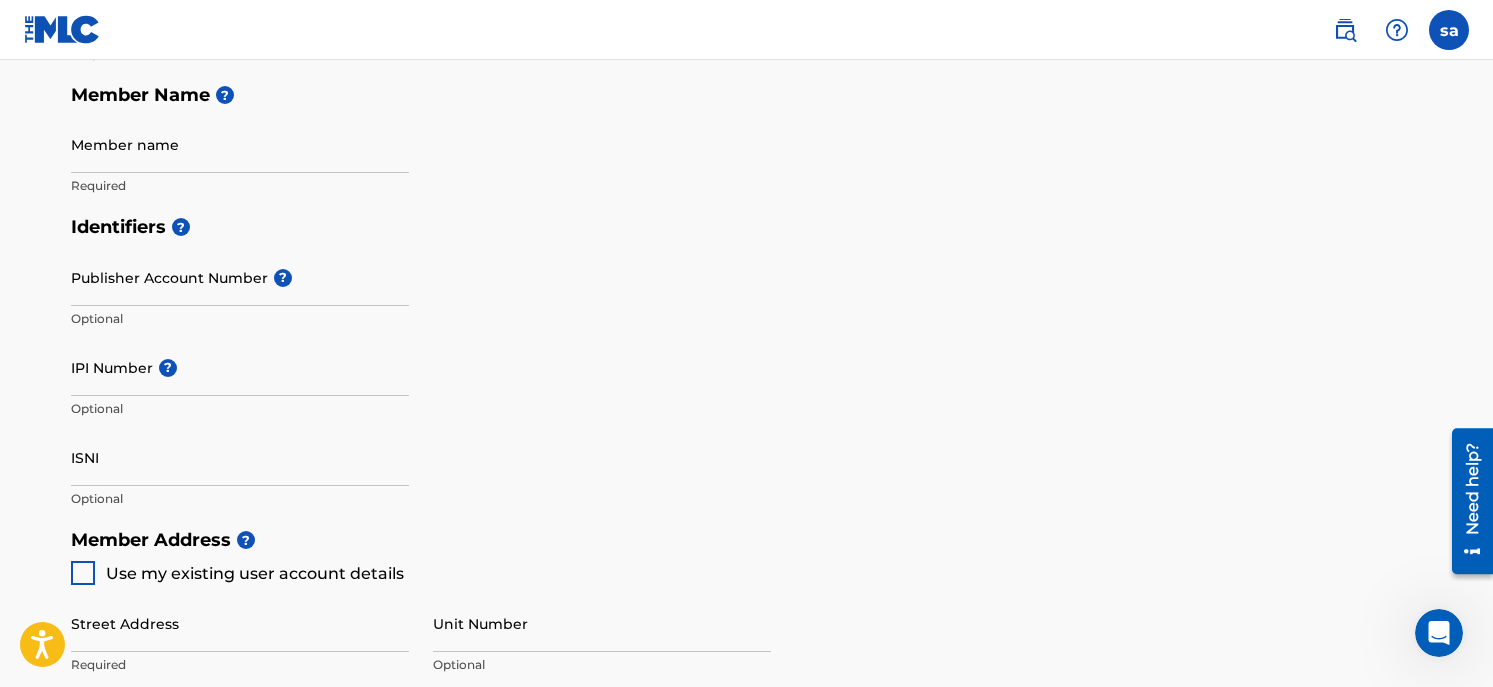 scroll, scrollTop: 0, scrollLeft: 0, axis: both 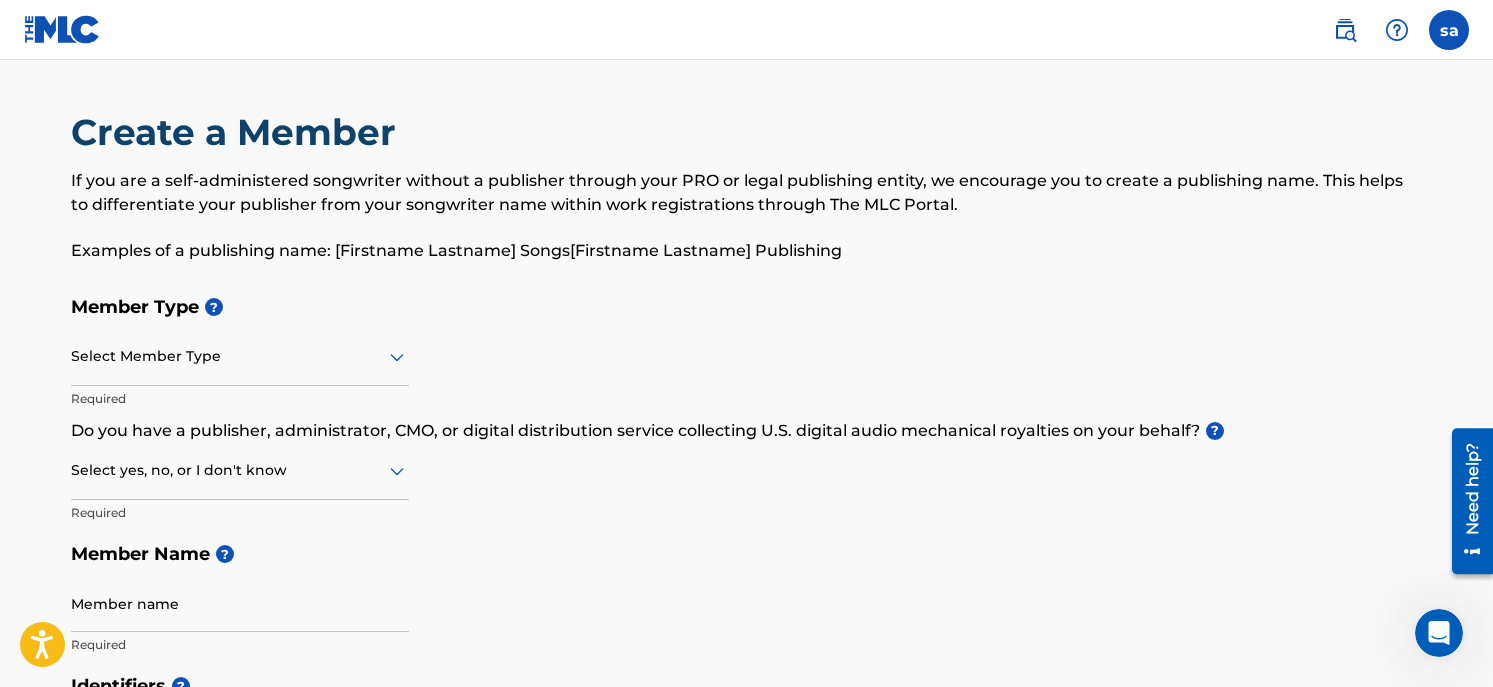 click at bounding box center (240, 356) 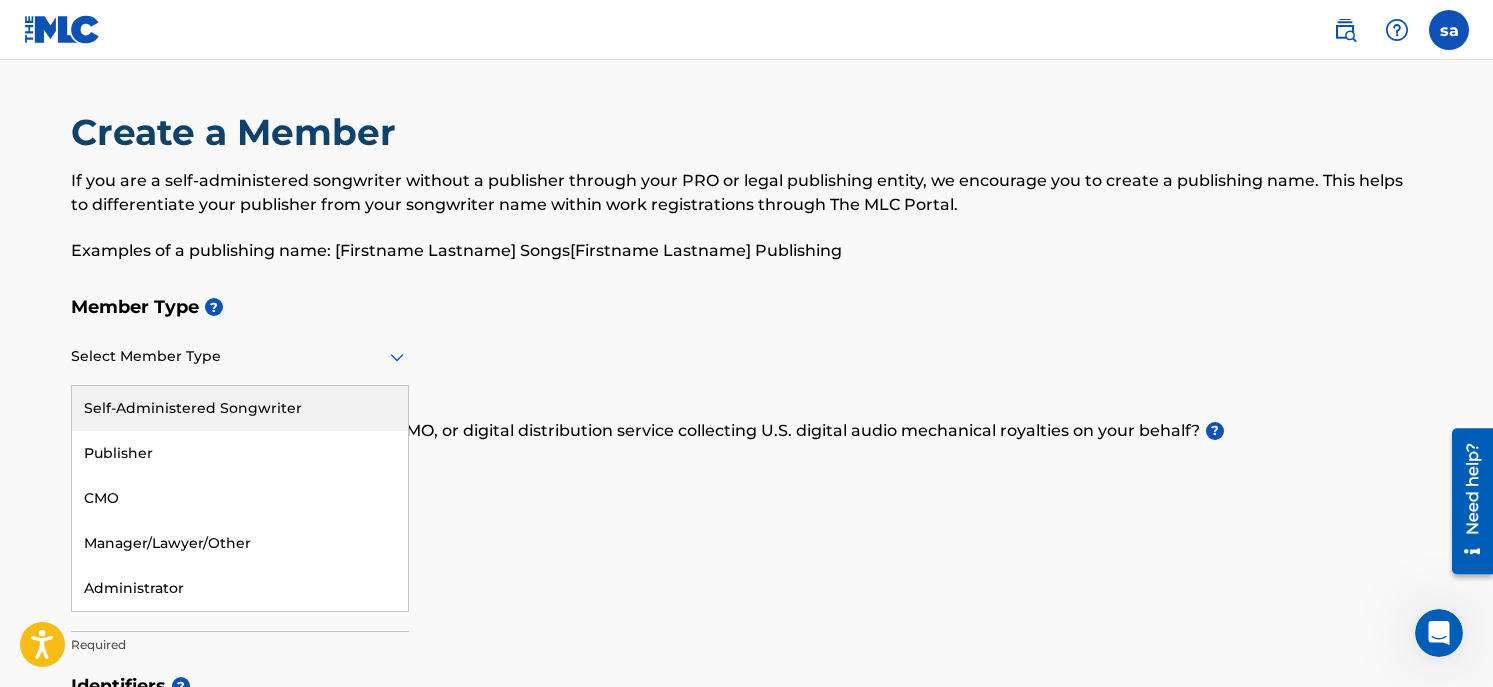 click on "Self-Administered Songwriter" at bounding box center (240, 408) 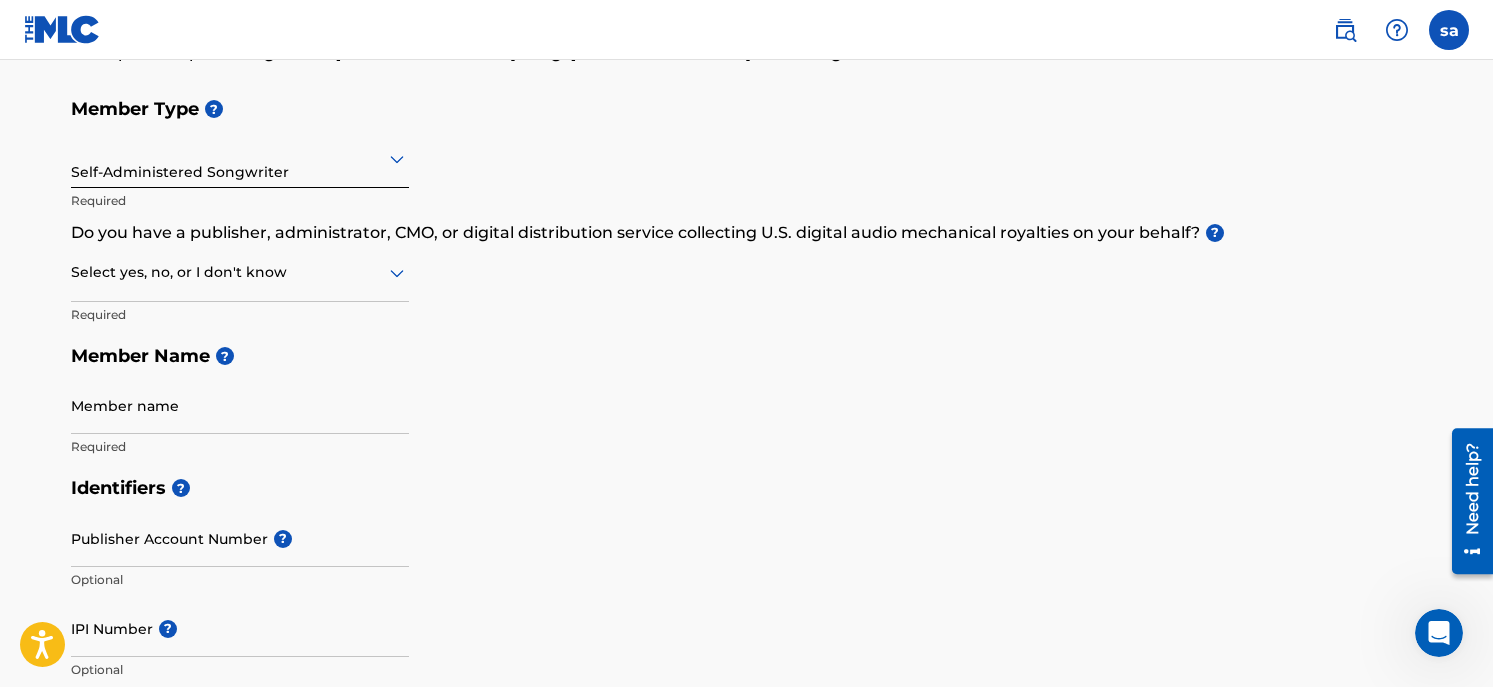 scroll, scrollTop: 200, scrollLeft: 0, axis: vertical 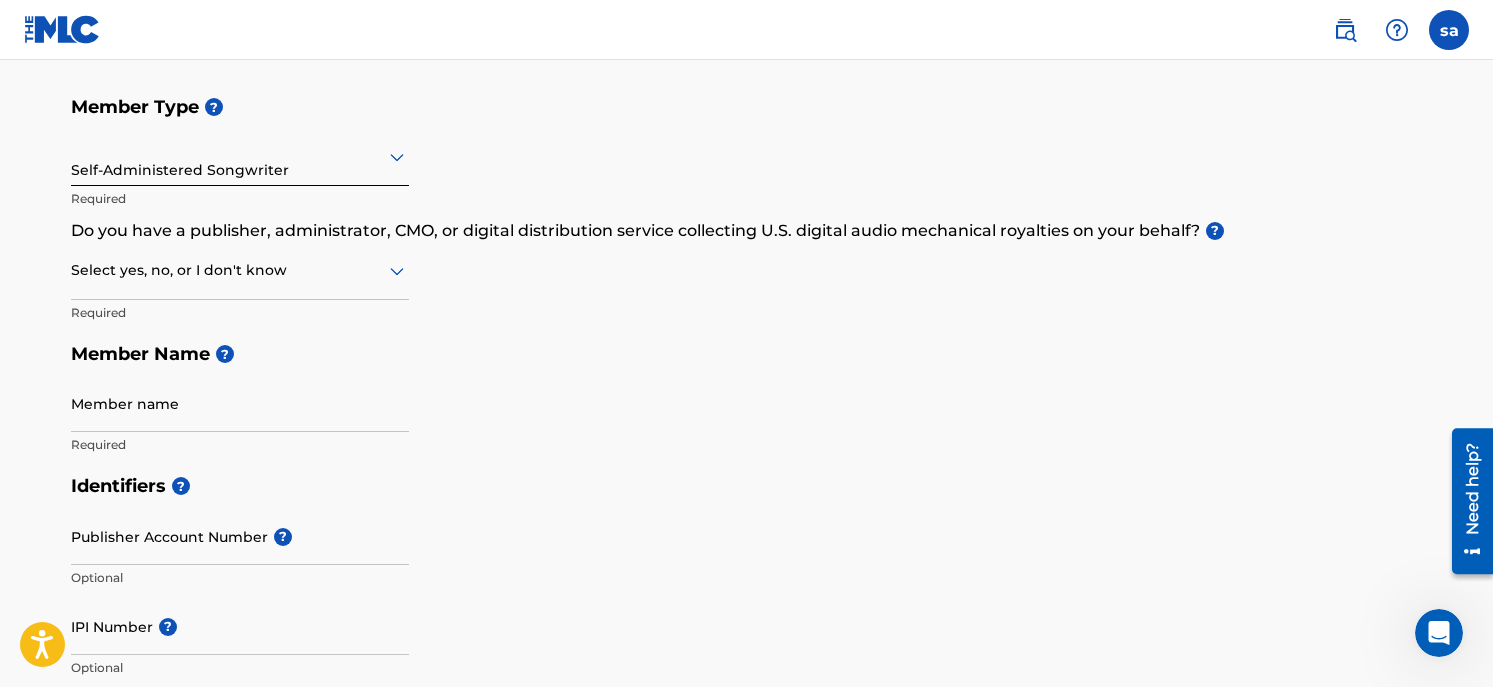 click at bounding box center (240, 270) 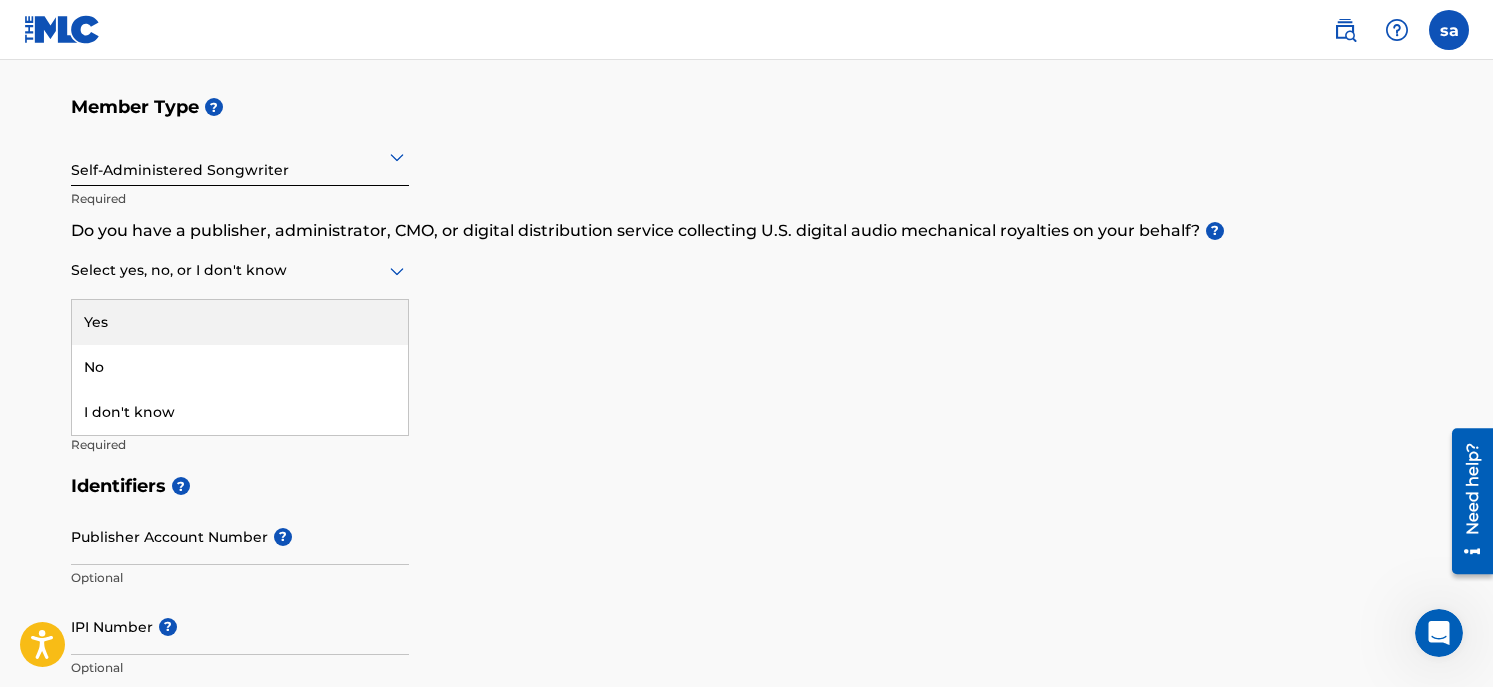 click on "Yes" at bounding box center (240, 322) 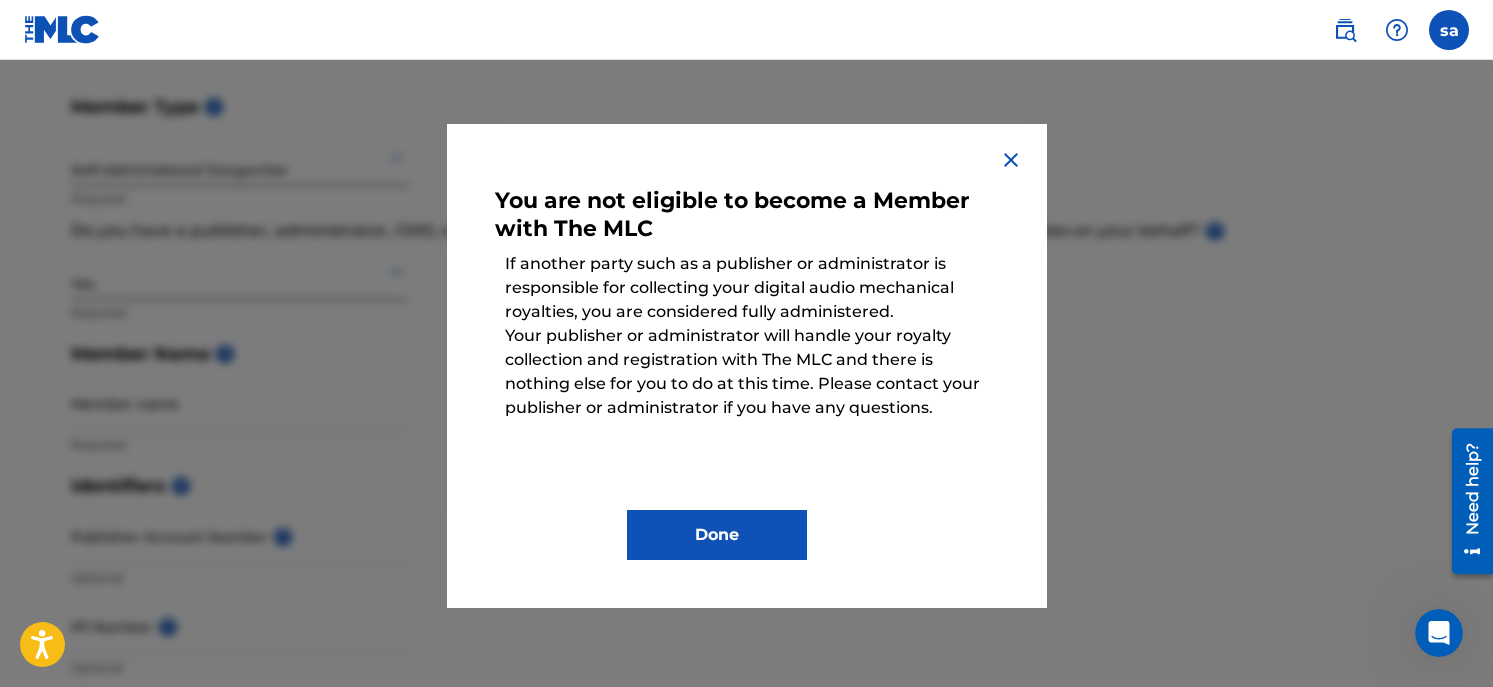 click on "Done" at bounding box center [717, 535] 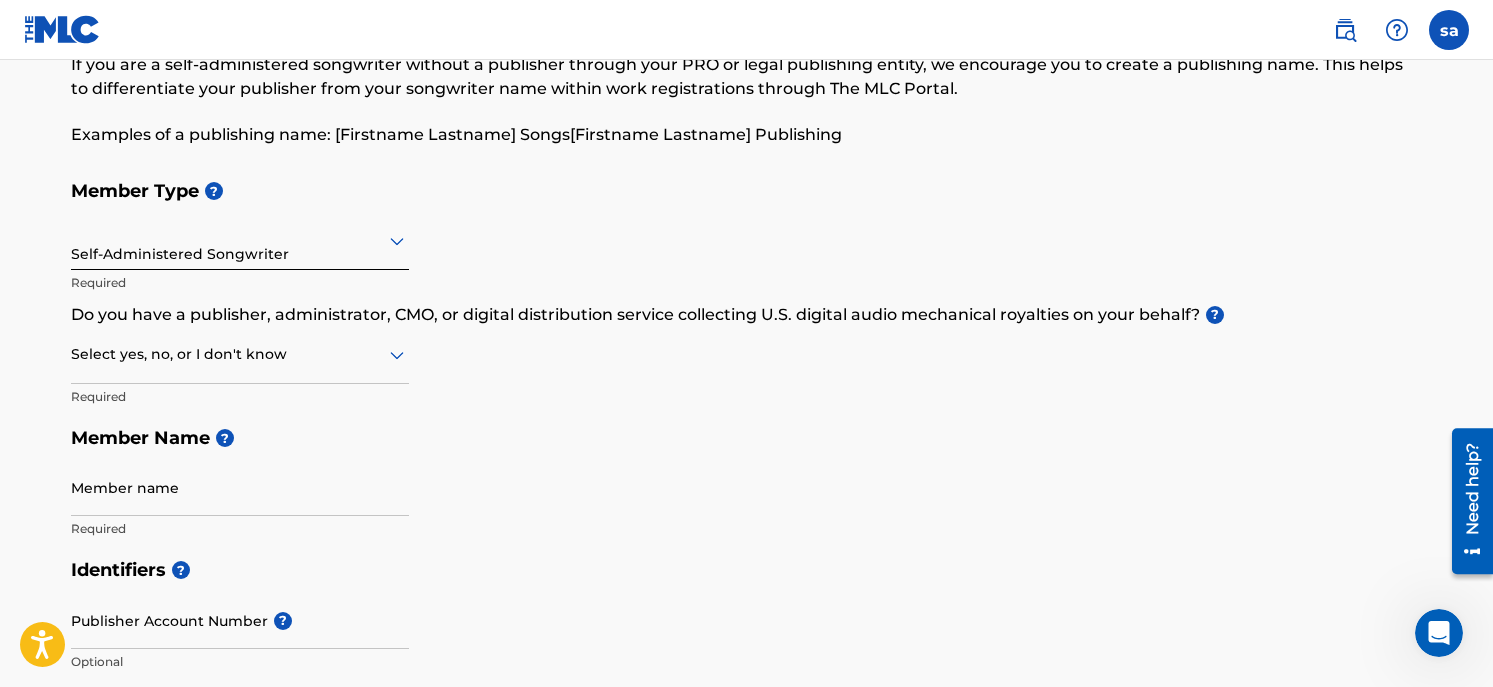 scroll, scrollTop: 0, scrollLeft: 0, axis: both 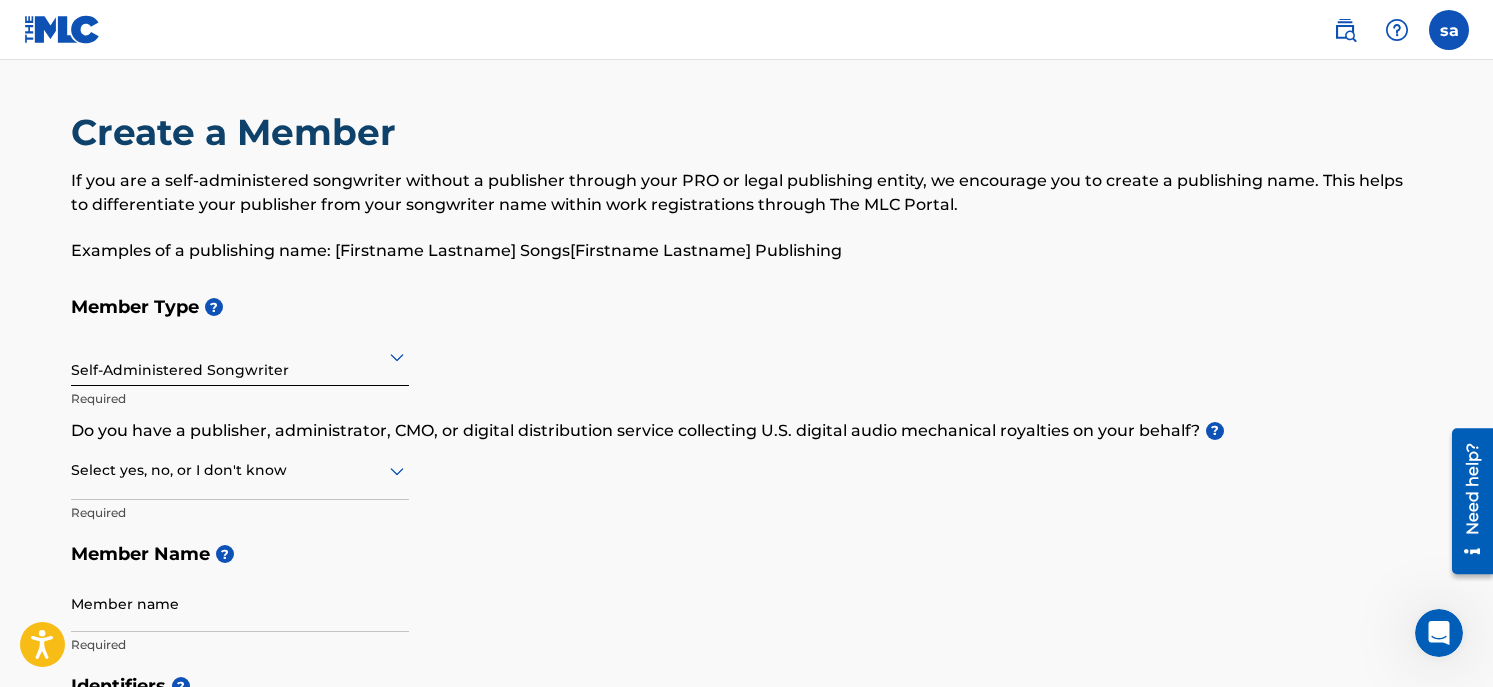 click at bounding box center (1345, 30) 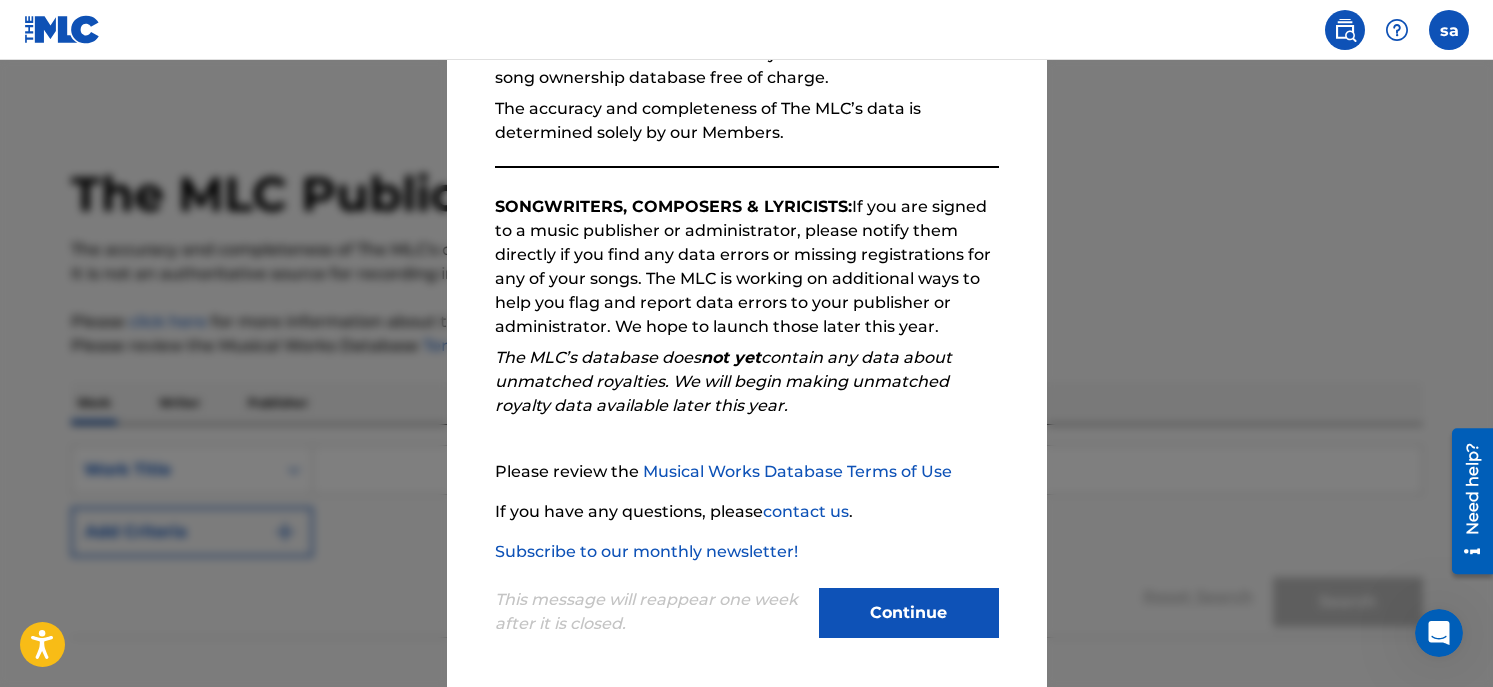 scroll, scrollTop: 228, scrollLeft: 0, axis: vertical 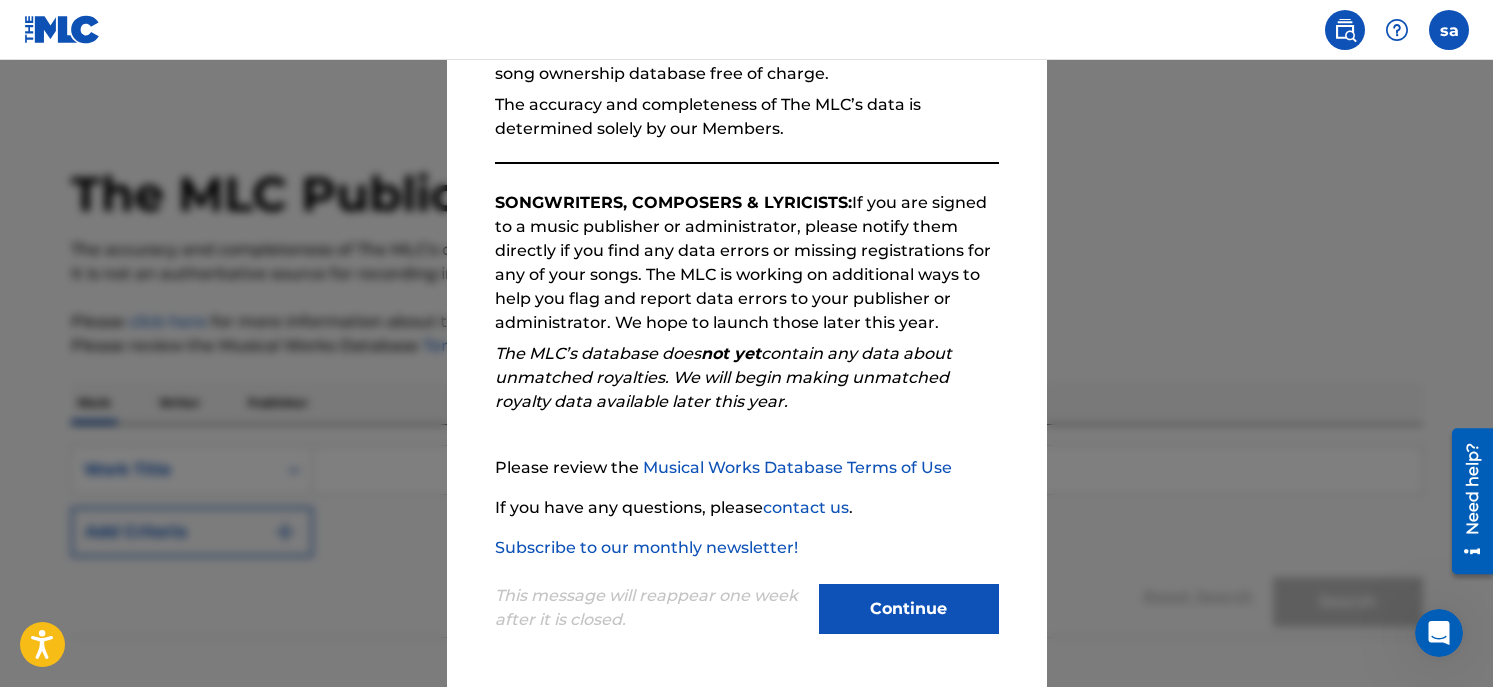 click on "Continue" at bounding box center (909, 609) 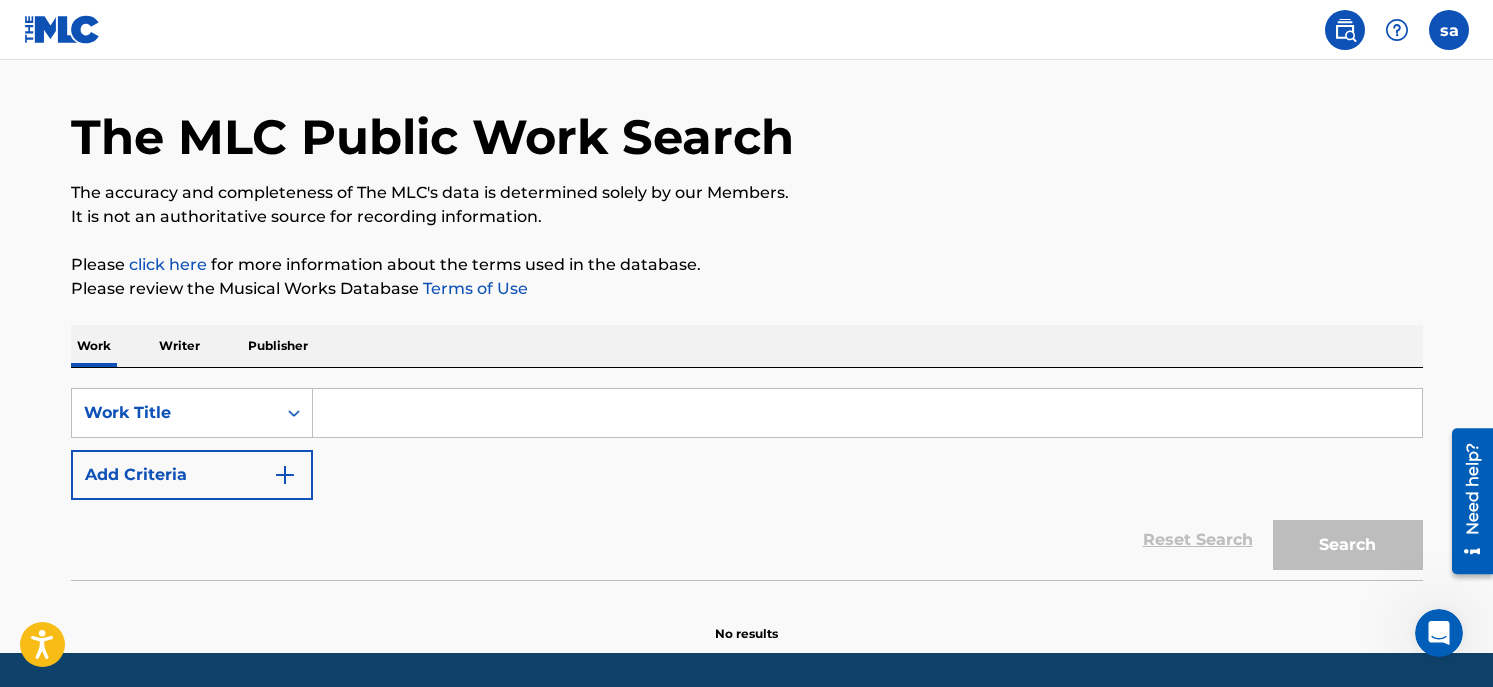 scroll, scrollTop: 119, scrollLeft: 0, axis: vertical 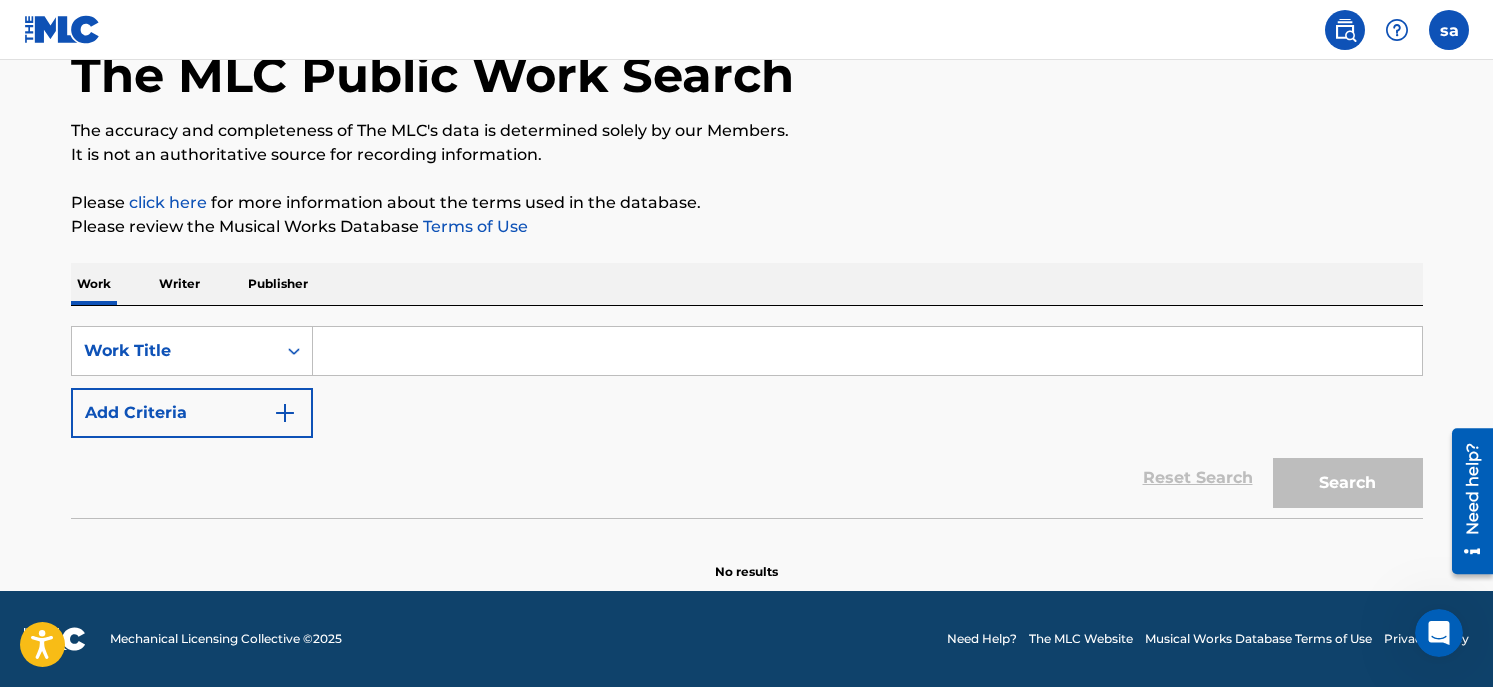 click on "Writer" at bounding box center [179, 284] 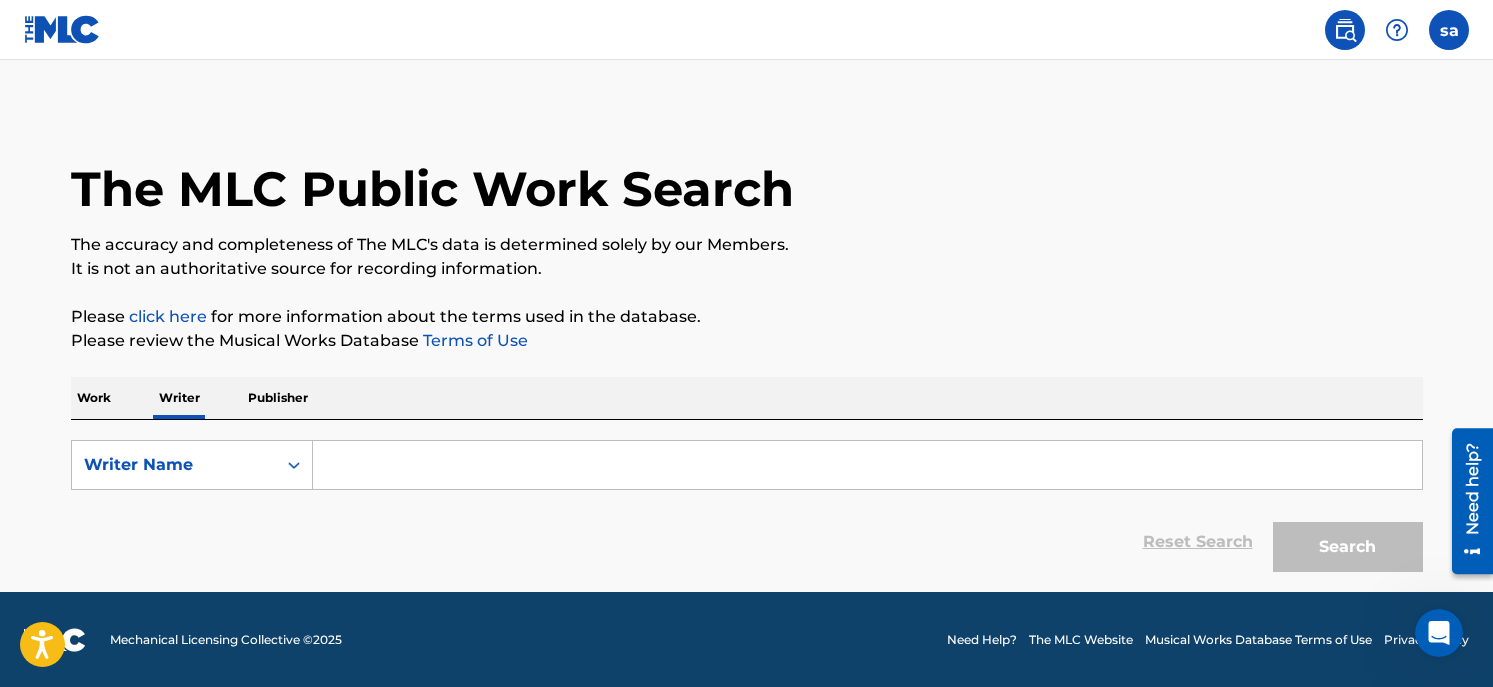 scroll, scrollTop: 6, scrollLeft: 0, axis: vertical 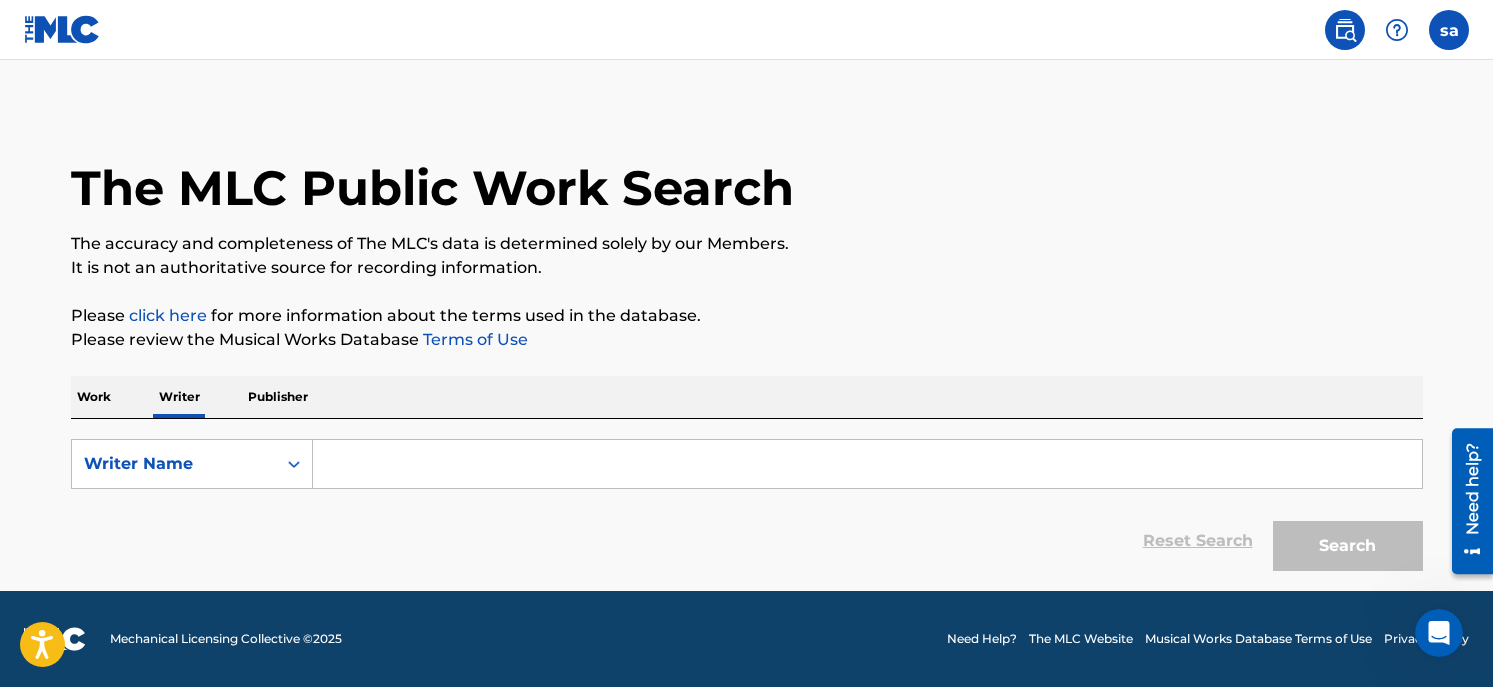 click at bounding box center (867, 464) 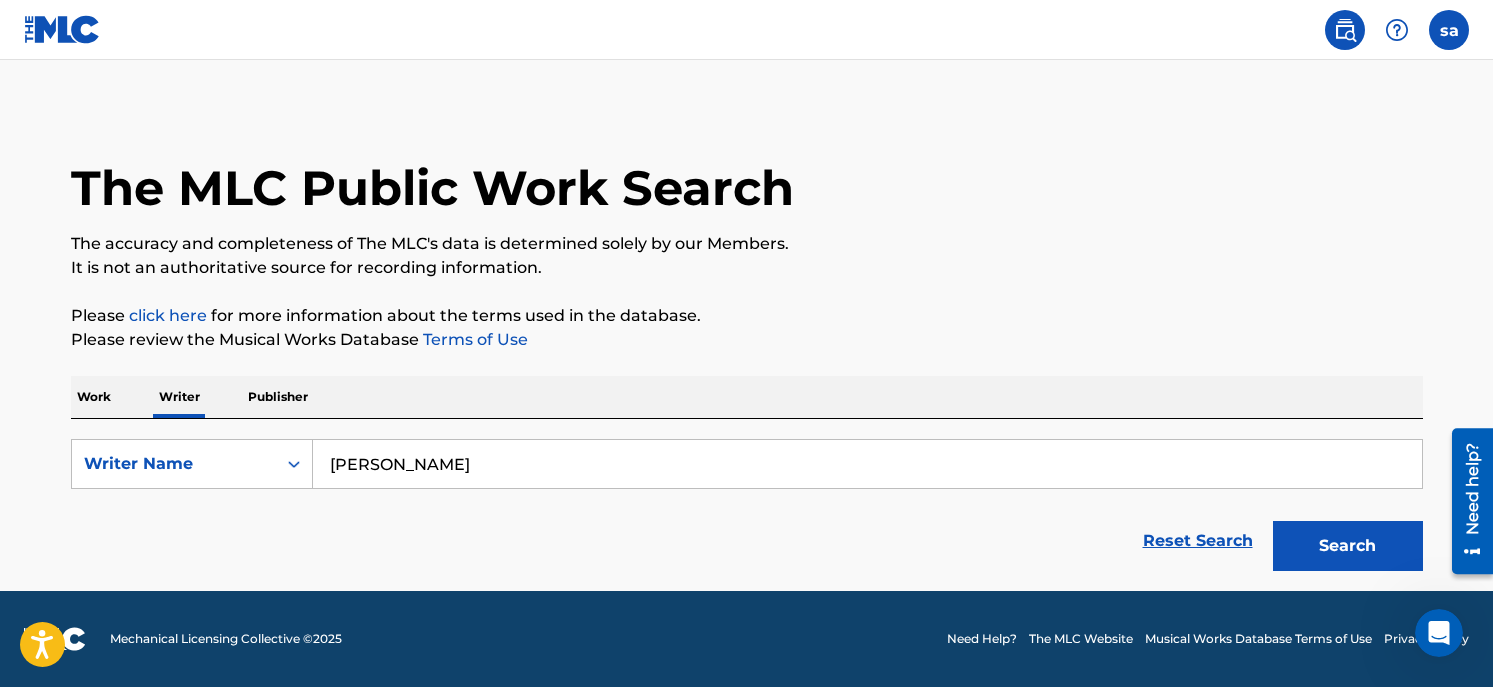 type on "[PERSON_NAME]" 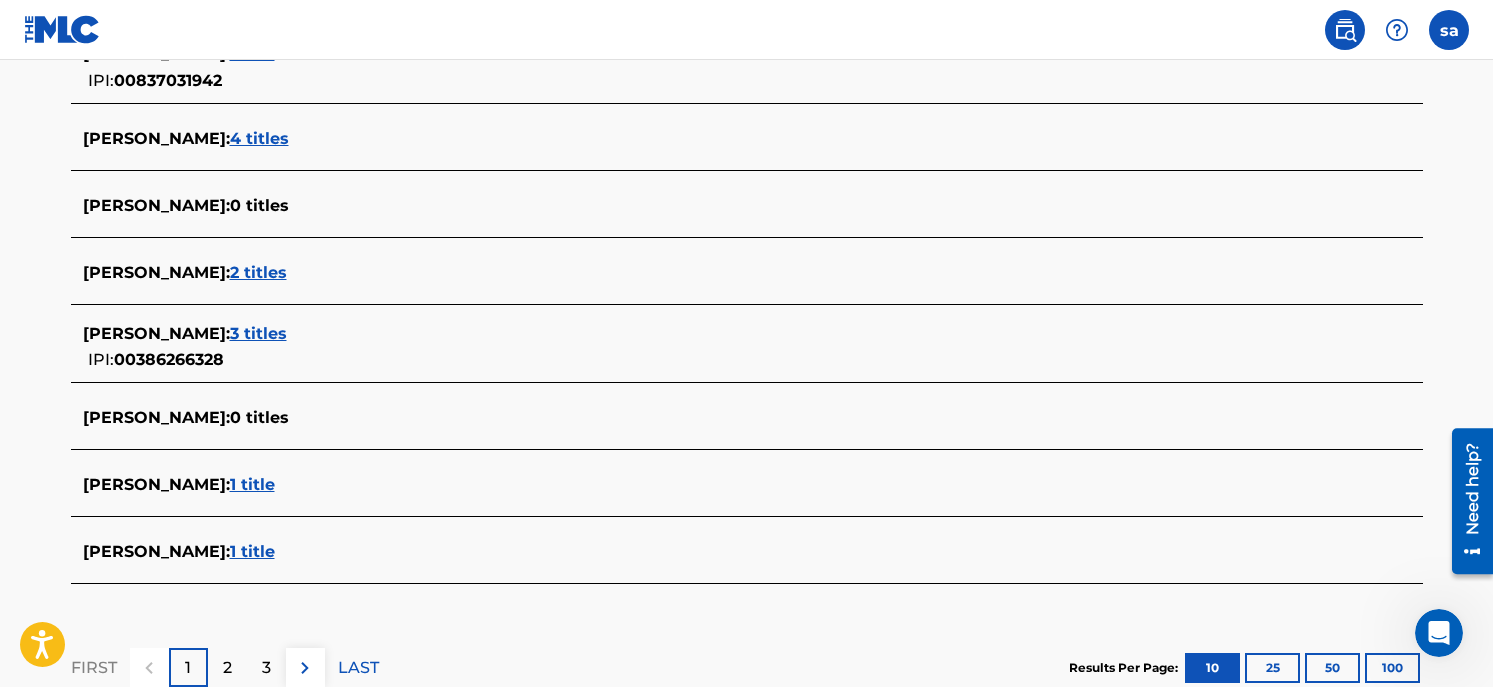 scroll, scrollTop: 806, scrollLeft: 0, axis: vertical 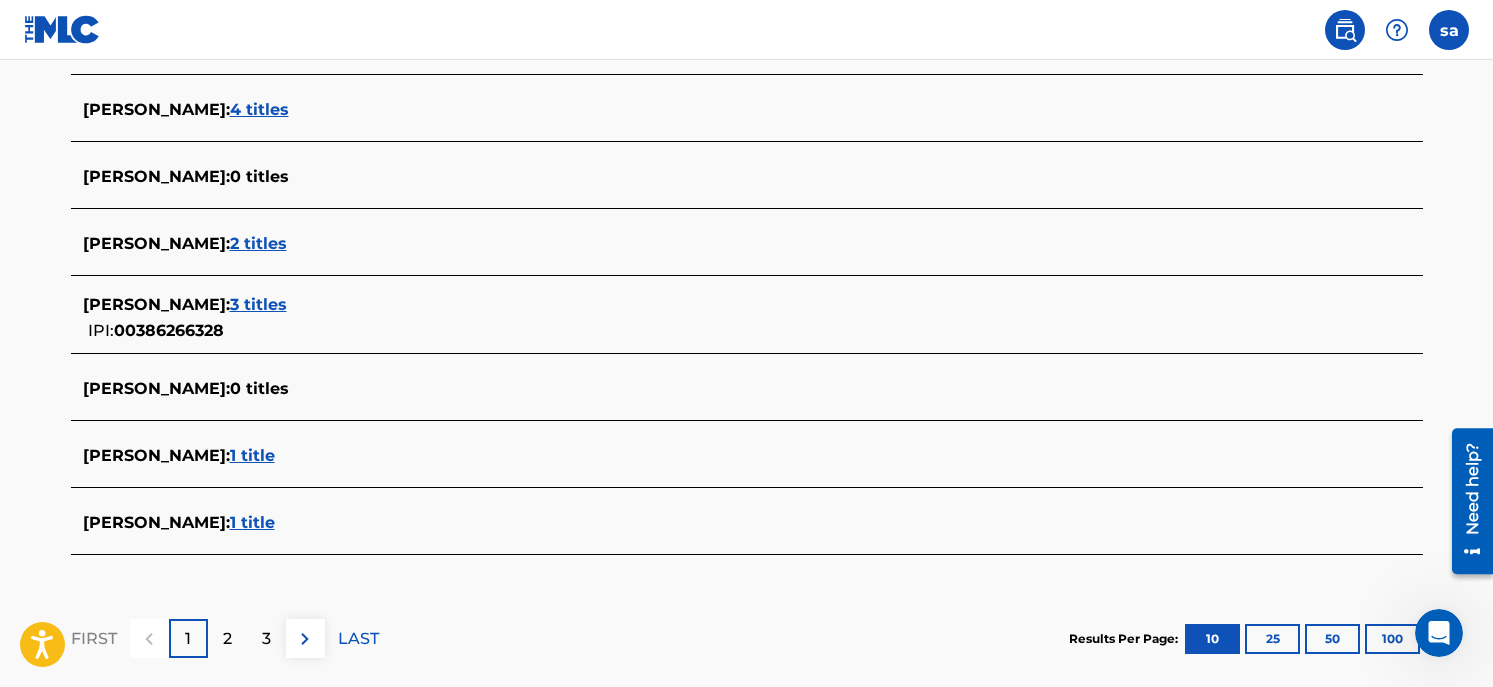 click on "2" at bounding box center (227, 638) 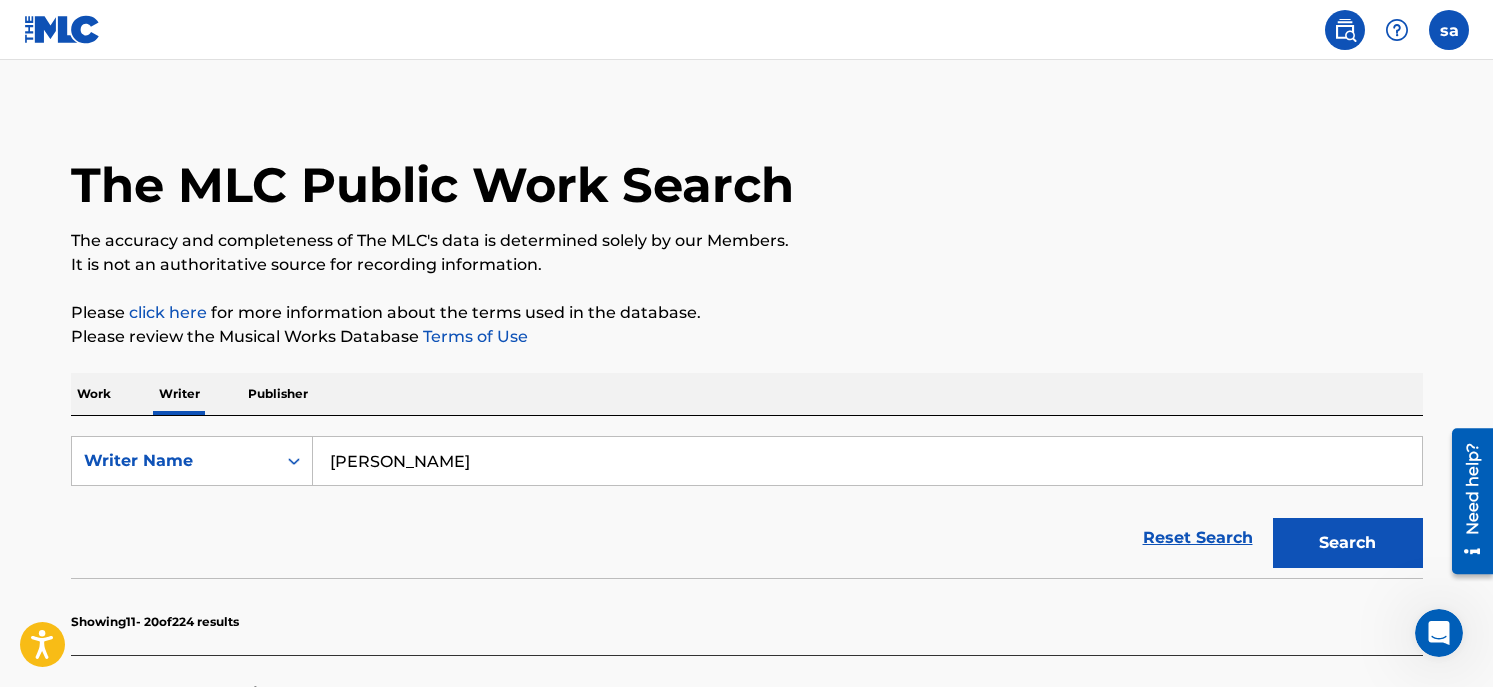 scroll, scrollTop: 0, scrollLeft: 0, axis: both 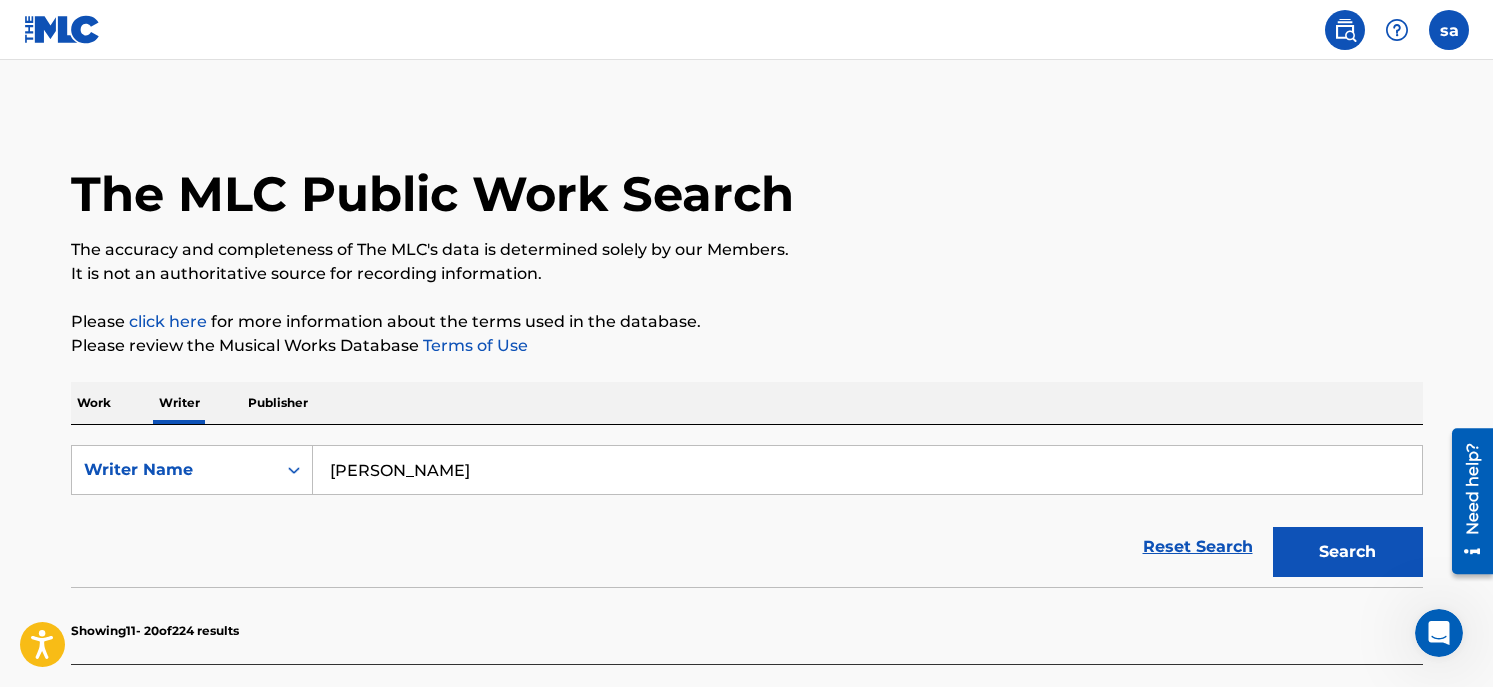 click on "Publisher" at bounding box center (278, 403) 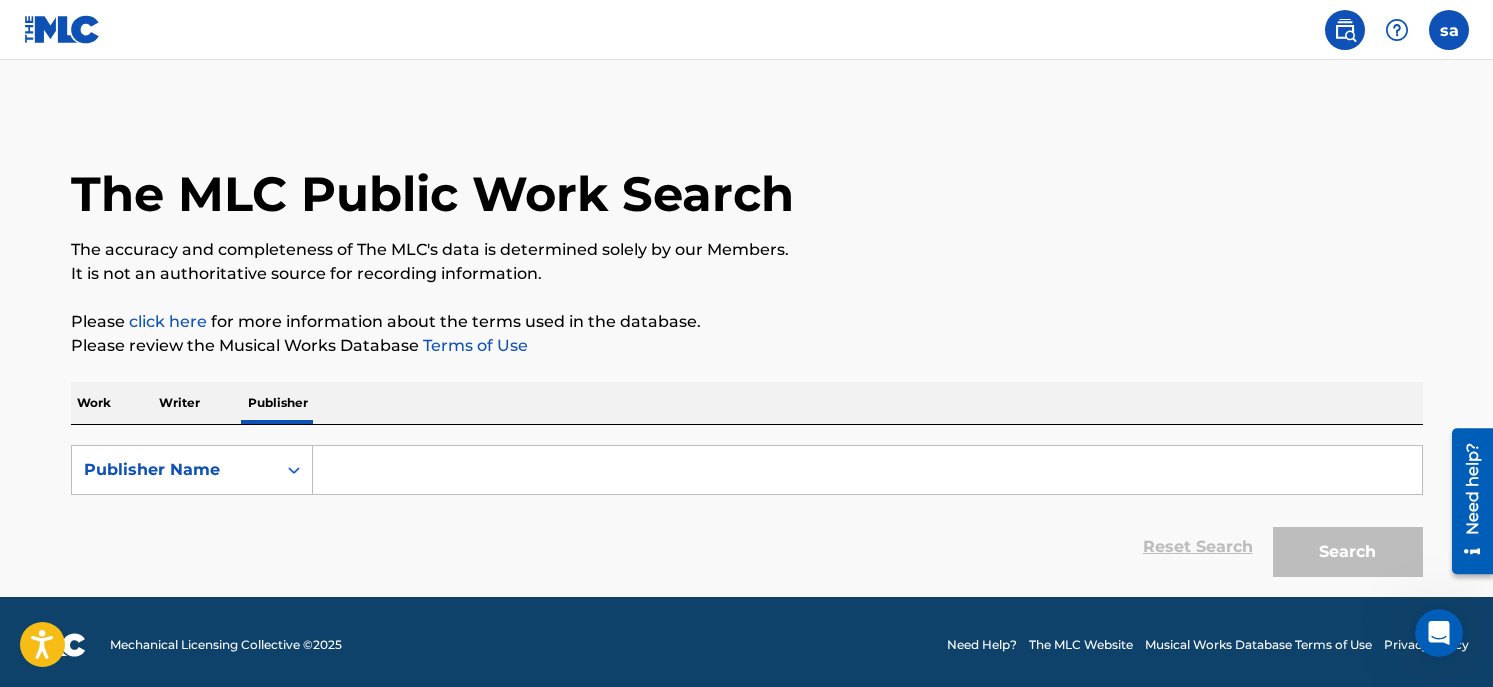 click at bounding box center [867, 470] 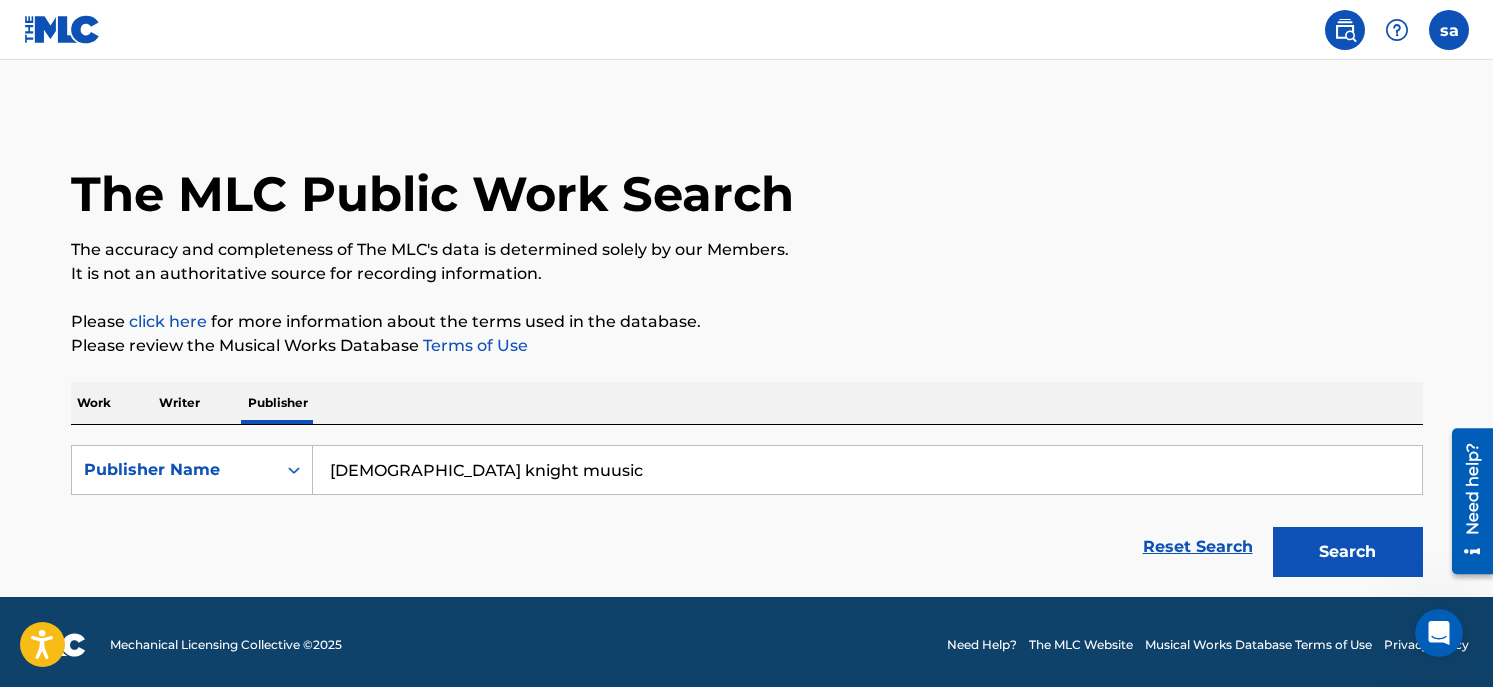 type on "[DEMOGRAPHIC_DATA] knight muusic" 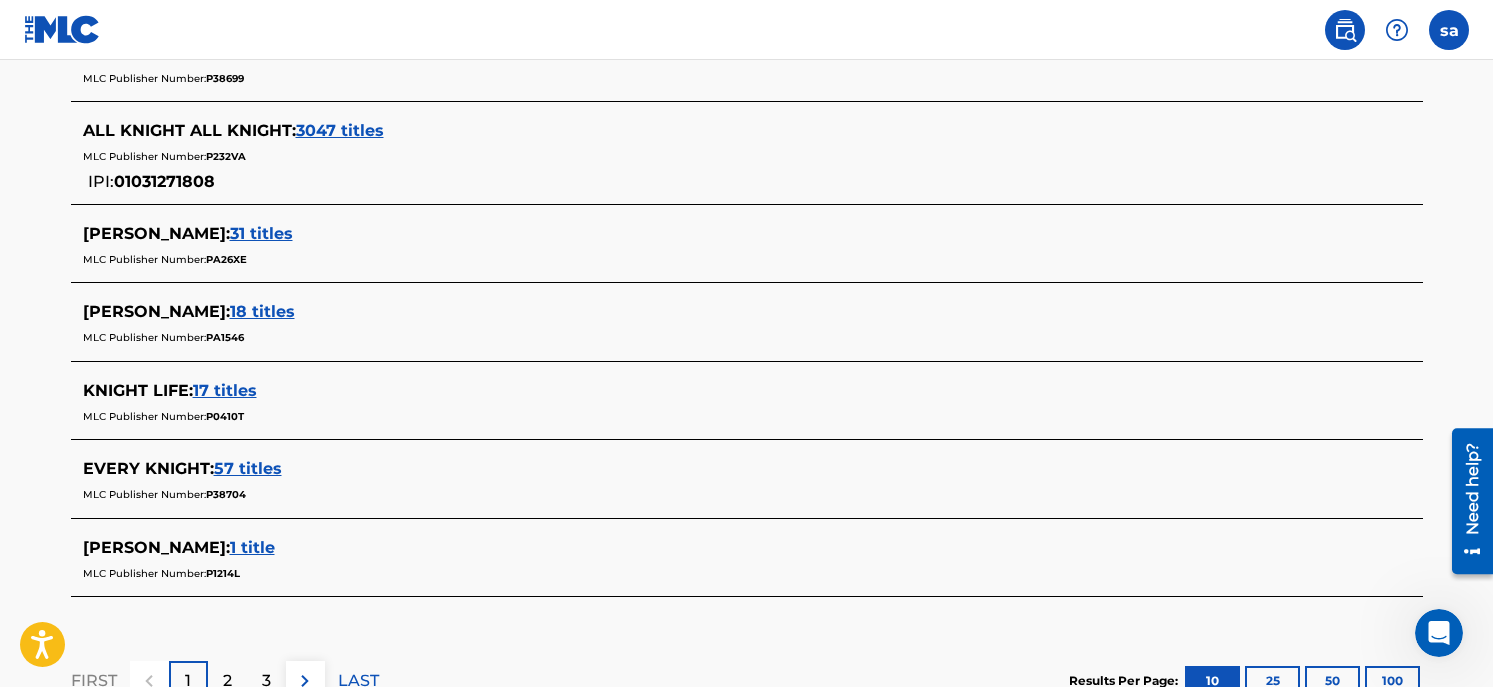 scroll, scrollTop: 555, scrollLeft: 0, axis: vertical 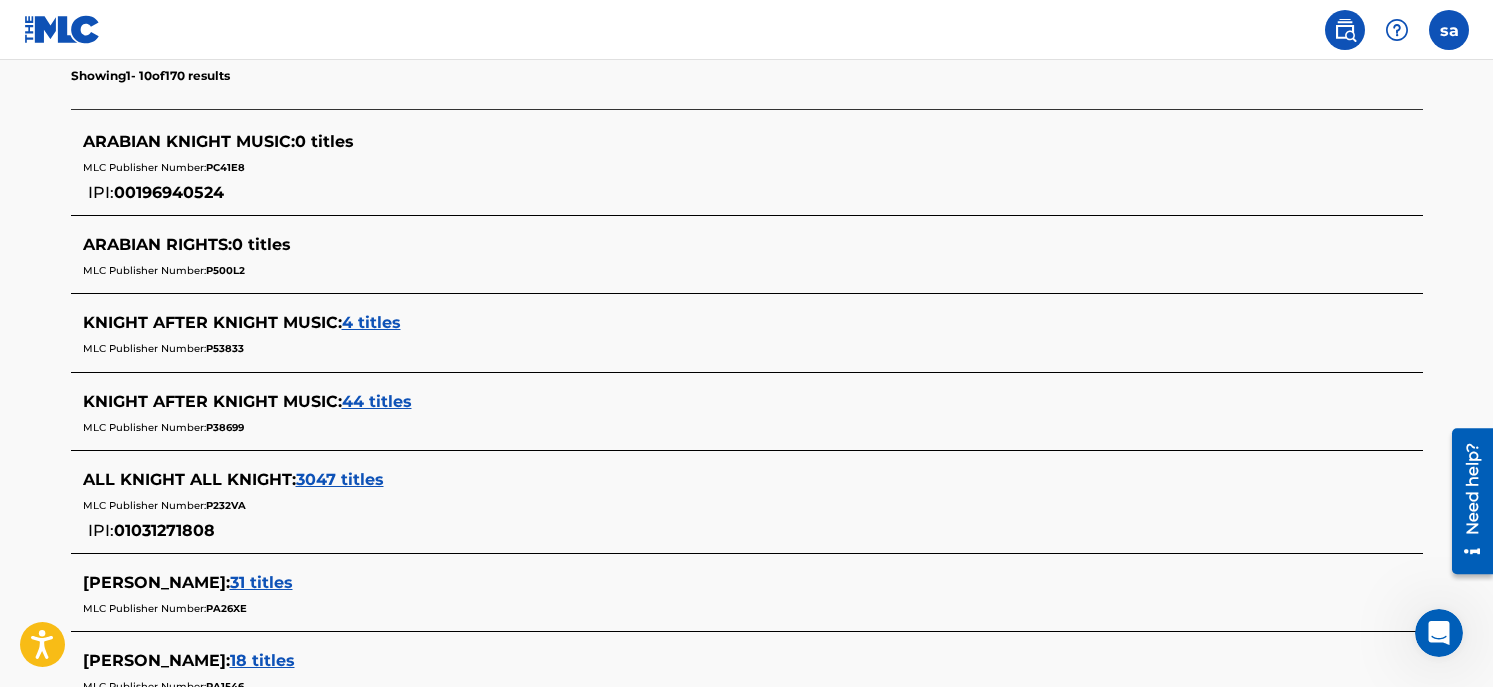 click on "ARABIAN KNIGHT MUSIC :" at bounding box center [189, 141] 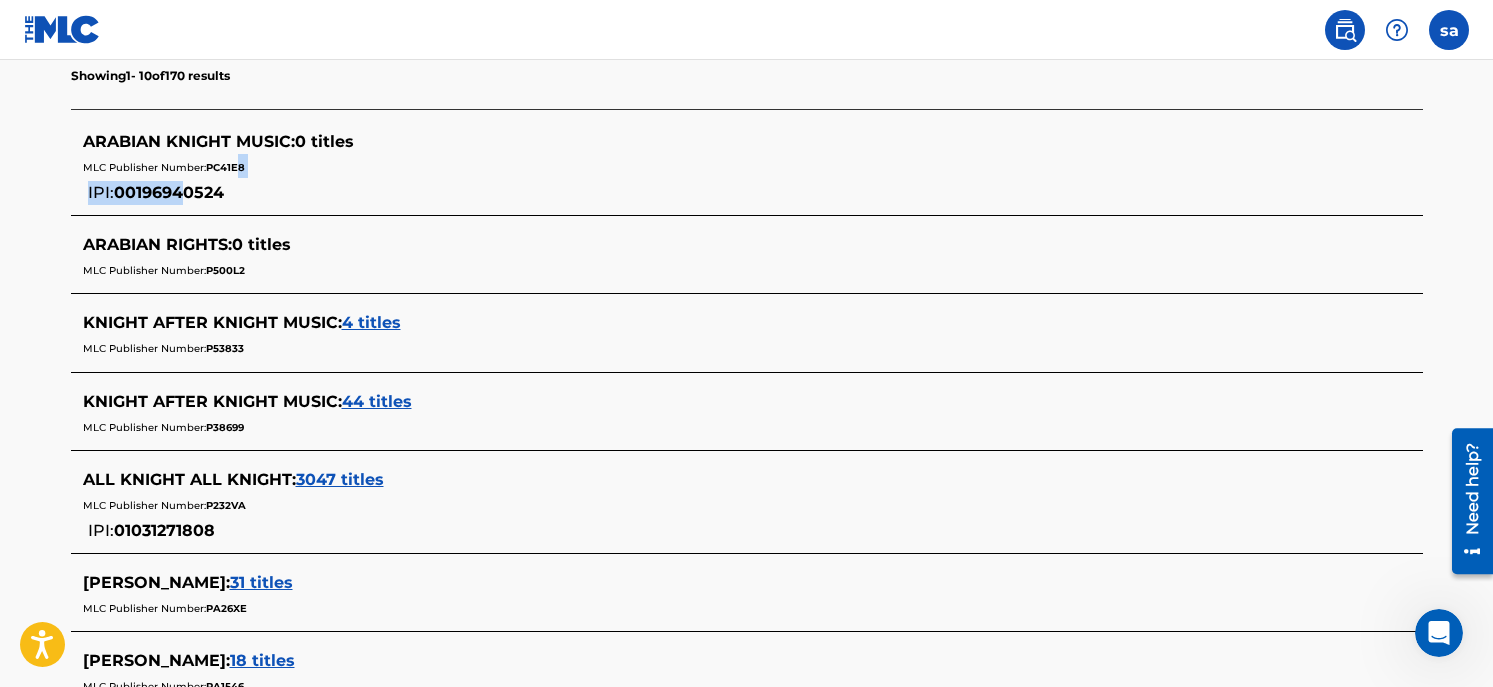 drag, startPoint x: 237, startPoint y: 194, endPoint x: 189, endPoint y: 189, distance: 48.259712 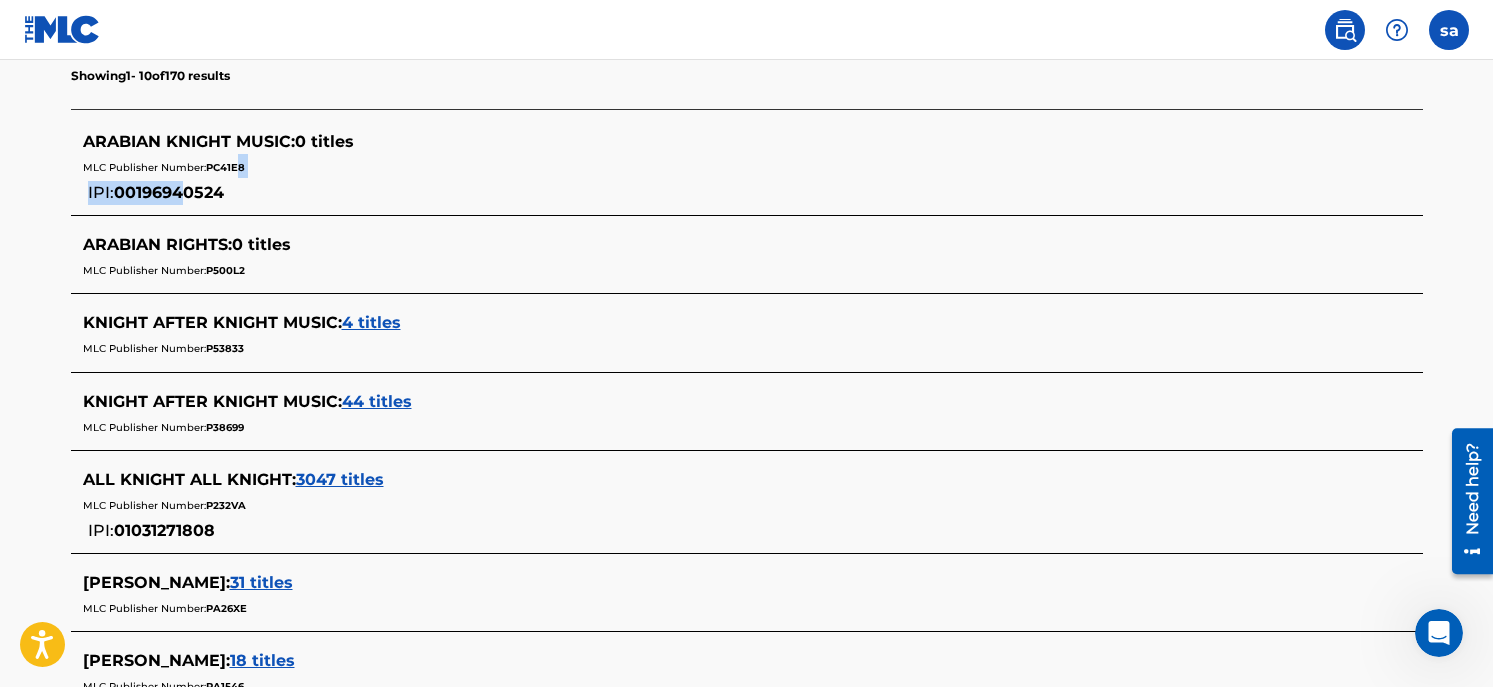 click on "ARABIAN KNIGHT MUSIC :  0 titles MLC Publisher Number:  PC41E8 IPI:  00196940524" at bounding box center [721, 167] 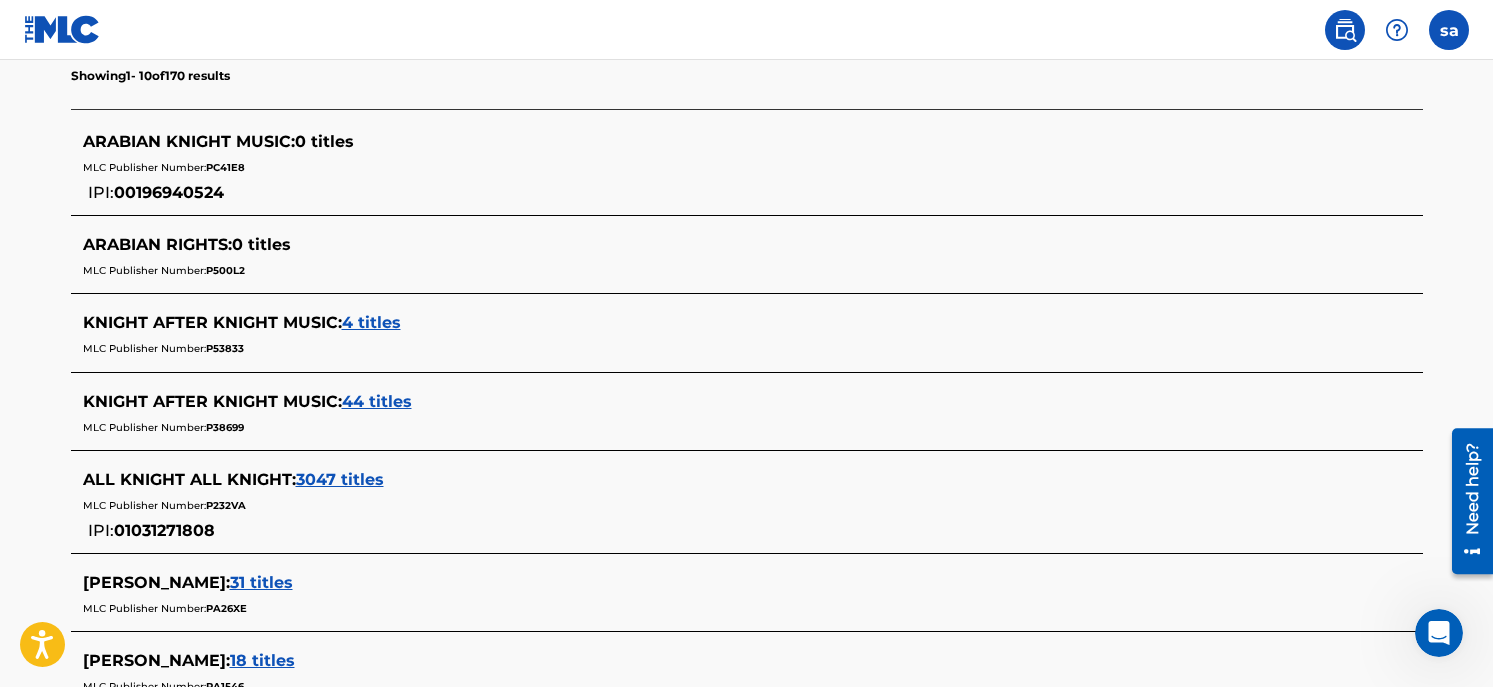 drag, startPoint x: 245, startPoint y: 190, endPoint x: 111, endPoint y: 190, distance: 134 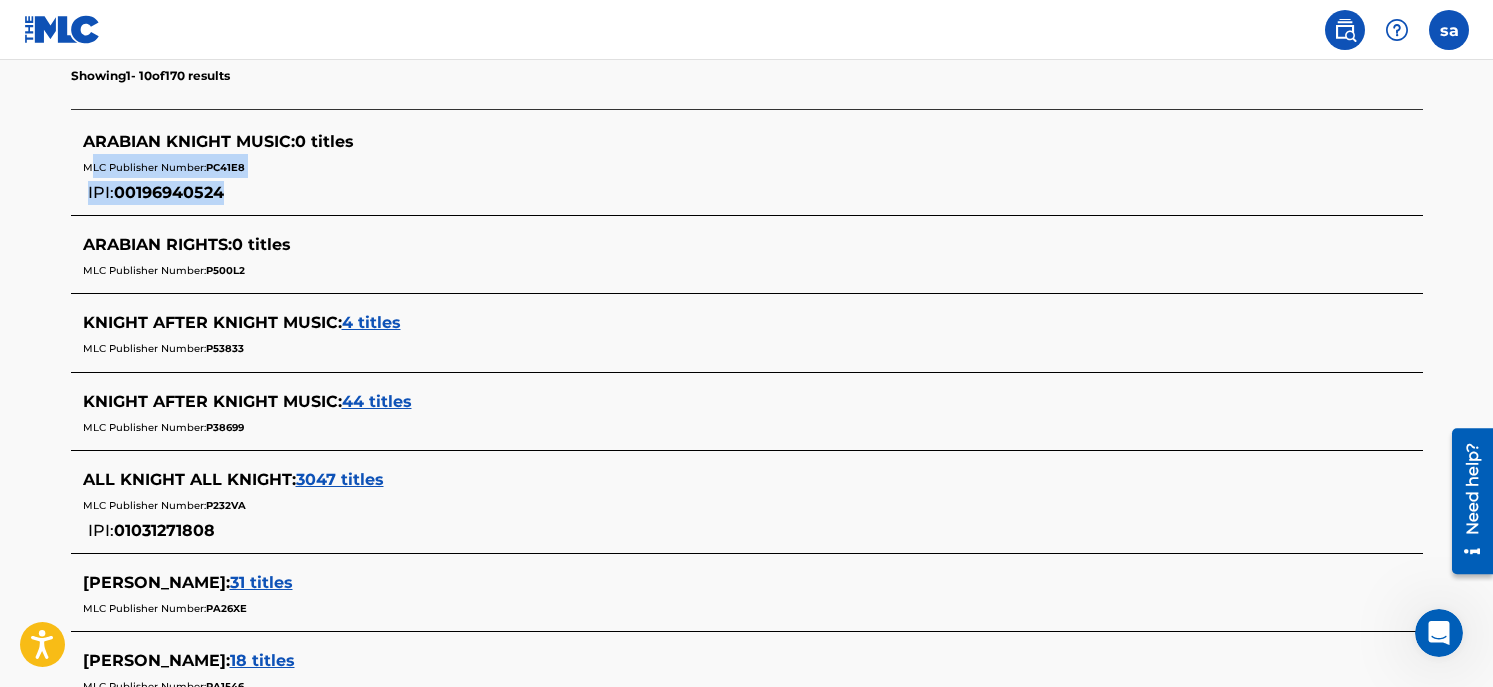 drag, startPoint x: 90, startPoint y: 166, endPoint x: 228, endPoint y: 215, distance: 146.44112 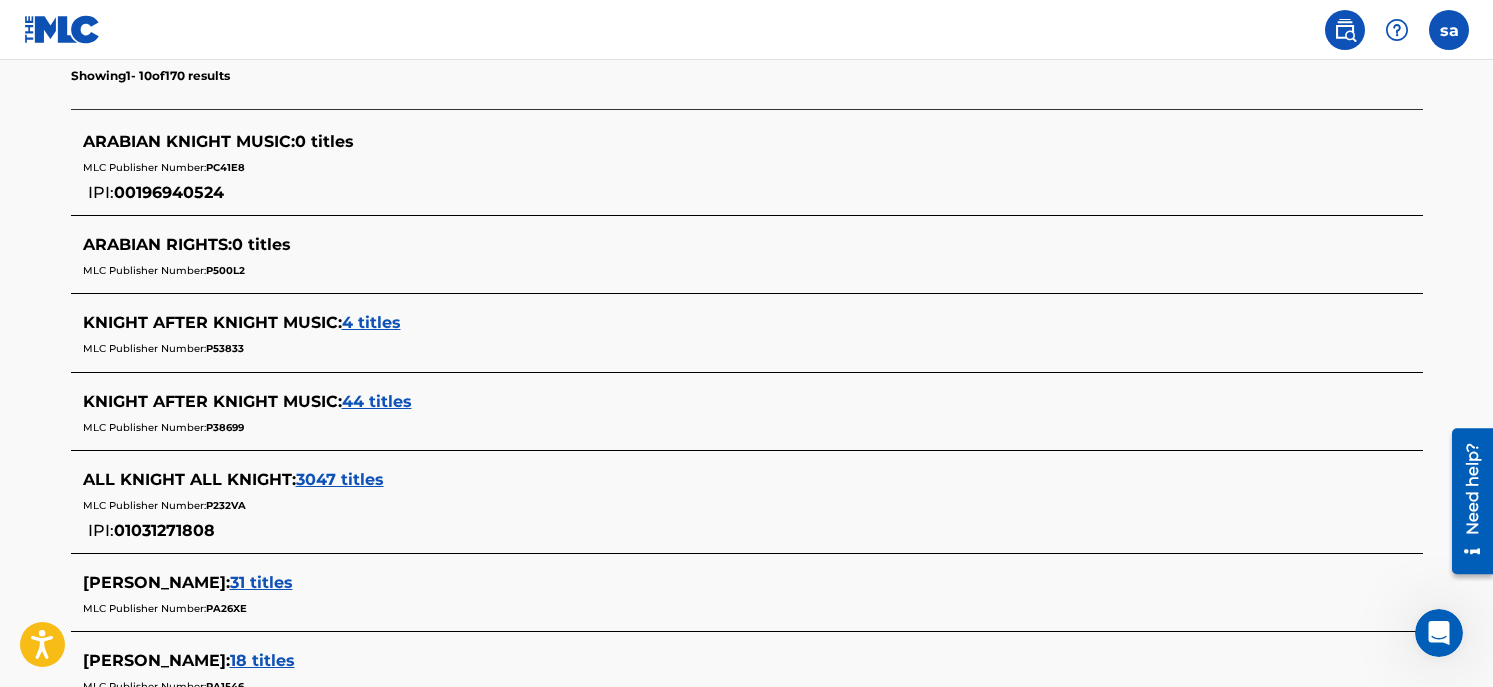 click on "ARABIAN KNIGHT MUSIC :  0 titles MLC Publisher Number:  PC41E8 IPI:  00196940524" at bounding box center [747, 167] 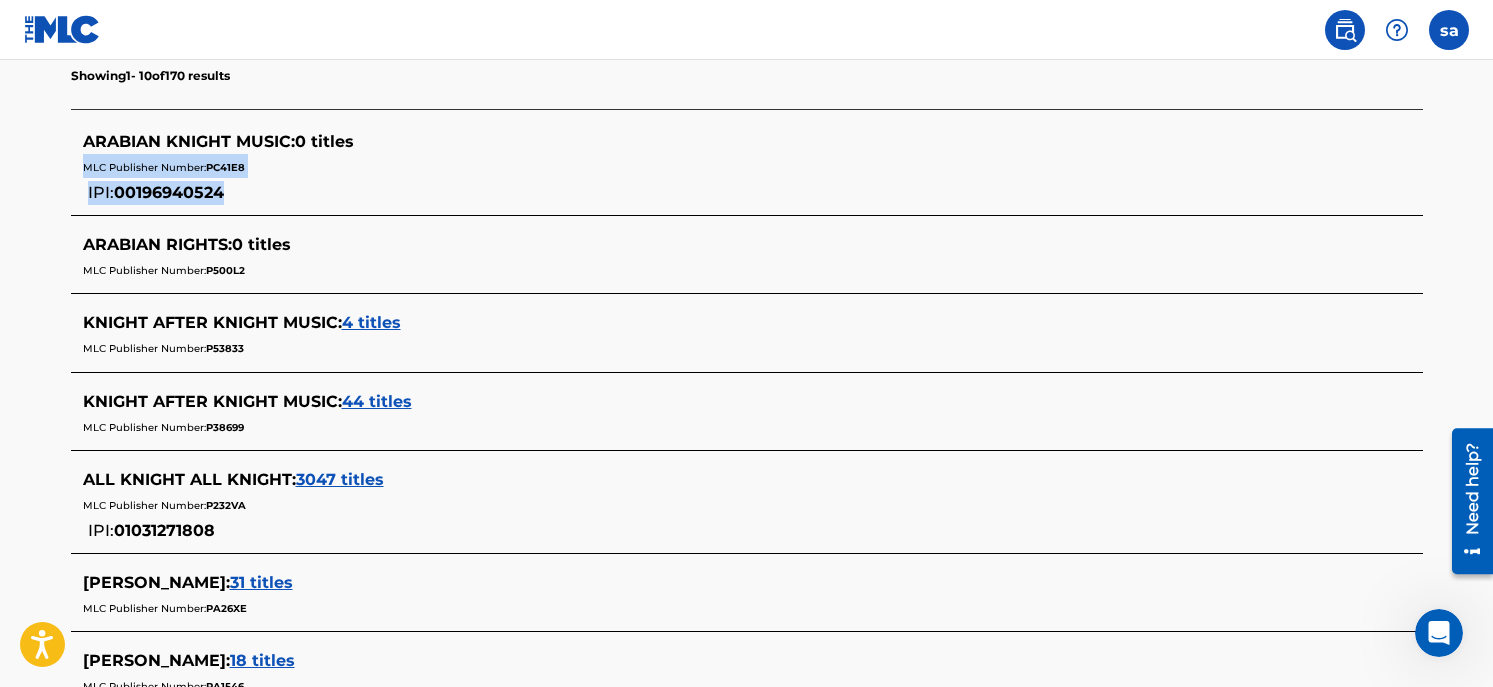 drag, startPoint x: 73, startPoint y: 162, endPoint x: 223, endPoint y: 184, distance: 151.60475 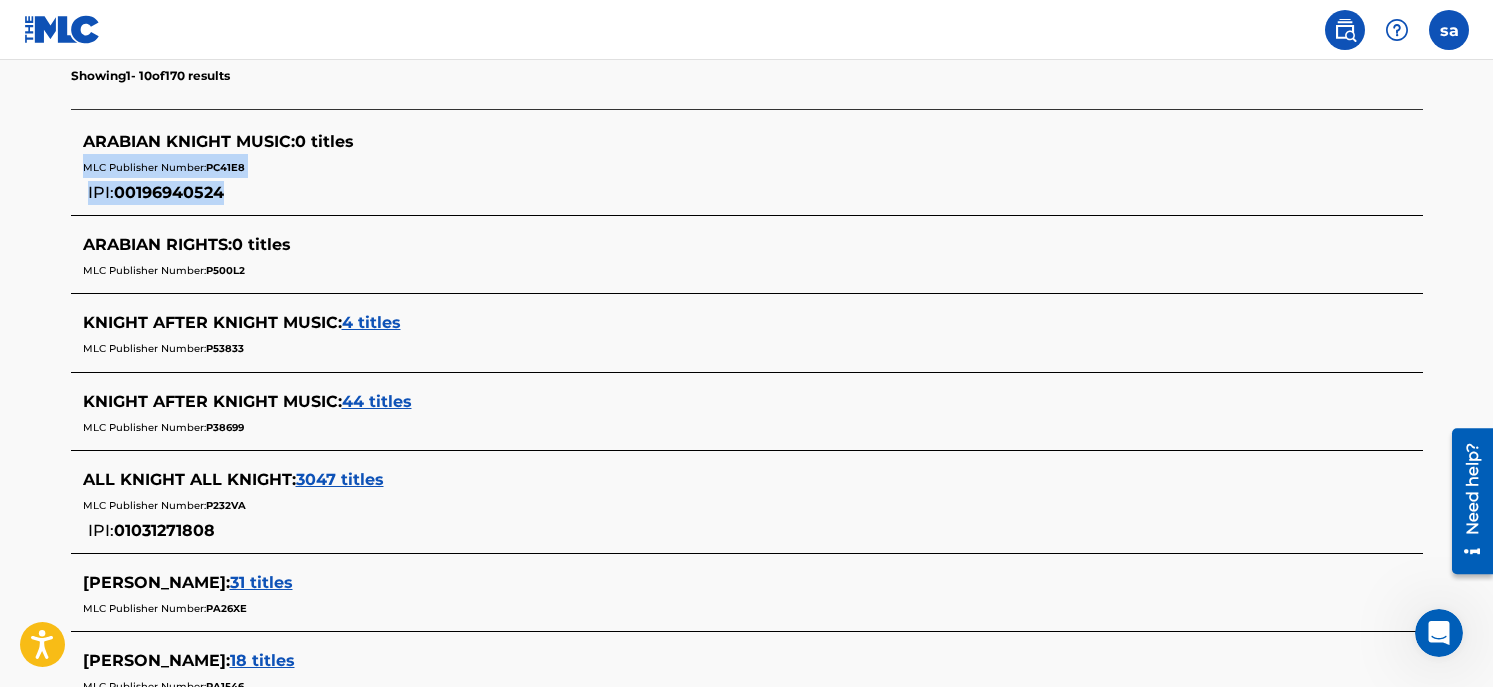 copy on "MLC Publisher Number:  PC41E8 IPI:  00196940524" 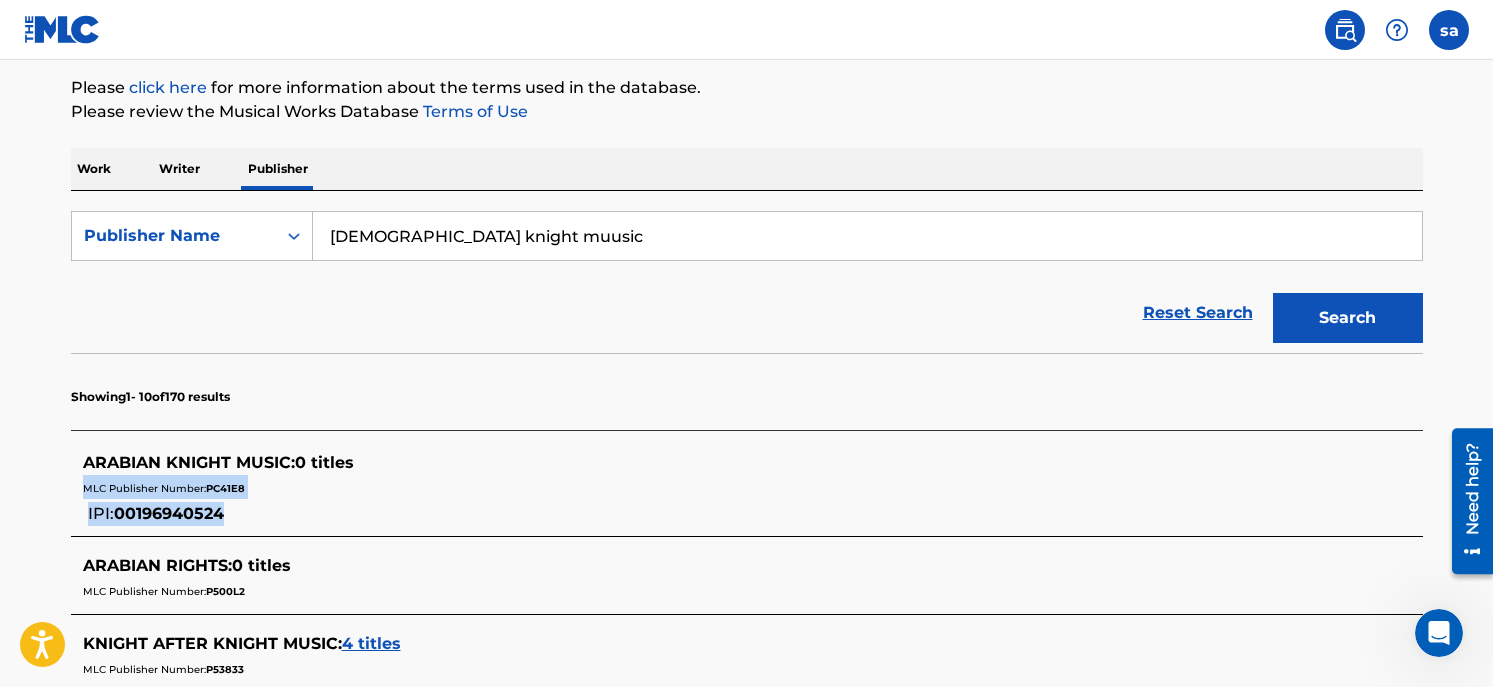 scroll, scrollTop: 155, scrollLeft: 0, axis: vertical 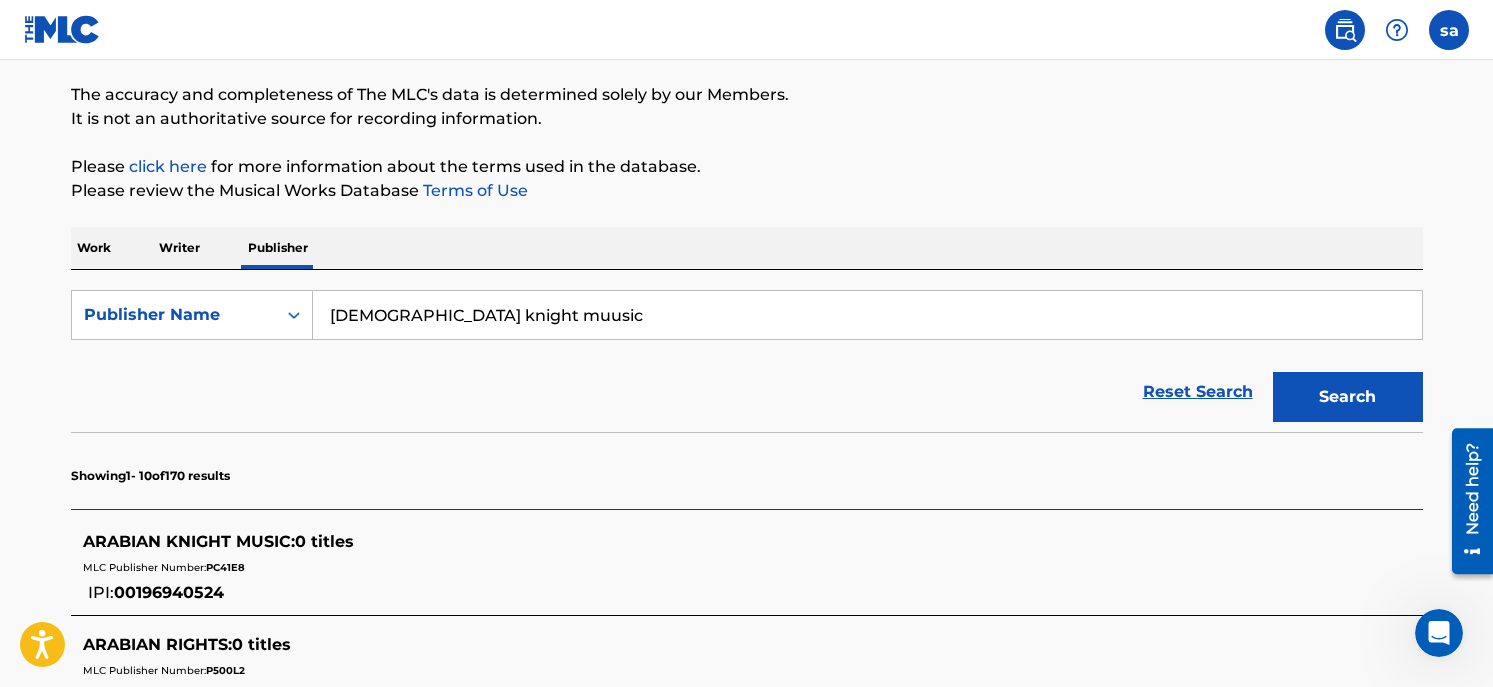 click on "Writer" at bounding box center (179, 248) 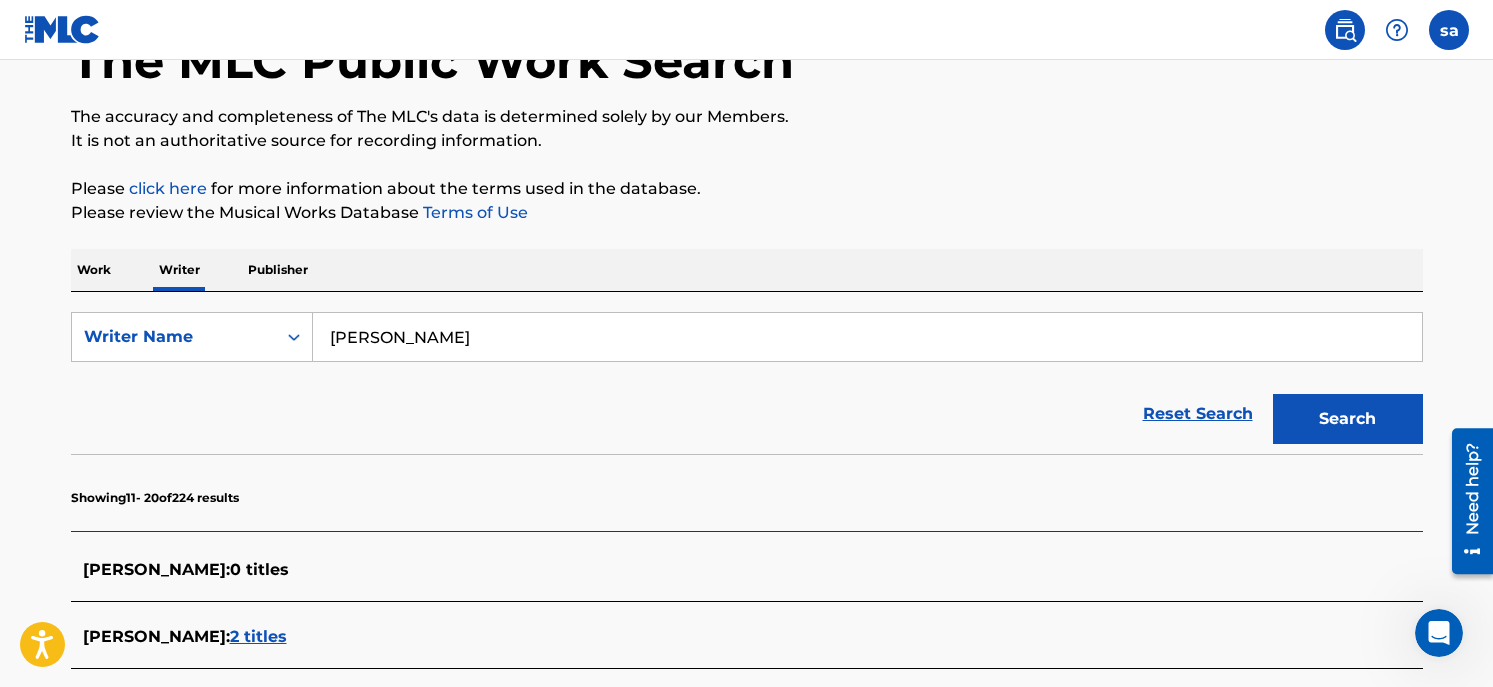scroll, scrollTop: 92, scrollLeft: 0, axis: vertical 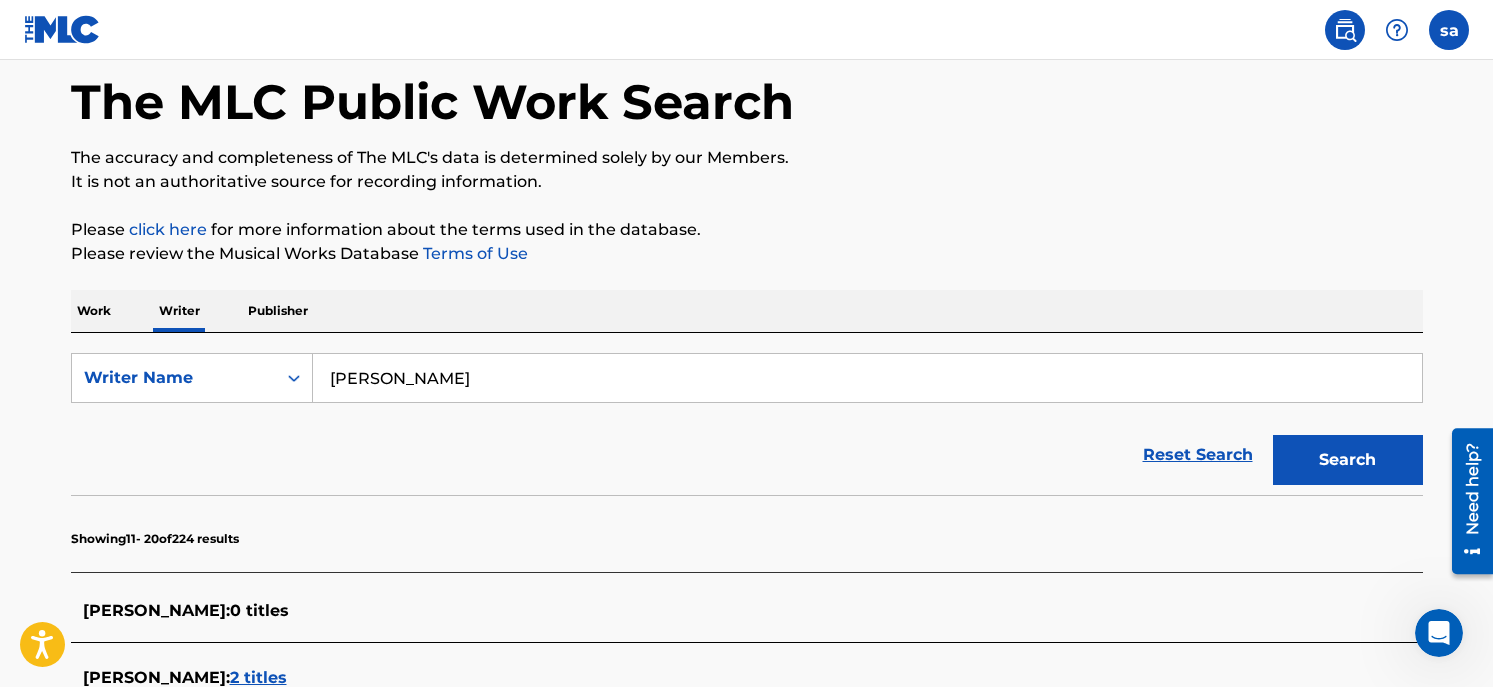 click on "Search" at bounding box center (1348, 460) 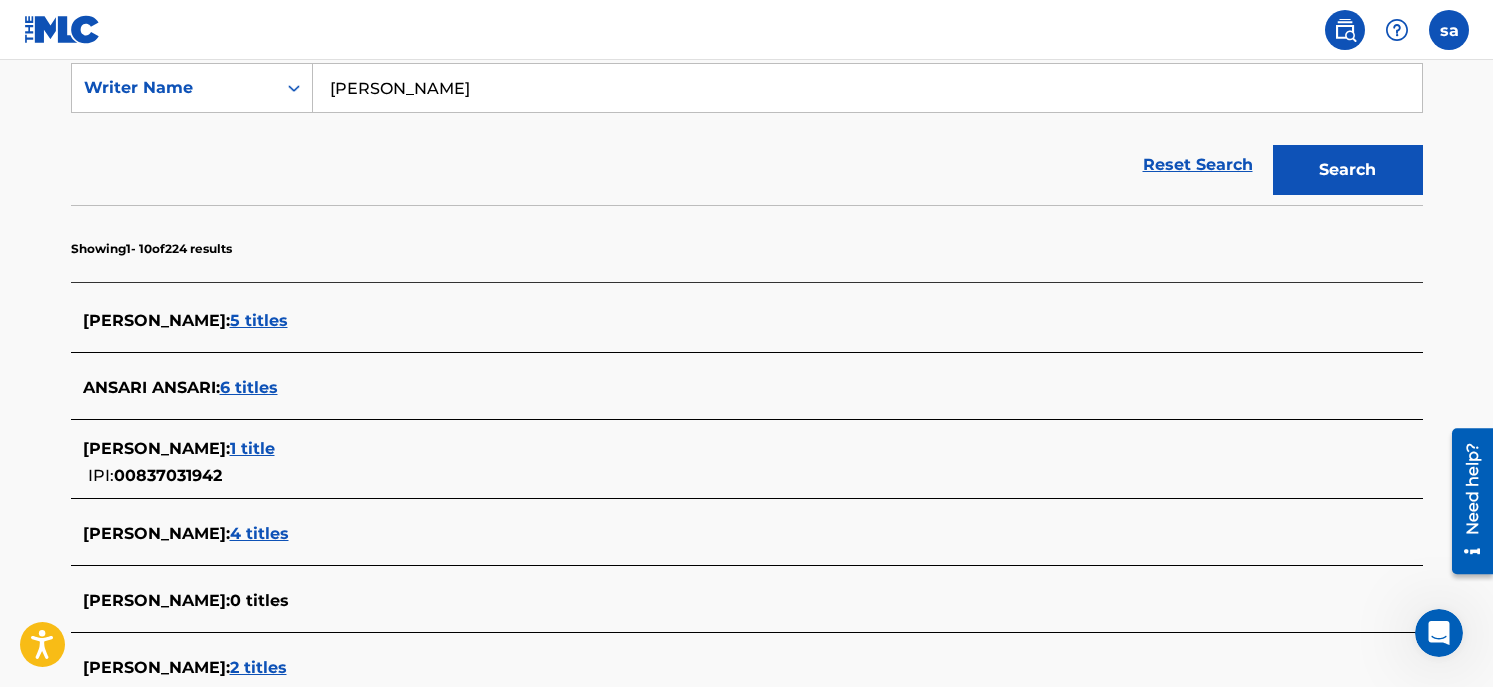 scroll, scrollTop: 392, scrollLeft: 0, axis: vertical 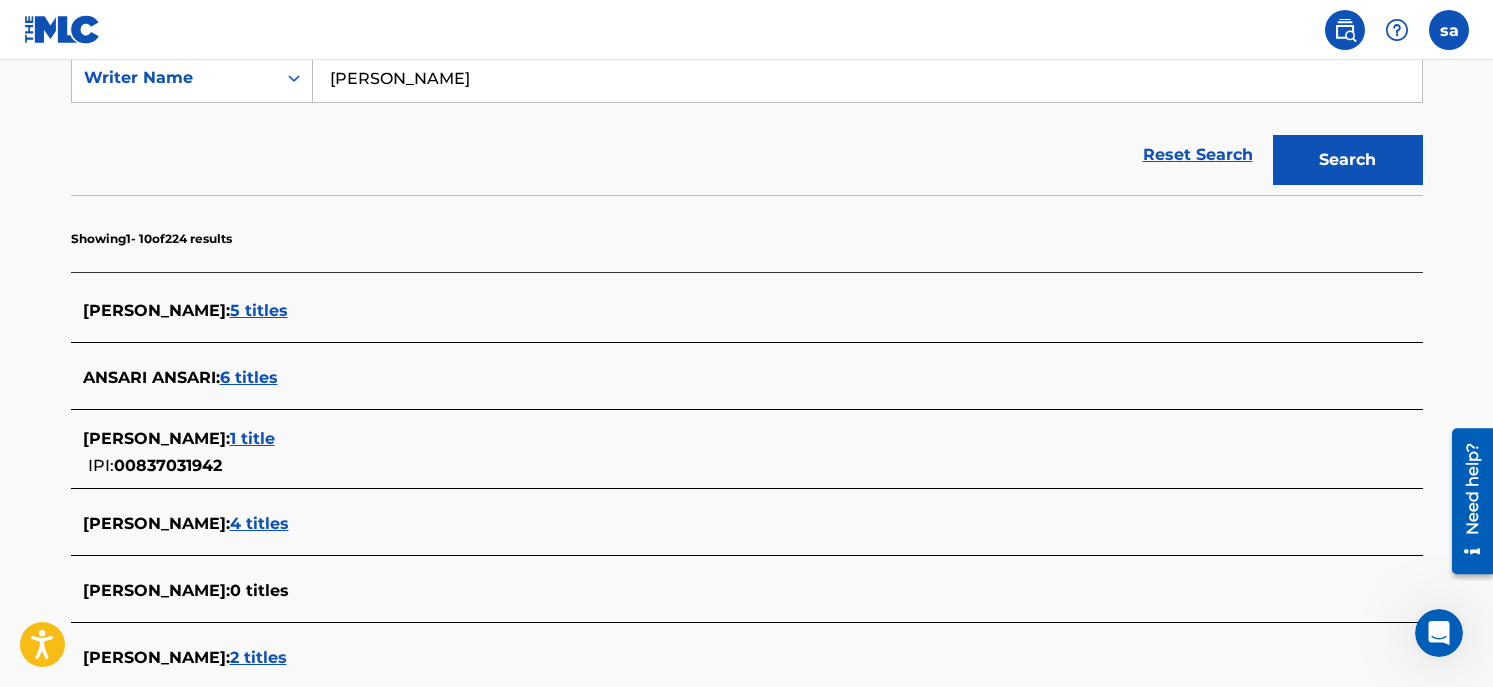 click on "5 titles" at bounding box center (259, 310) 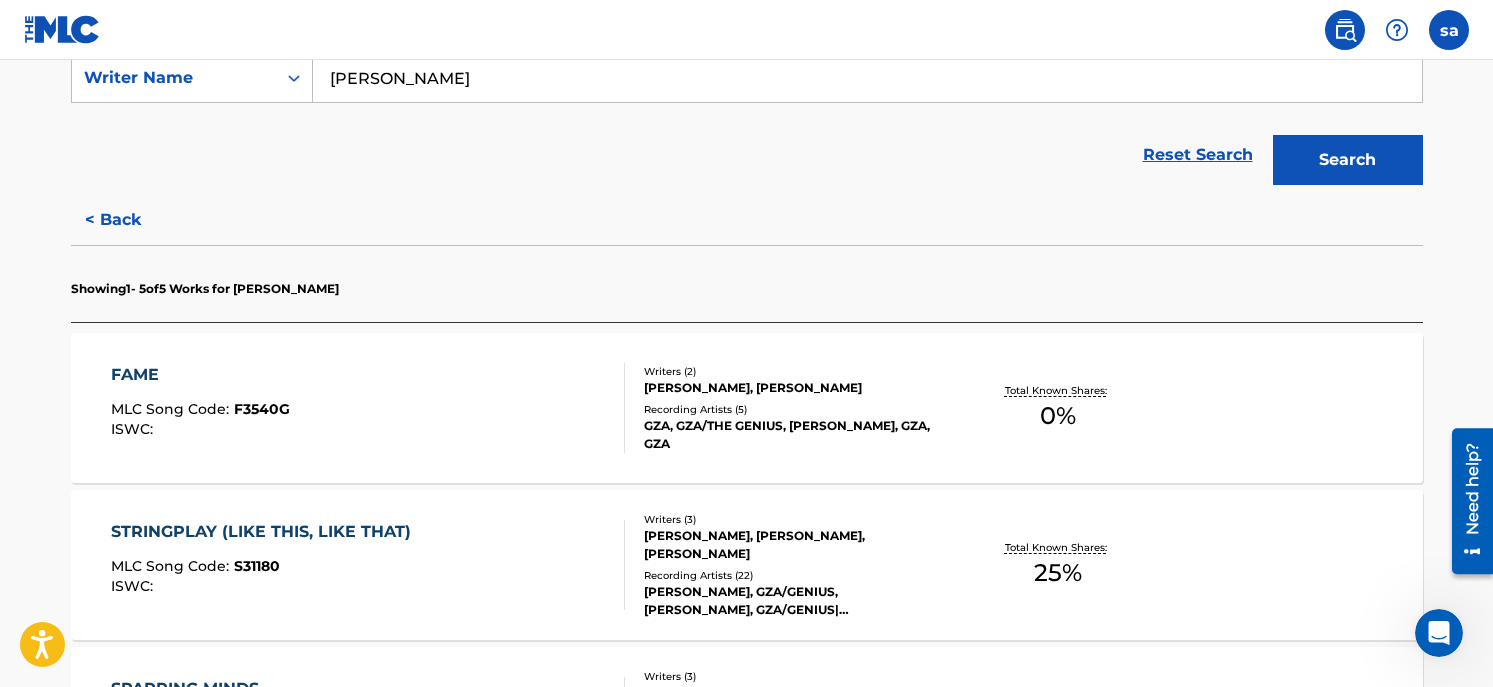 scroll, scrollTop: 692, scrollLeft: 0, axis: vertical 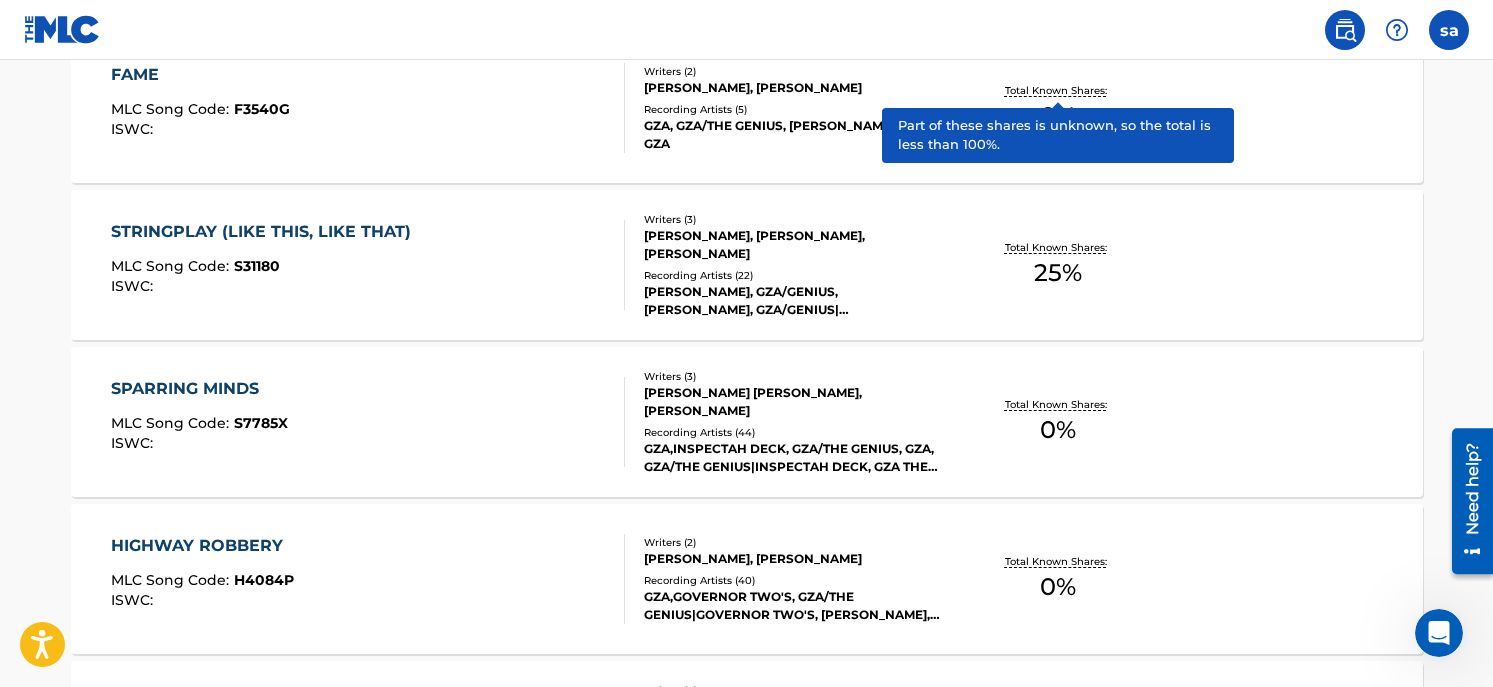 click on "Total Known Shares:" at bounding box center [1058, 90] 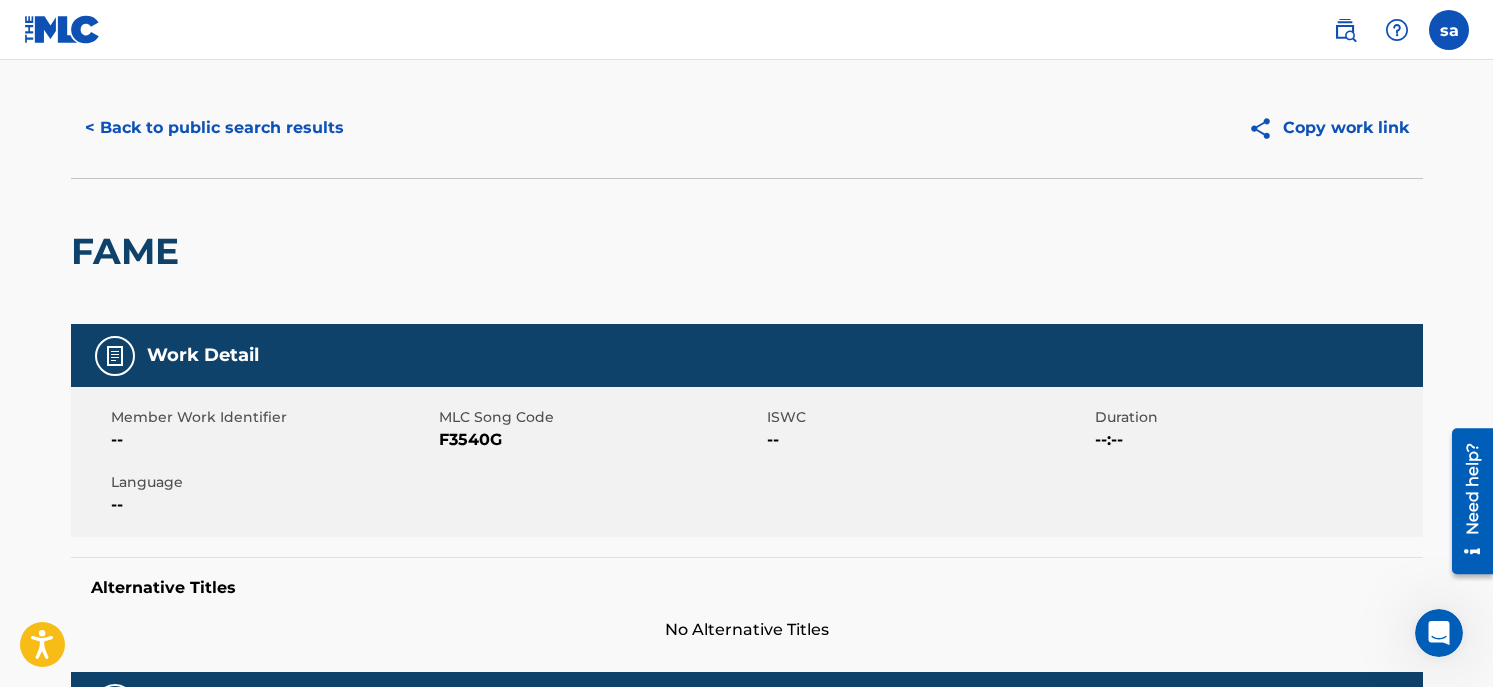 scroll, scrollTop: 0, scrollLeft: 0, axis: both 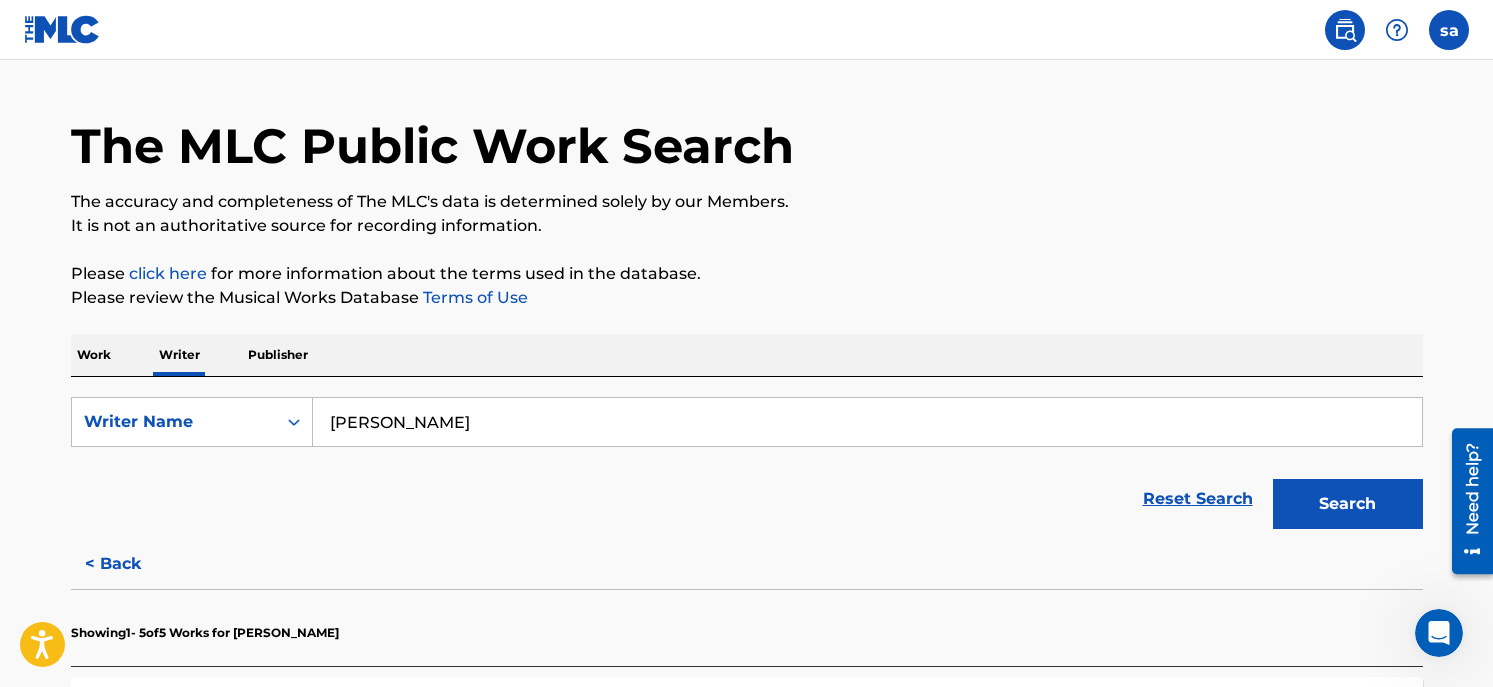 click on "Work" at bounding box center [94, 355] 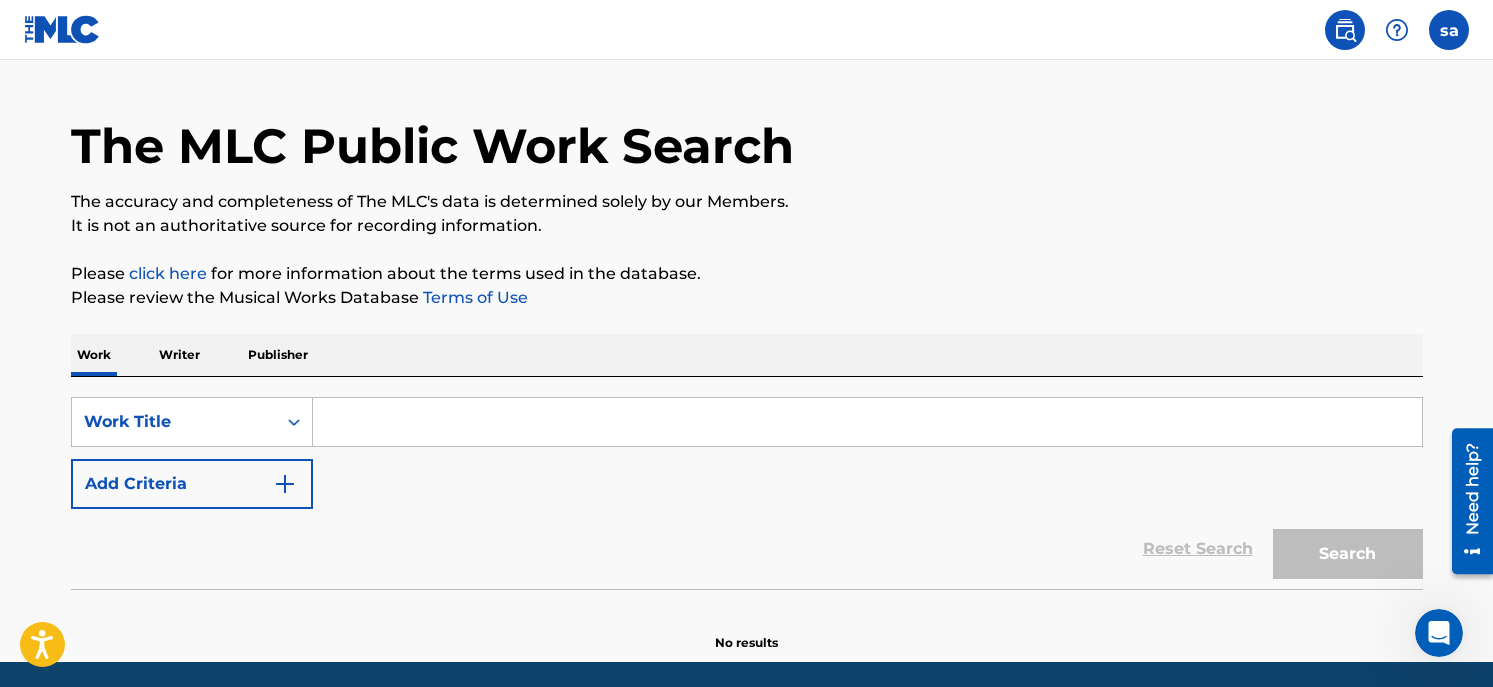 scroll, scrollTop: 0, scrollLeft: 0, axis: both 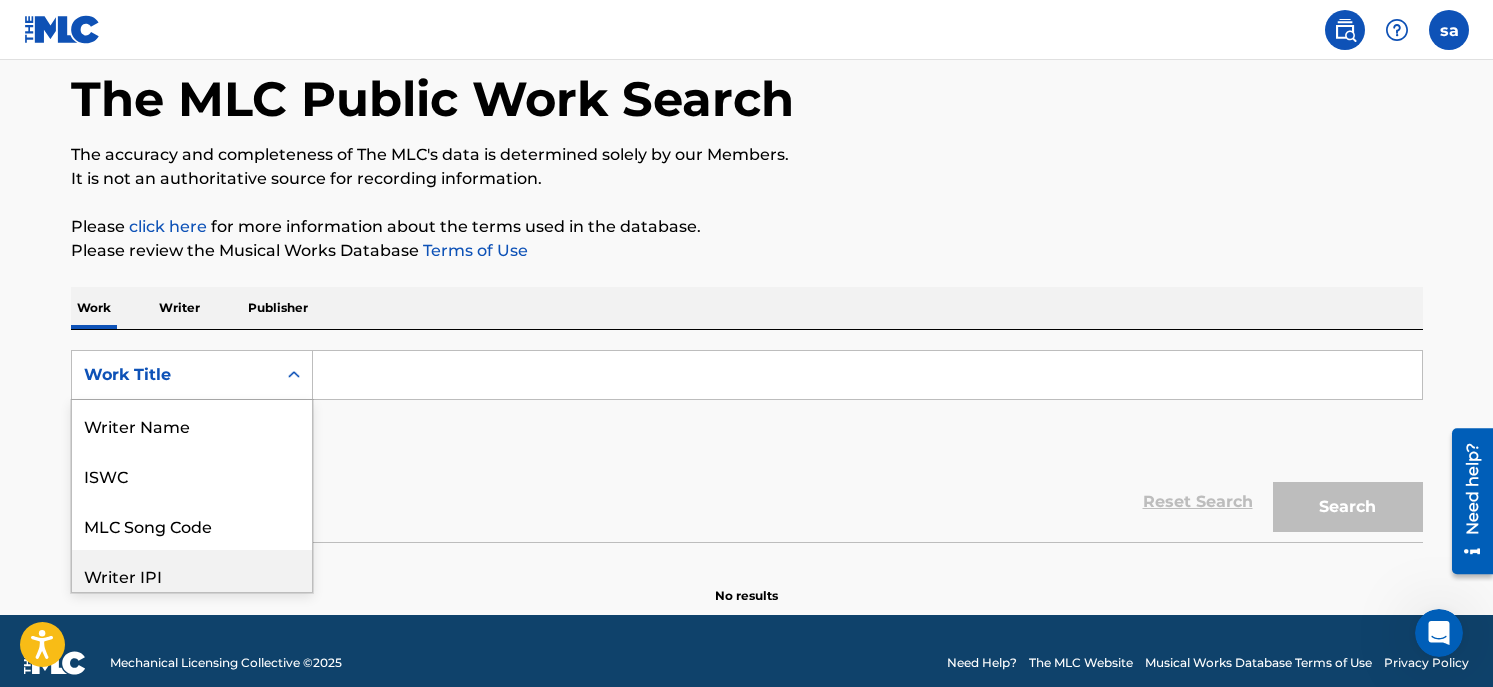 click on "8 results available. Use Up and Down to choose options, press Enter to select the currently focused option, press Escape to exit the menu, press Tab to select the option and exit the menu. Work Title Writer Name ISWC MLC Song Code Writer IPI Publisher Name Publisher IPI MLC Publisher Number Work Title" at bounding box center [192, 375] 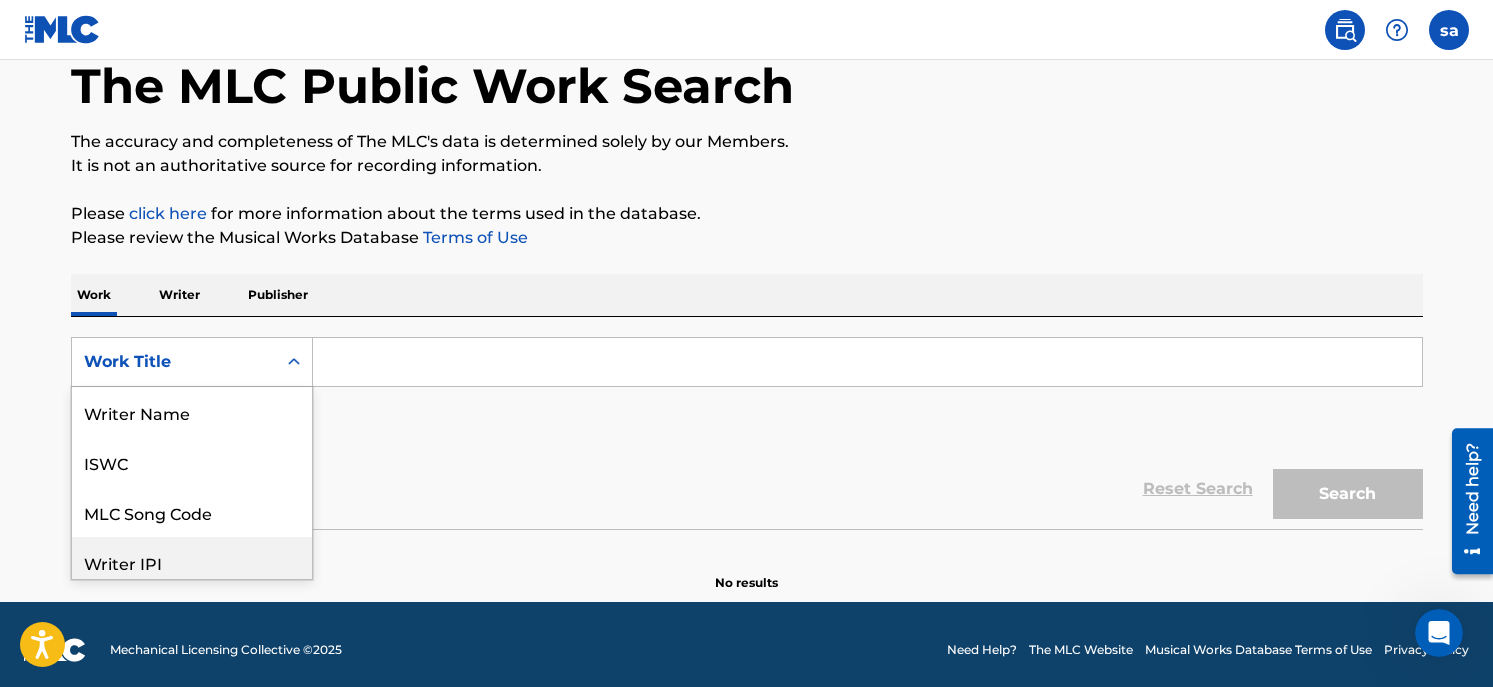 scroll, scrollTop: 100, scrollLeft: 0, axis: vertical 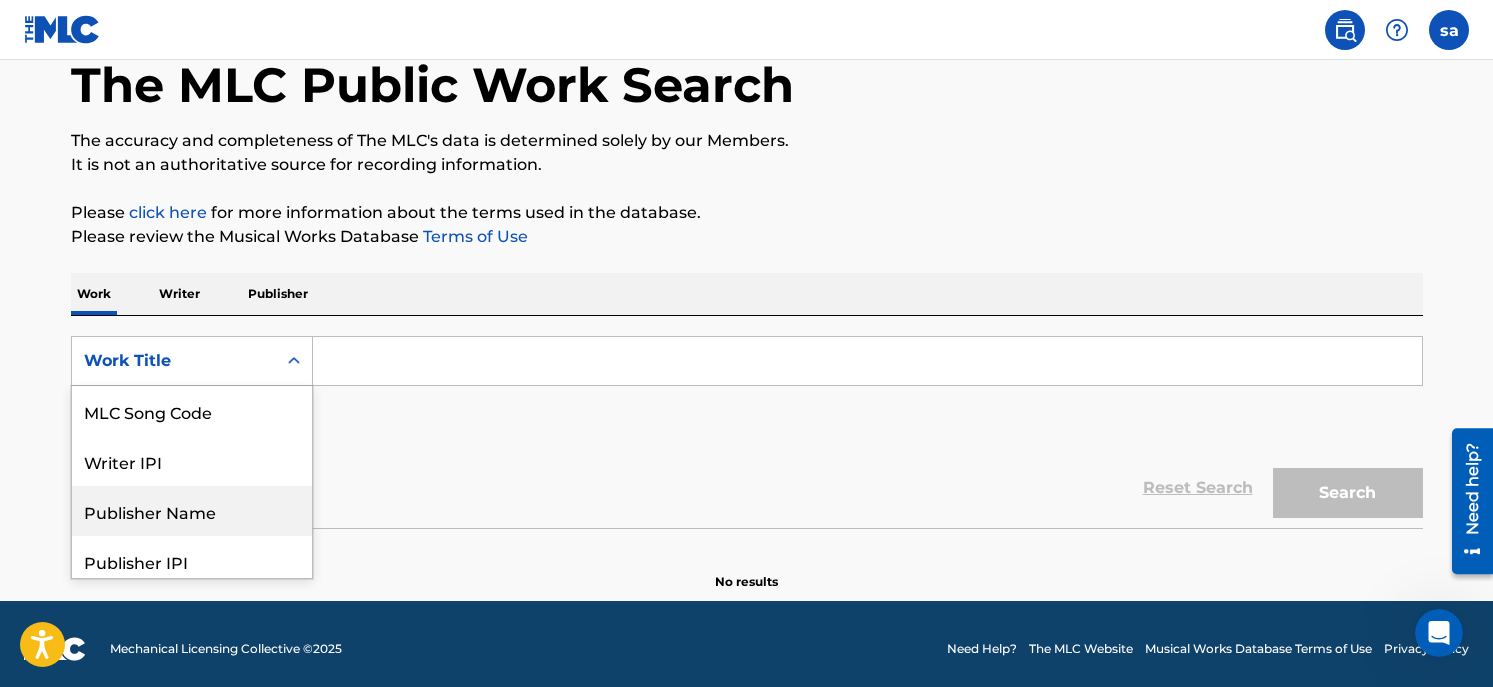 click on "Publisher Name" at bounding box center (192, 511) 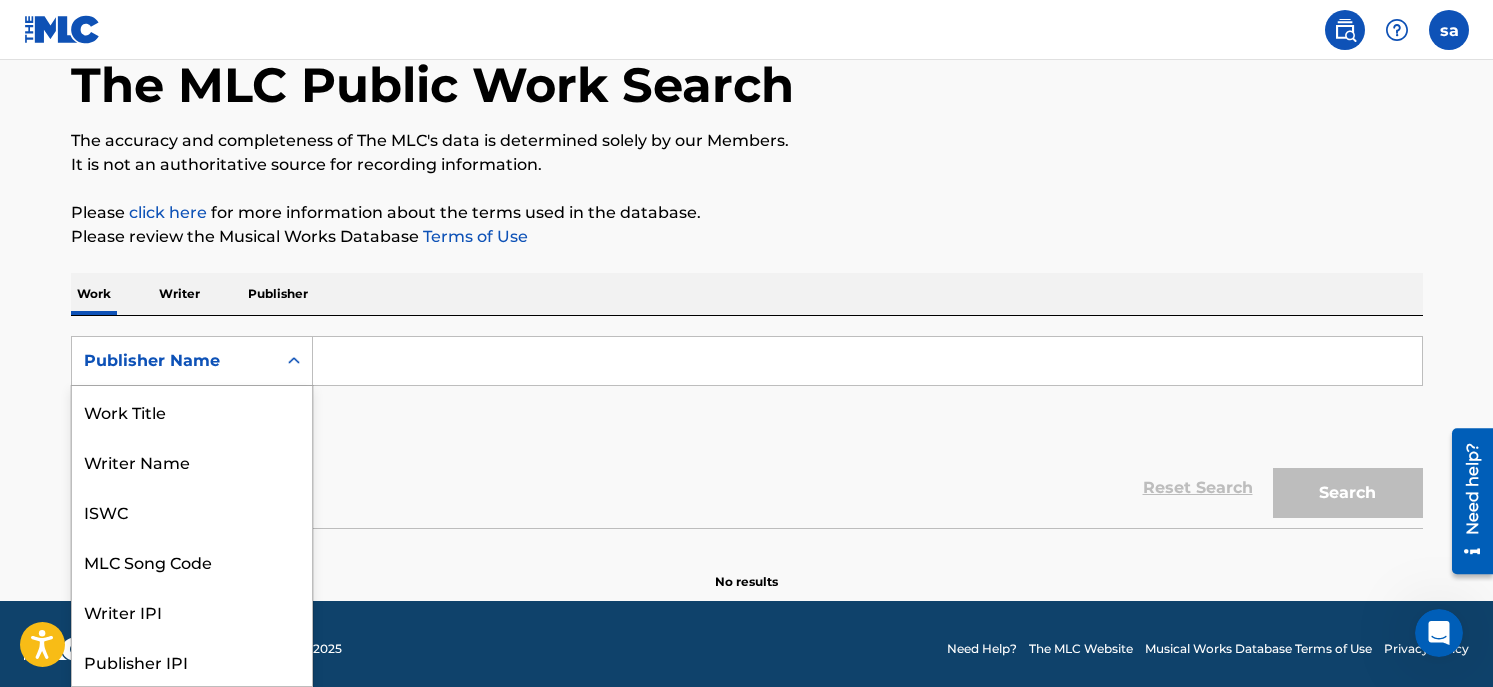 click 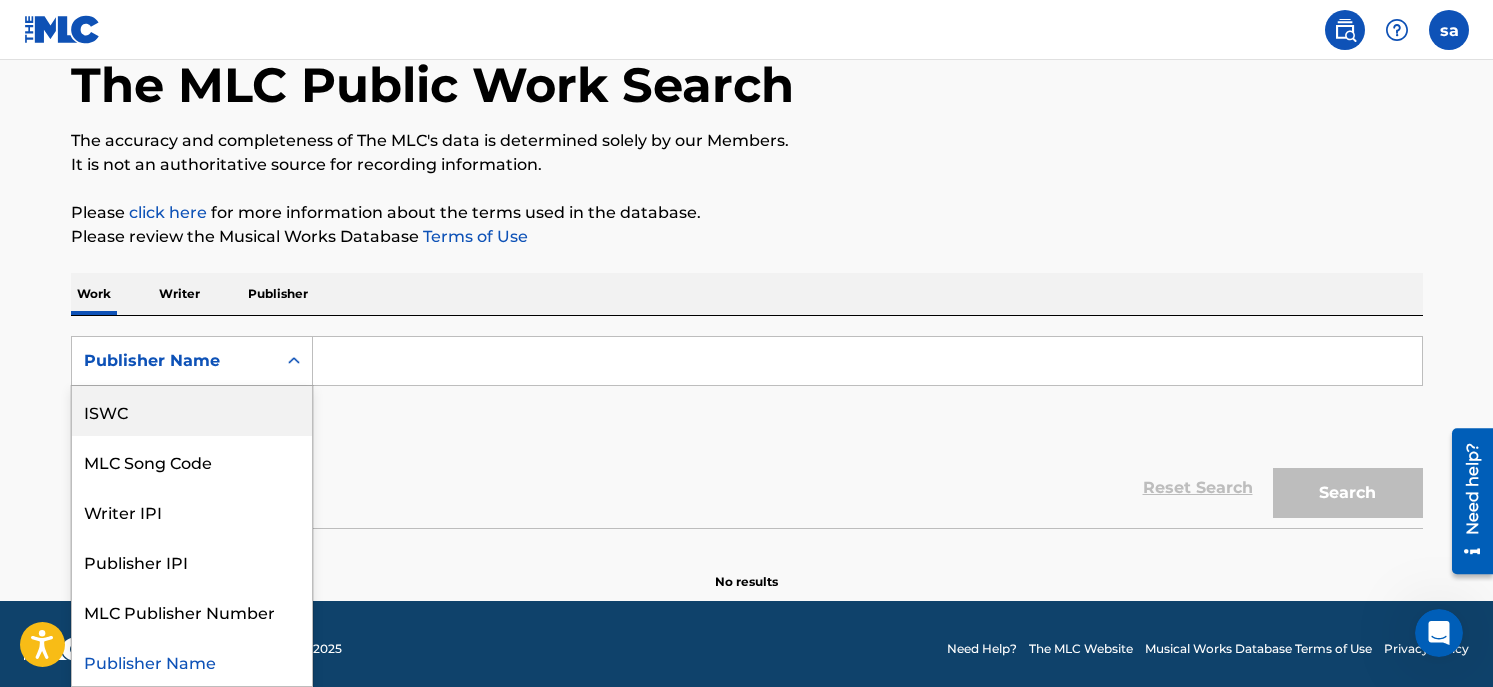 click on "ISWC" at bounding box center [192, 411] 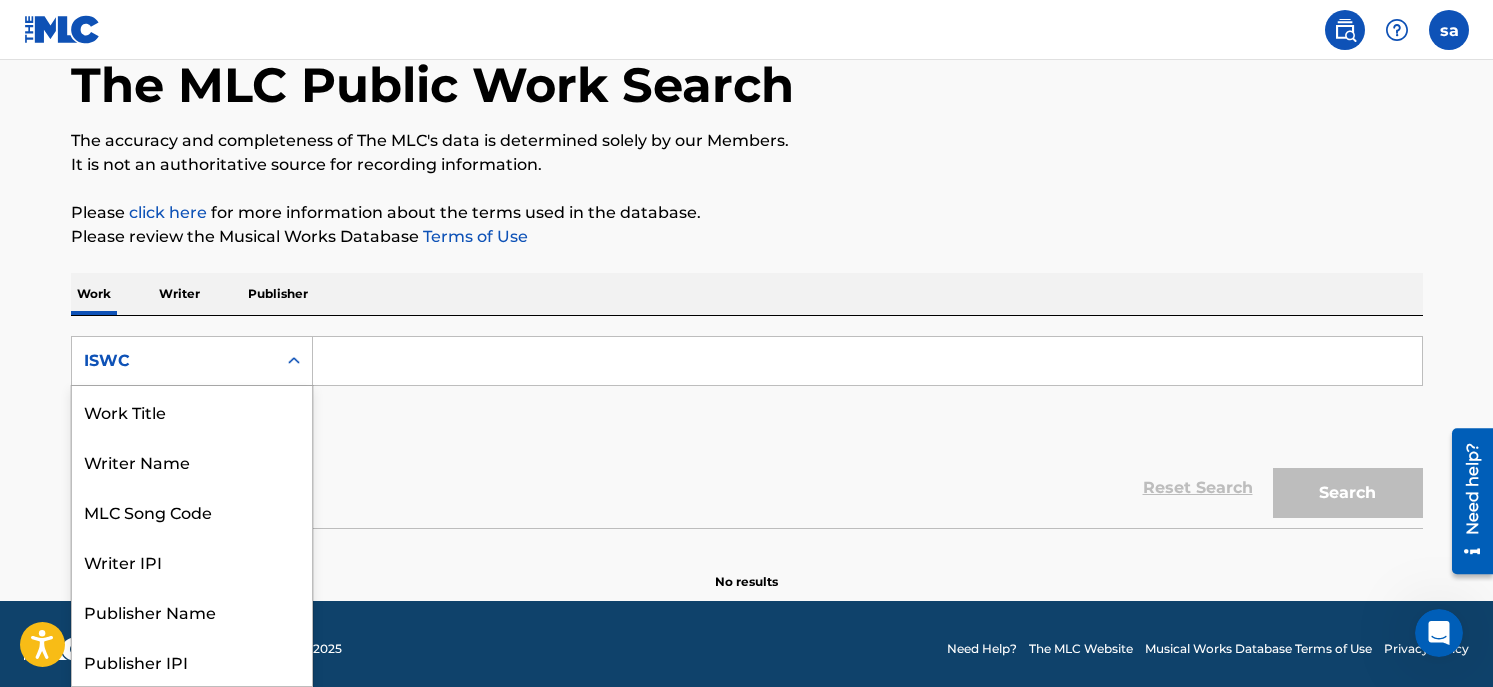 click at bounding box center [294, 361] 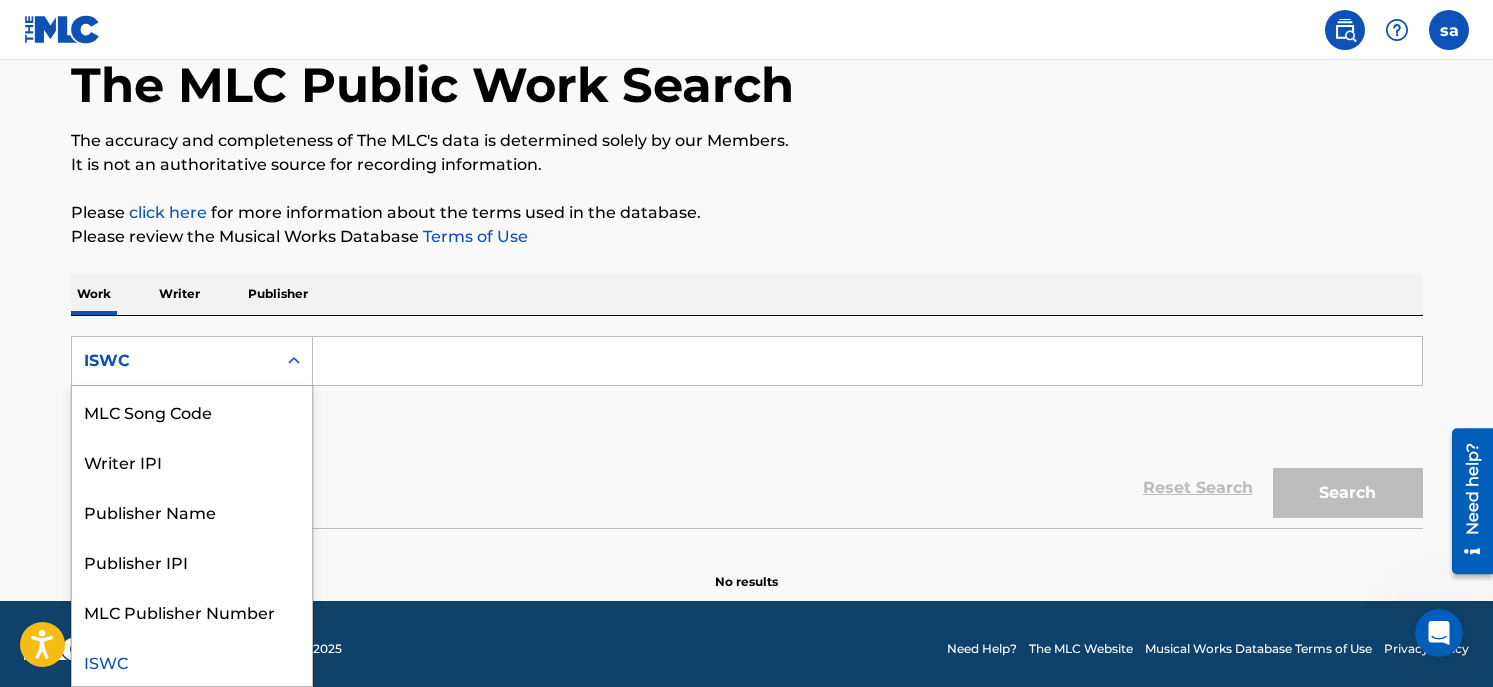click at bounding box center (1397, 30) 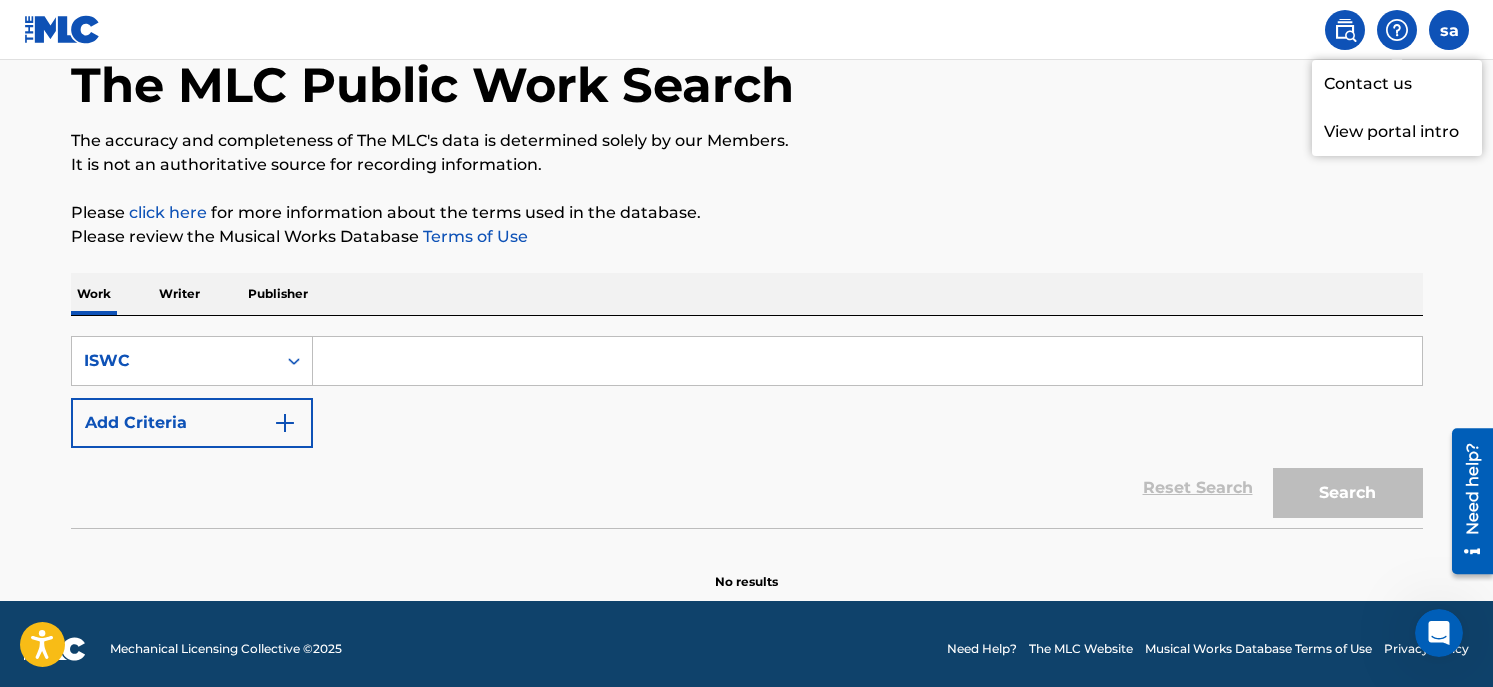 click on "View portal intro" at bounding box center (1397, 132) 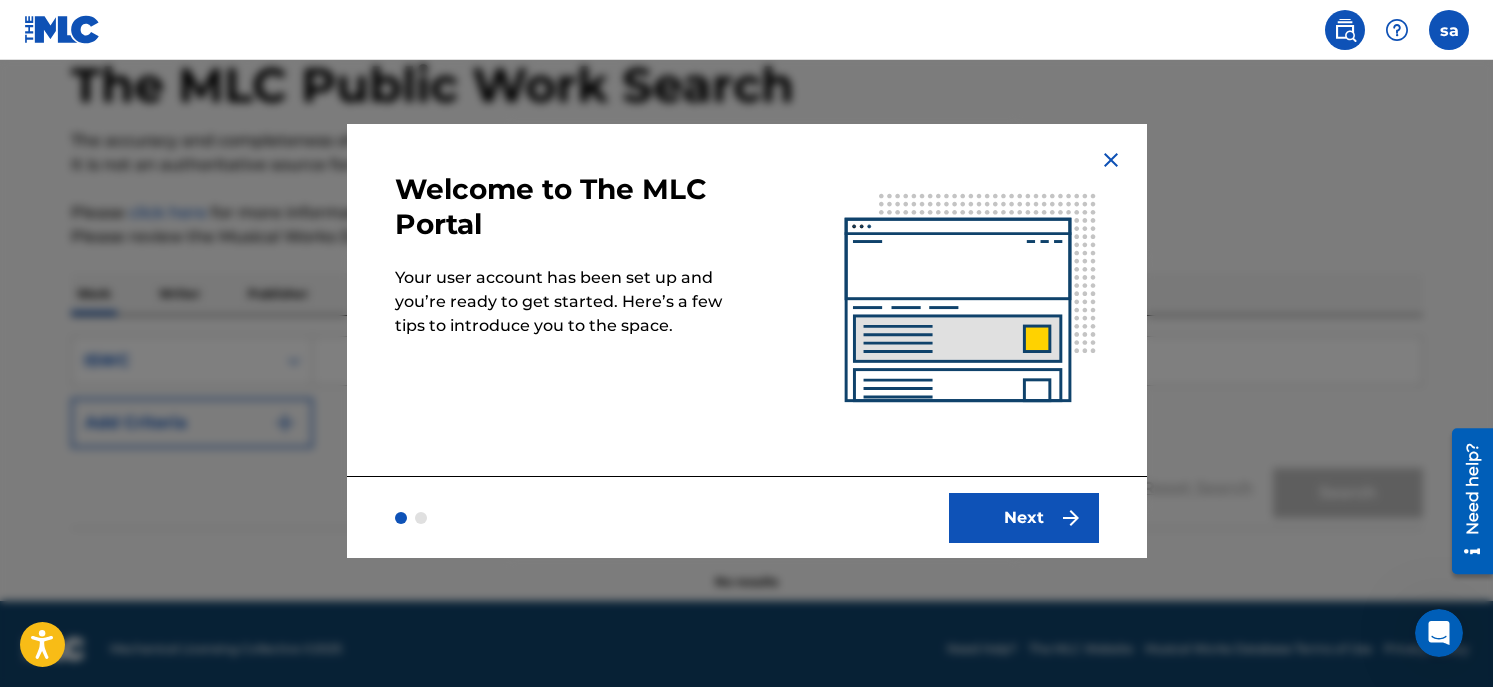 click on "Next" at bounding box center [1024, 518] 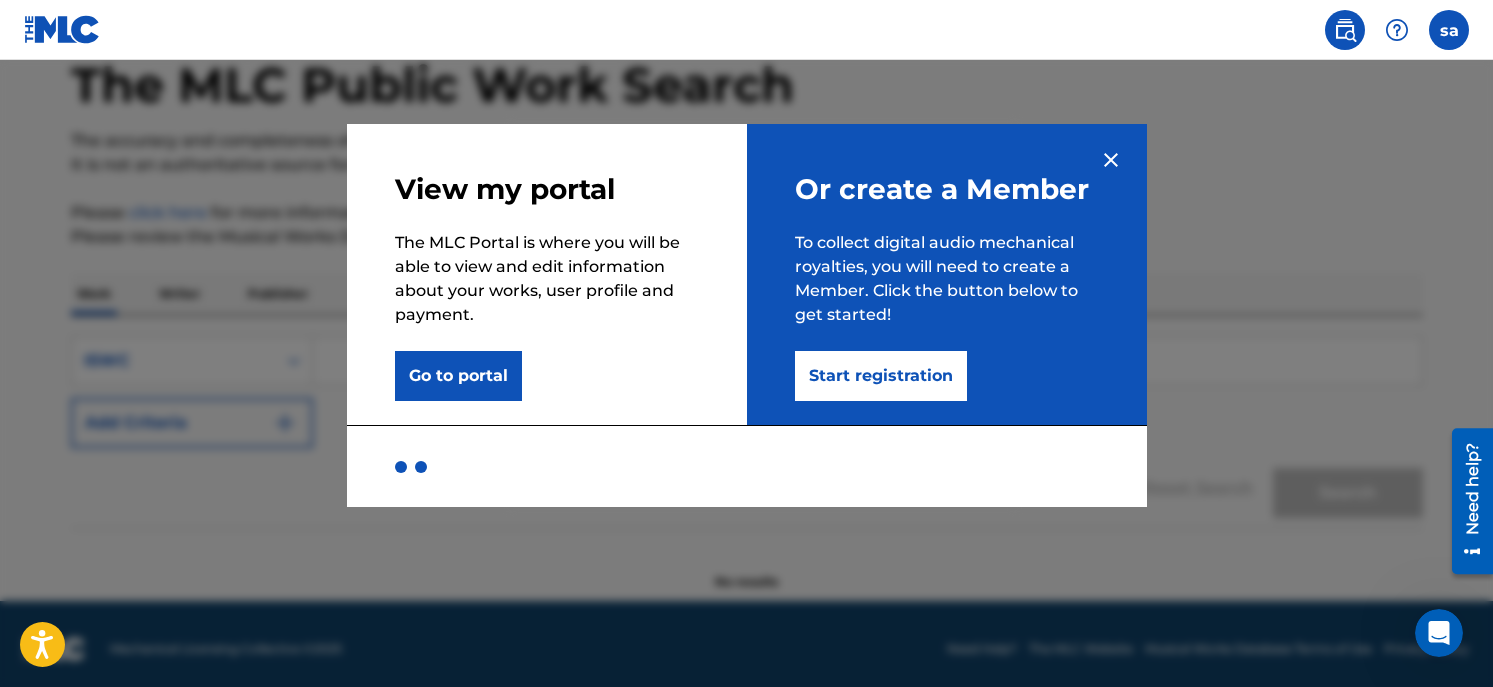 click on "Start registration" at bounding box center (881, 376) 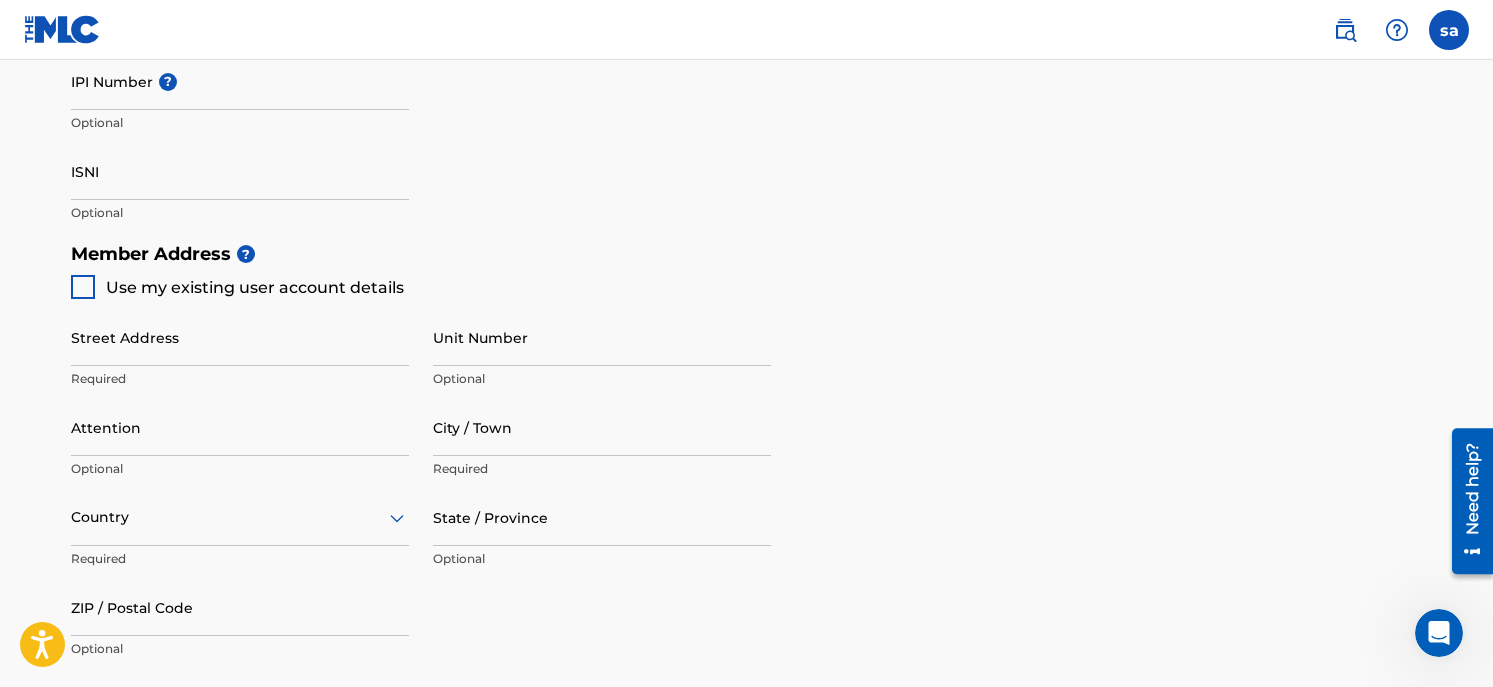 scroll, scrollTop: 800, scrollLeft: 0, axis: vertical 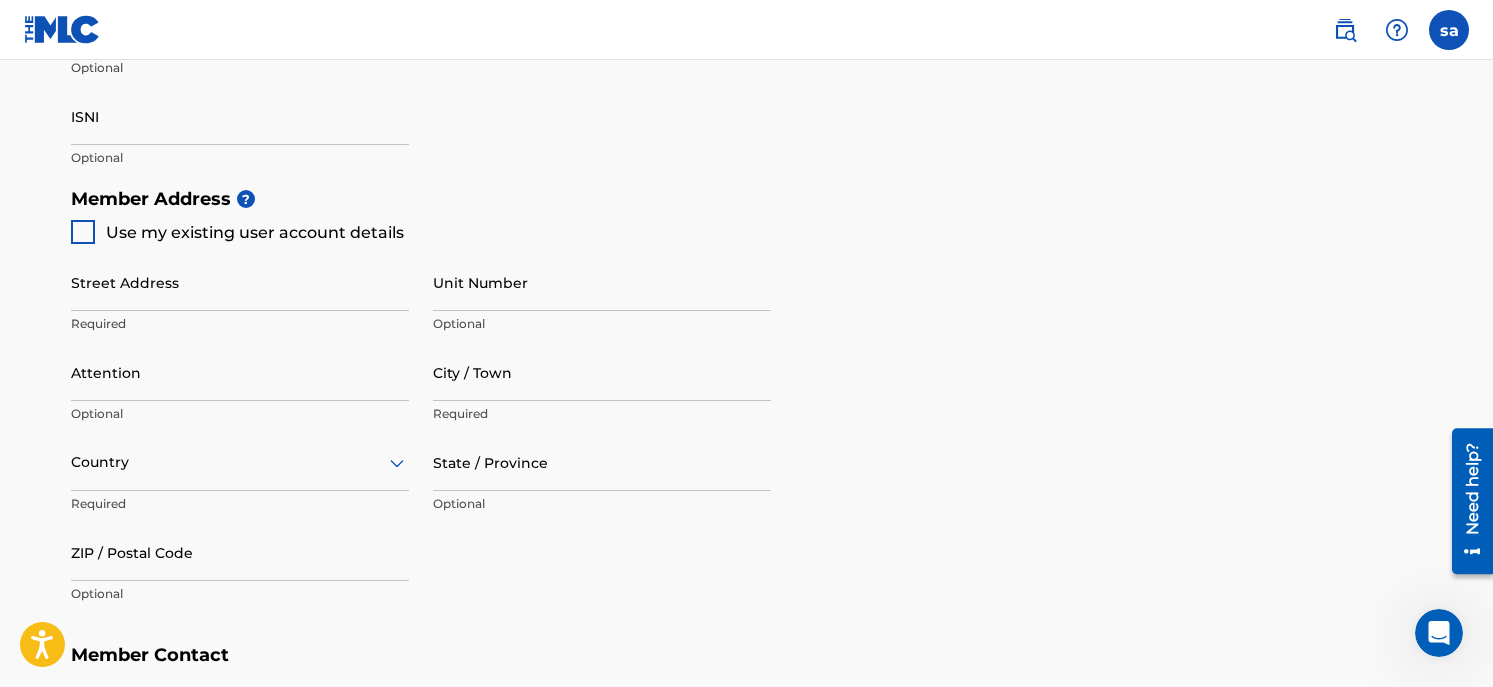 click at bounding box center (83, 232) 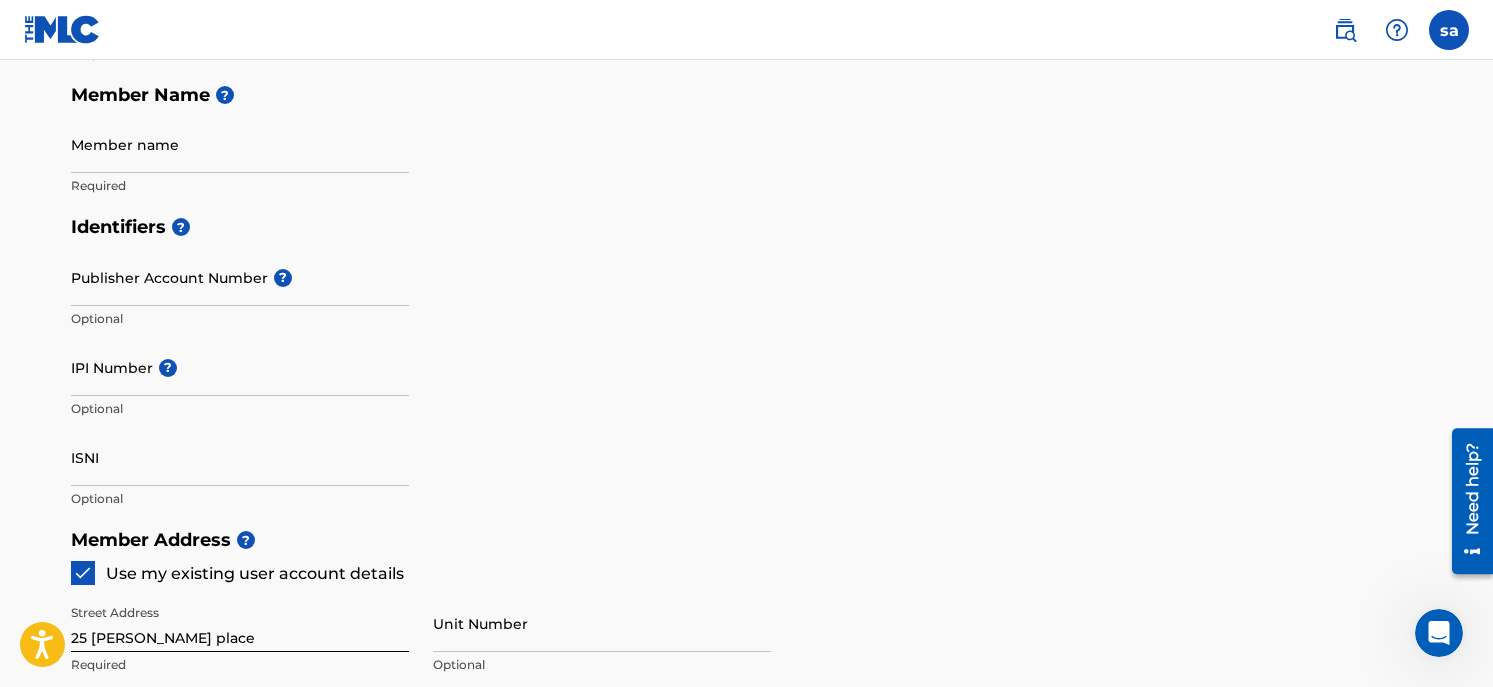 scroll, scrollTop: 200, scrollLeft: 0, axis: vertical 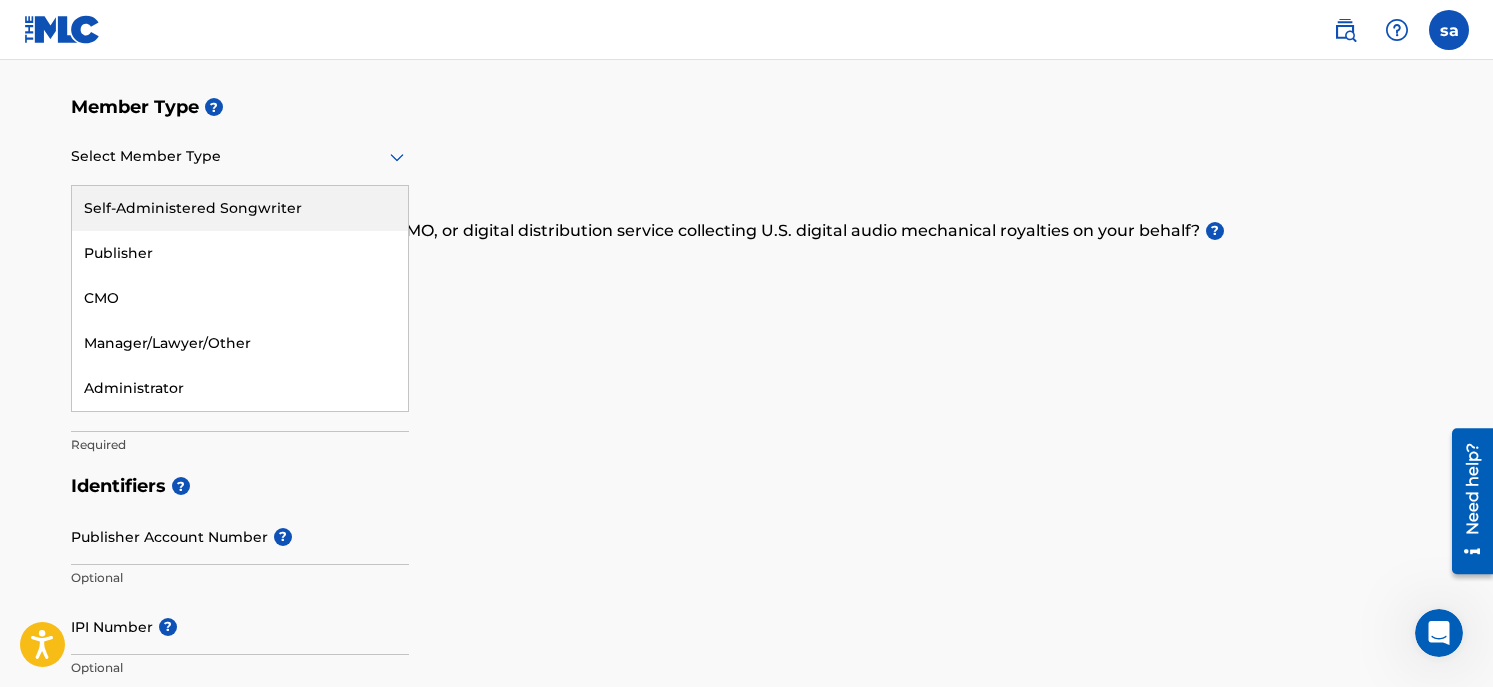 click 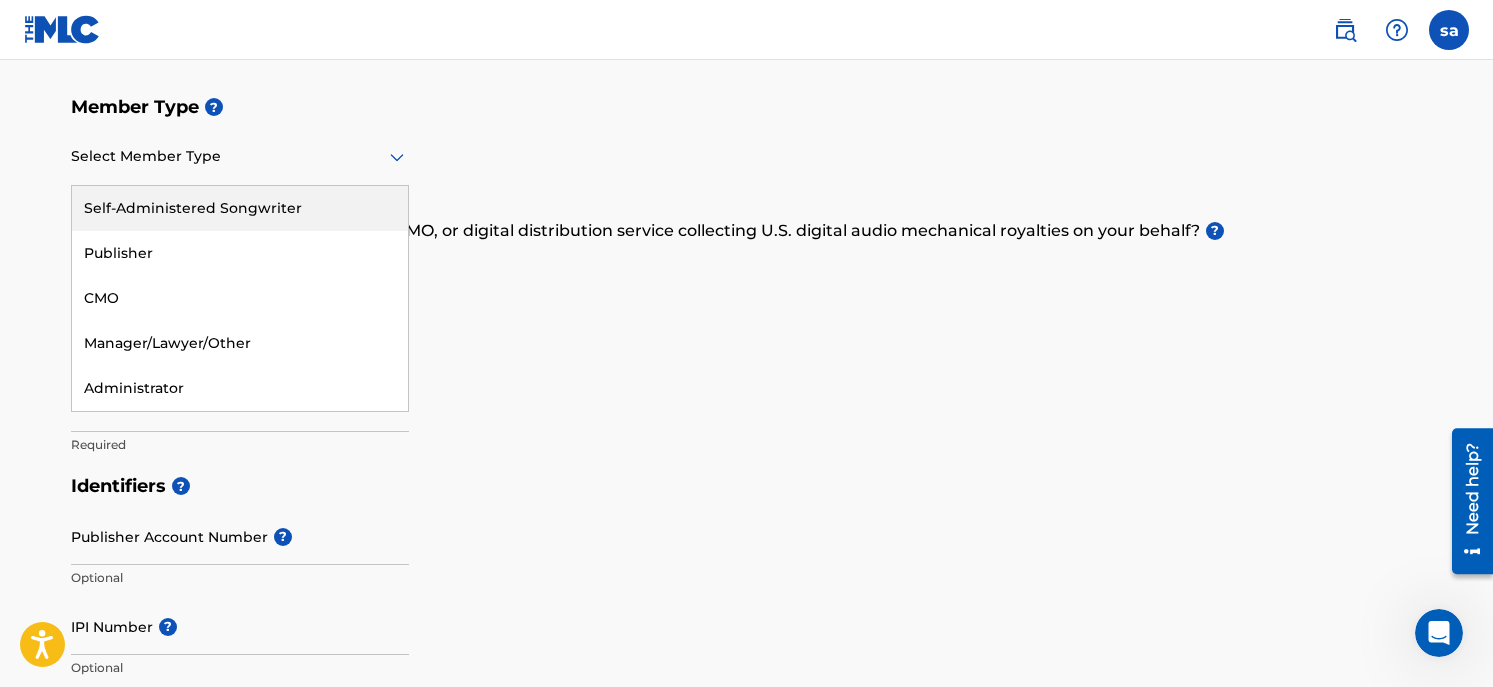 click on "Self-Administered Songwriter" at bounding box center (240, 208) 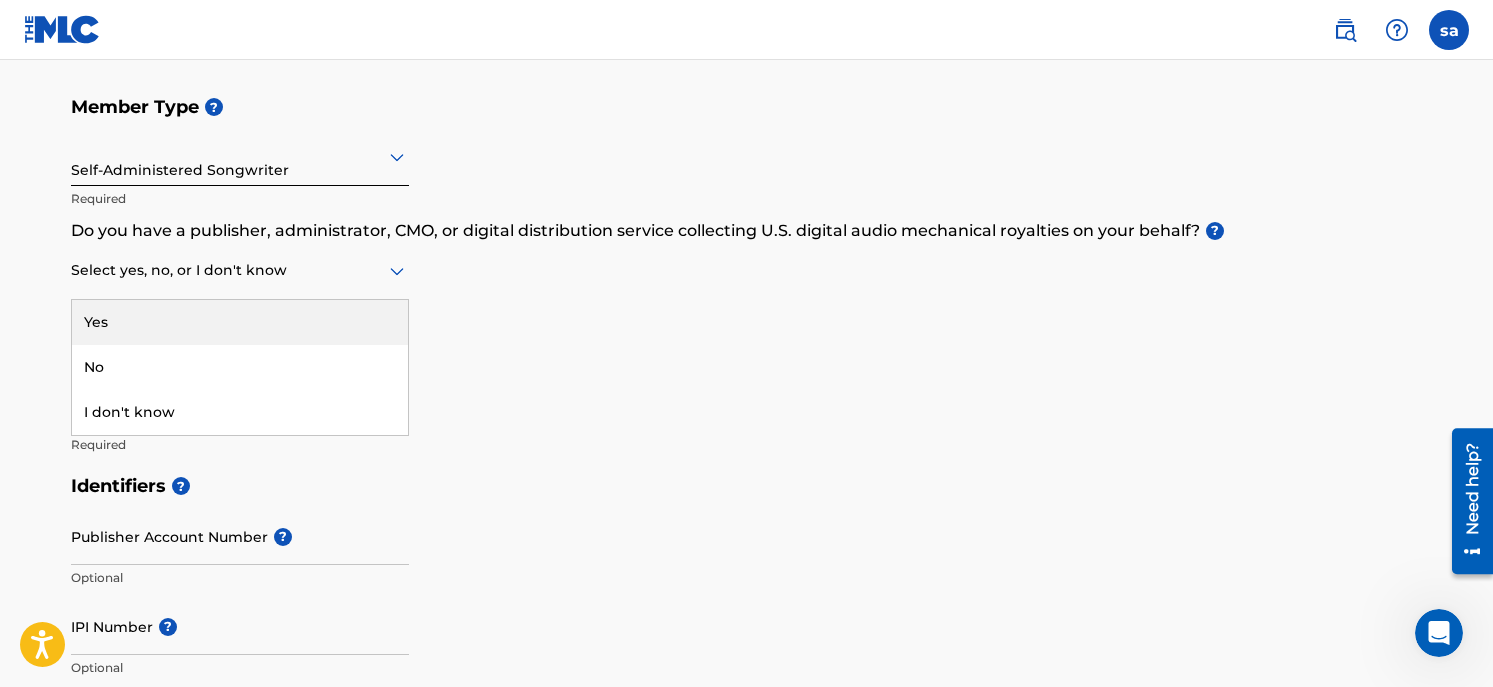 click at bounding box center [240, 270] 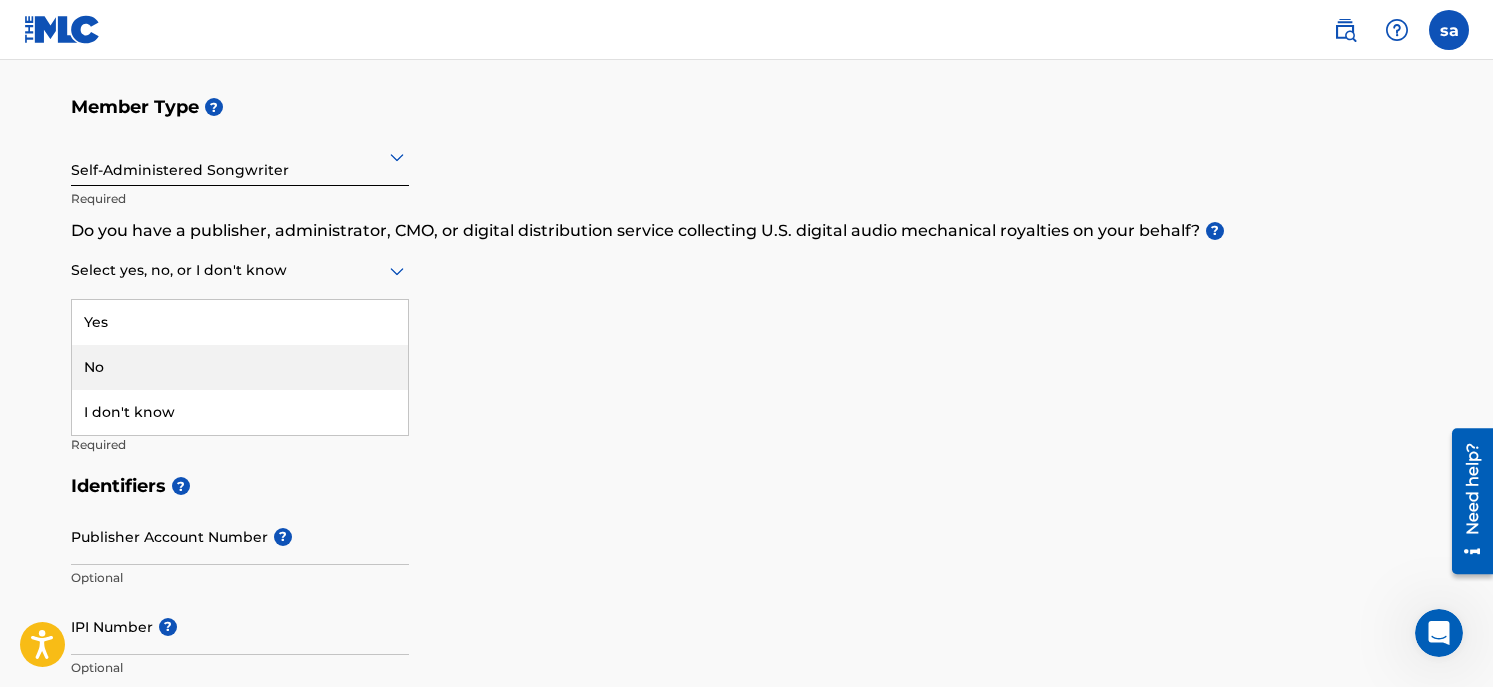 click on "No" at bounding box center (240, 367) 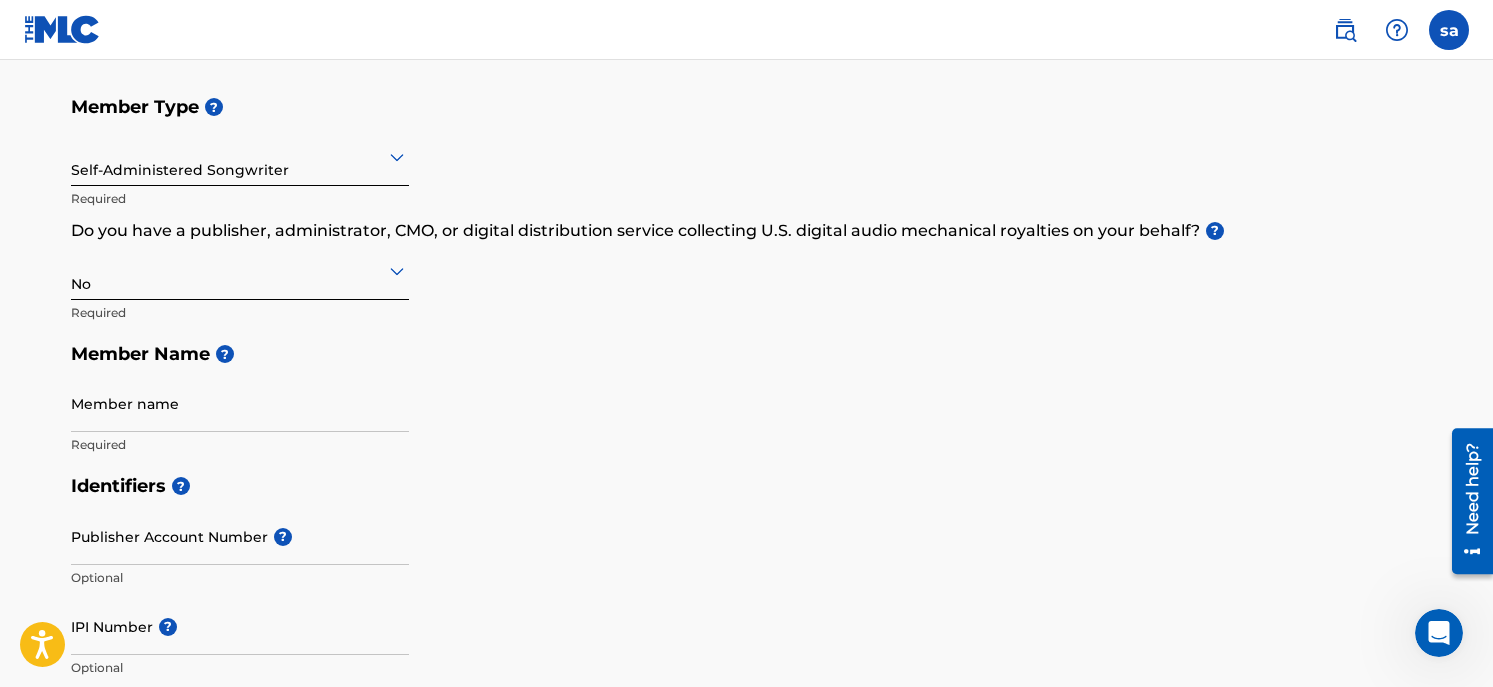 click on "Member name" at bounding box center (240, 403) 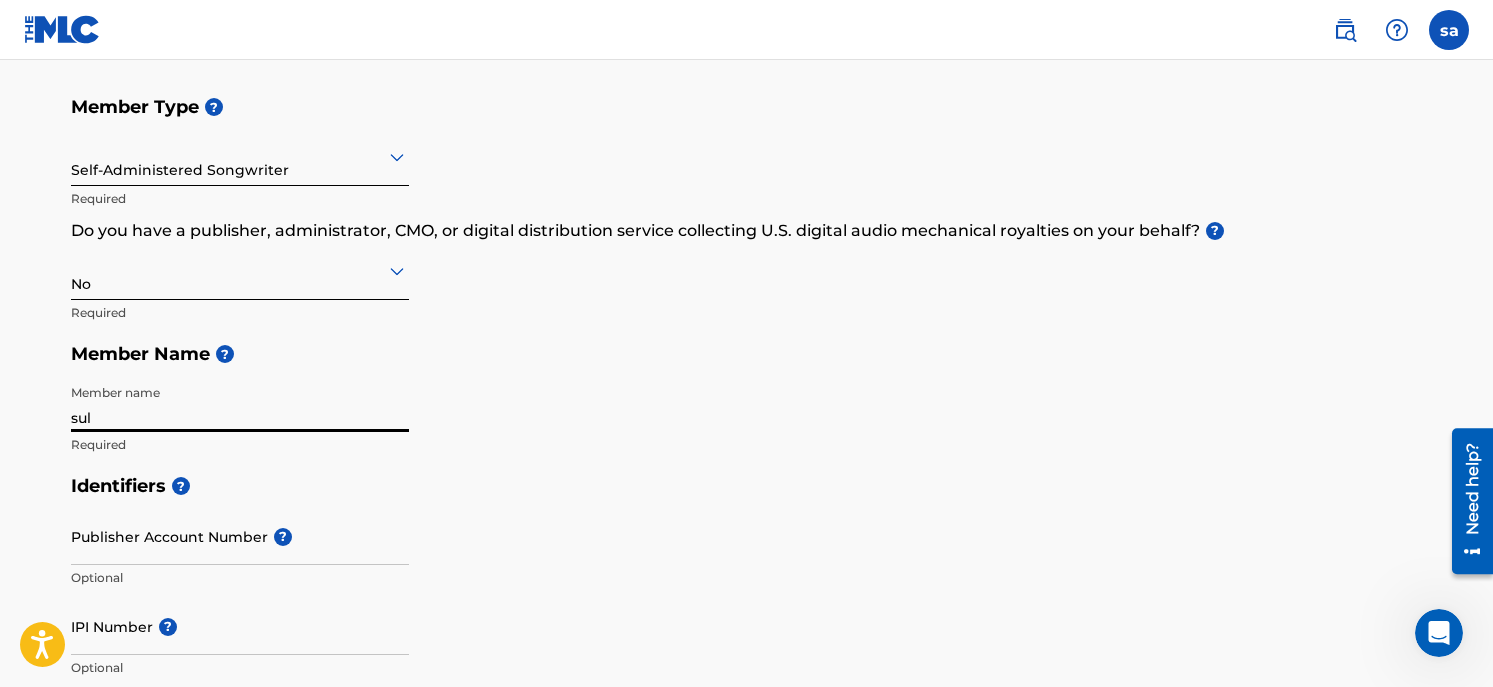 type on "[PERSON_NAME]" 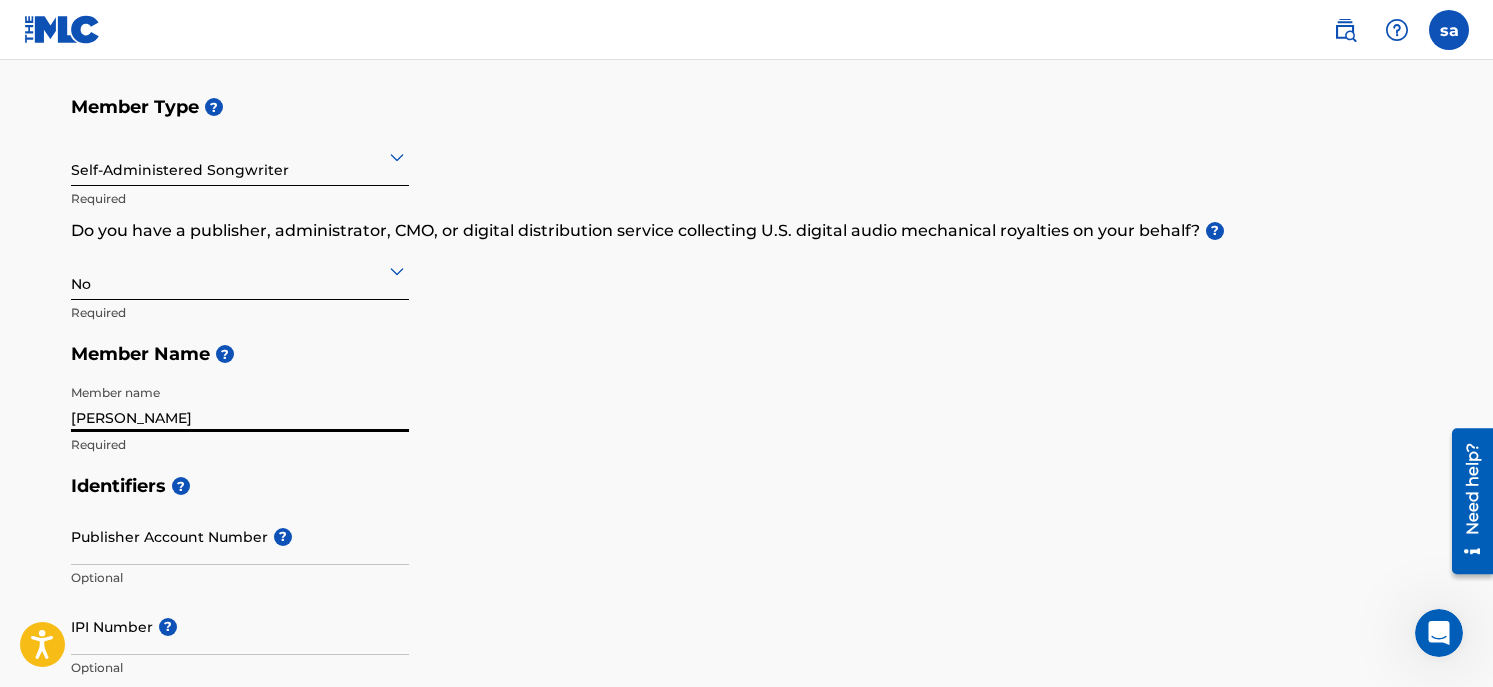 scroll, scrollTop: 300, scrollLeft: 0, axis: vertical 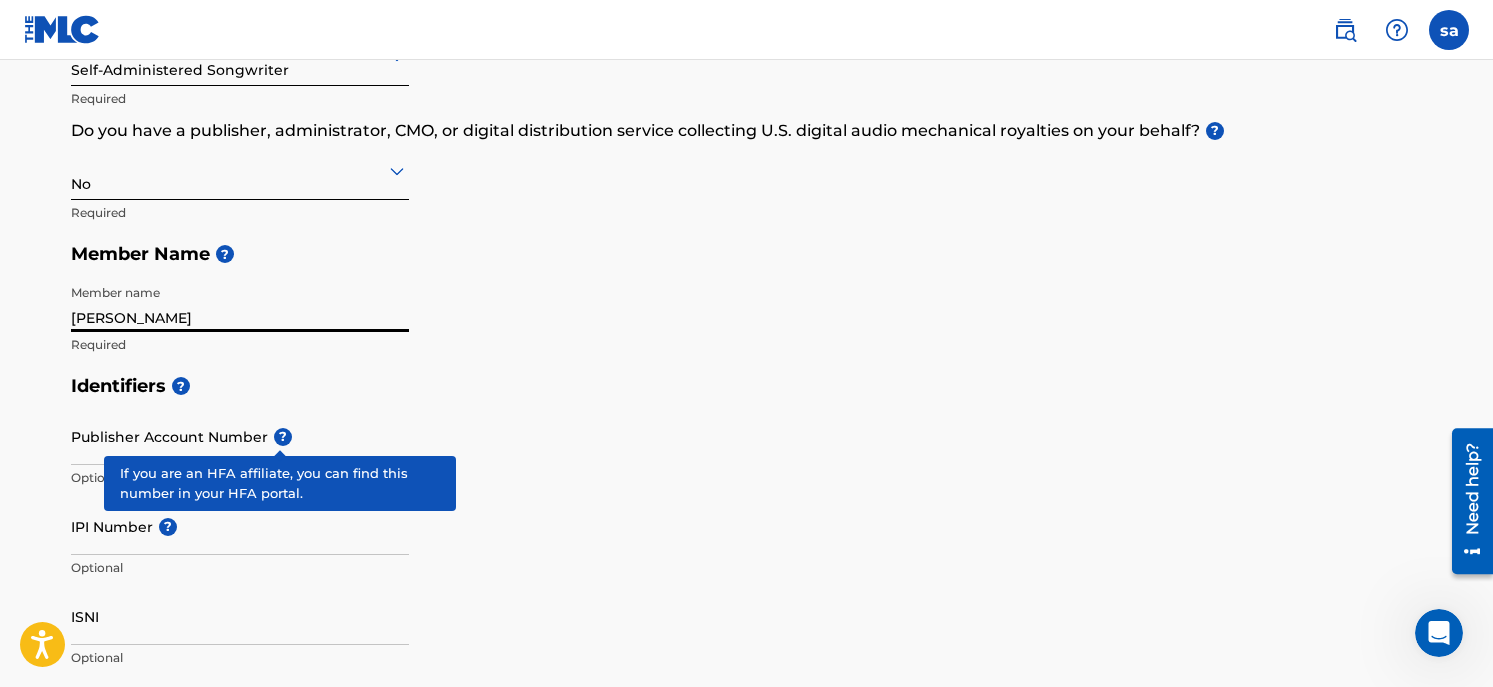 click on "?" at bounding box center [283, 437] 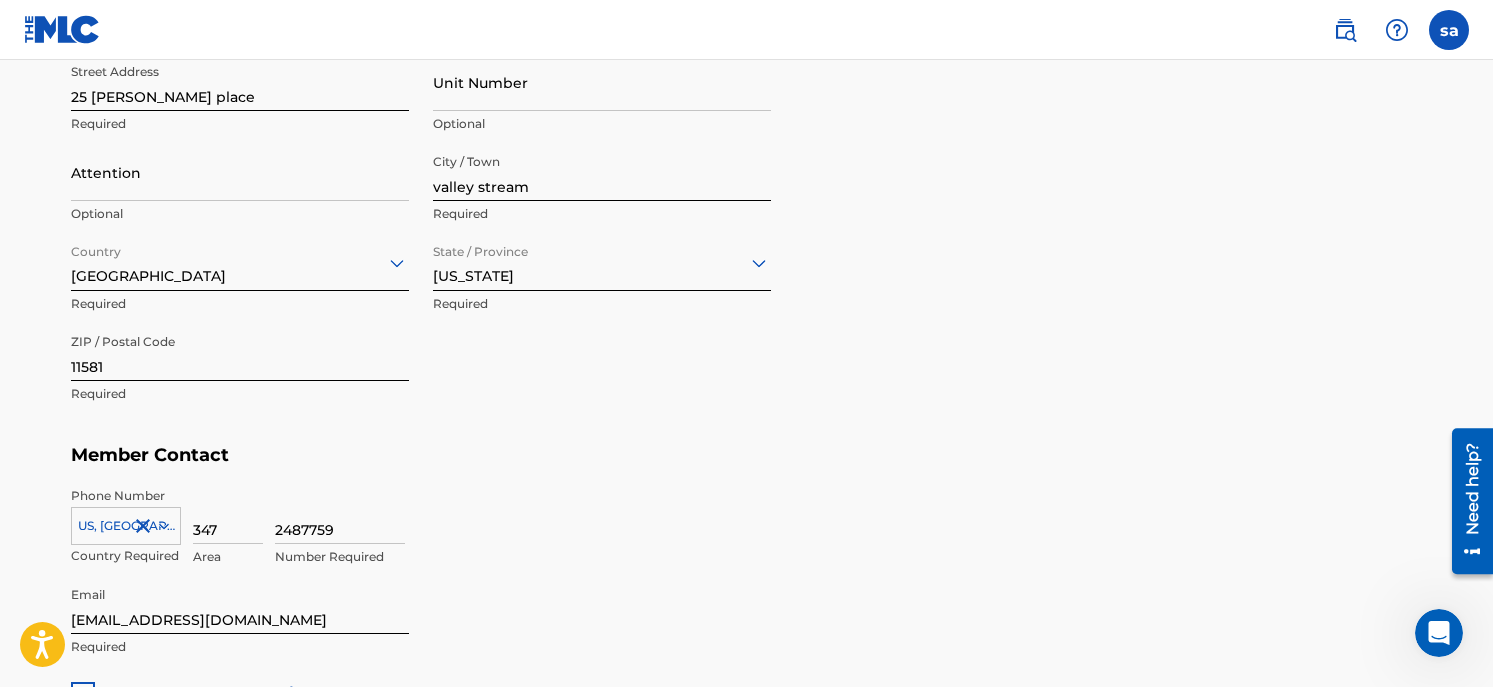 scroll, scrollTop: 1265, scrollLeft: 0, axis: vertical 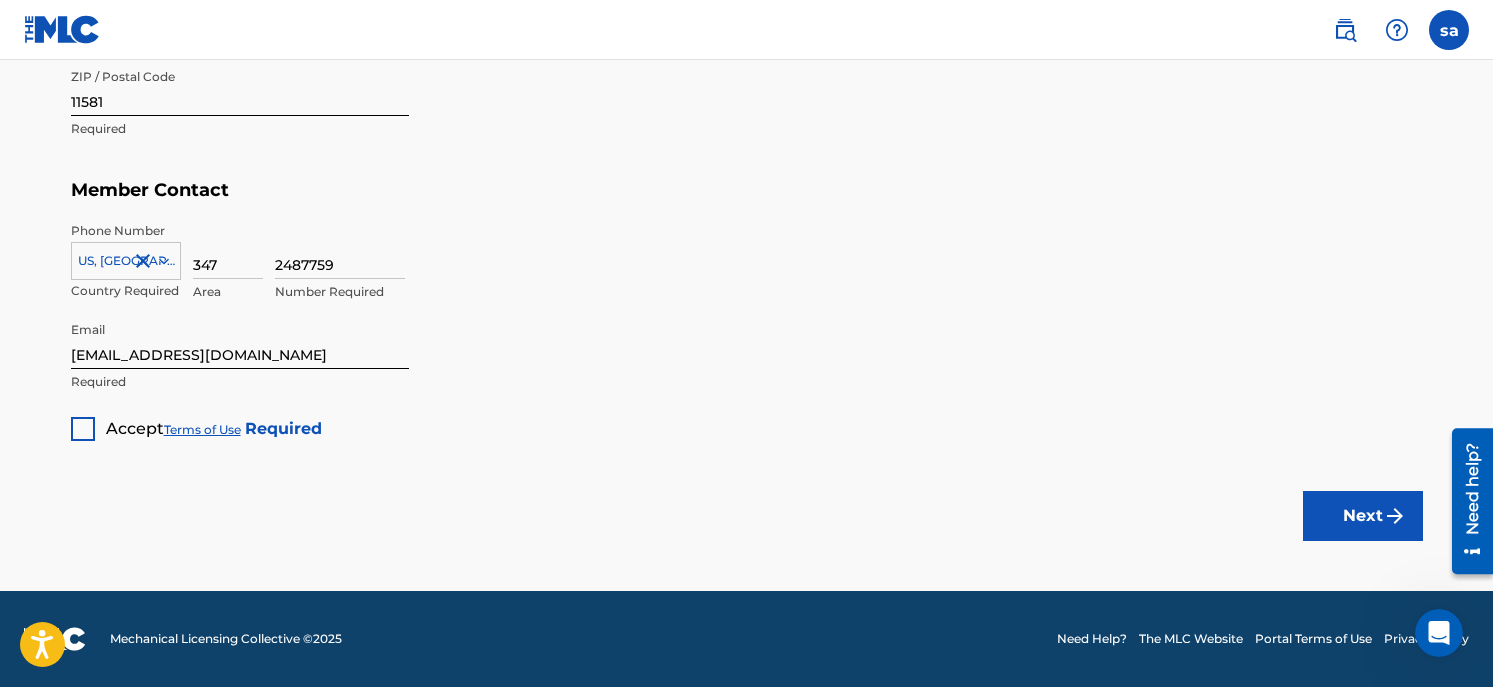 click at bounding box center (83, 429) 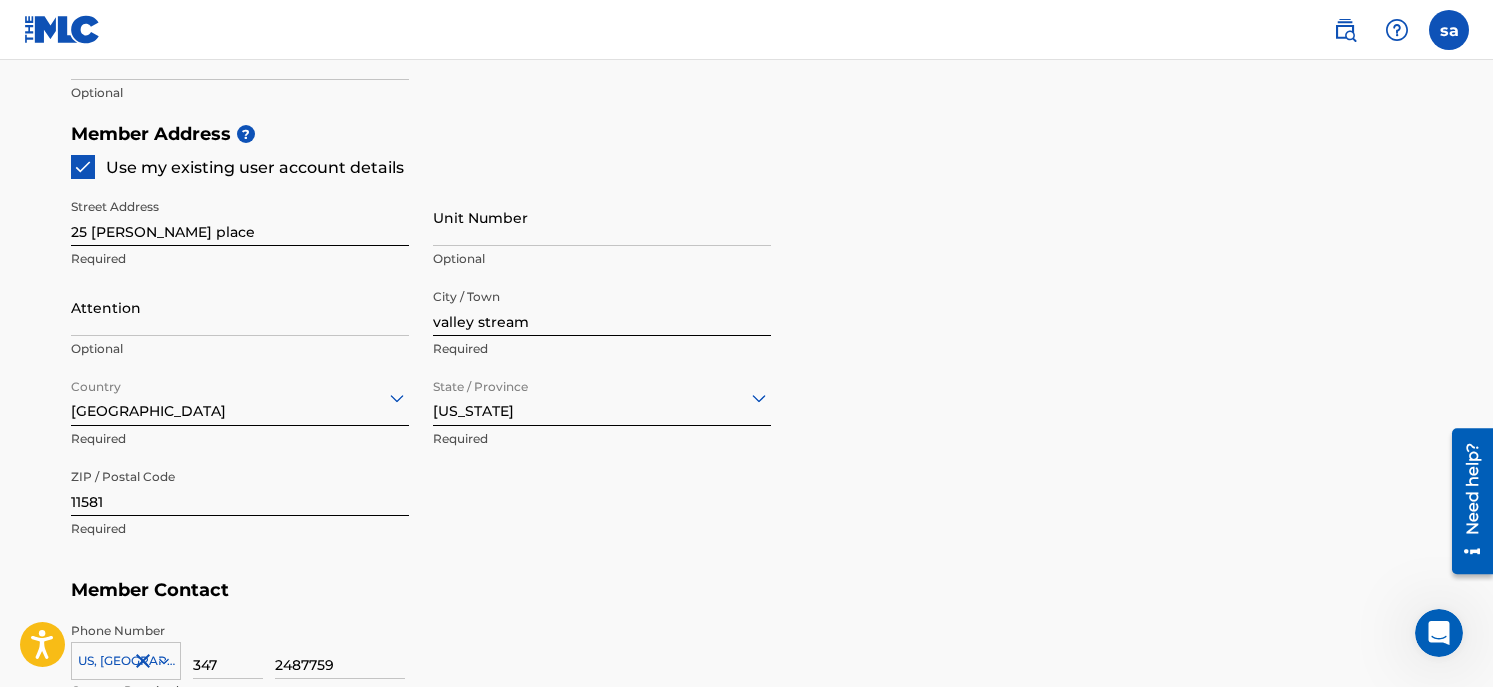 scroll, scrollTop: 1265, scrollLeft: 0, axis: vertical 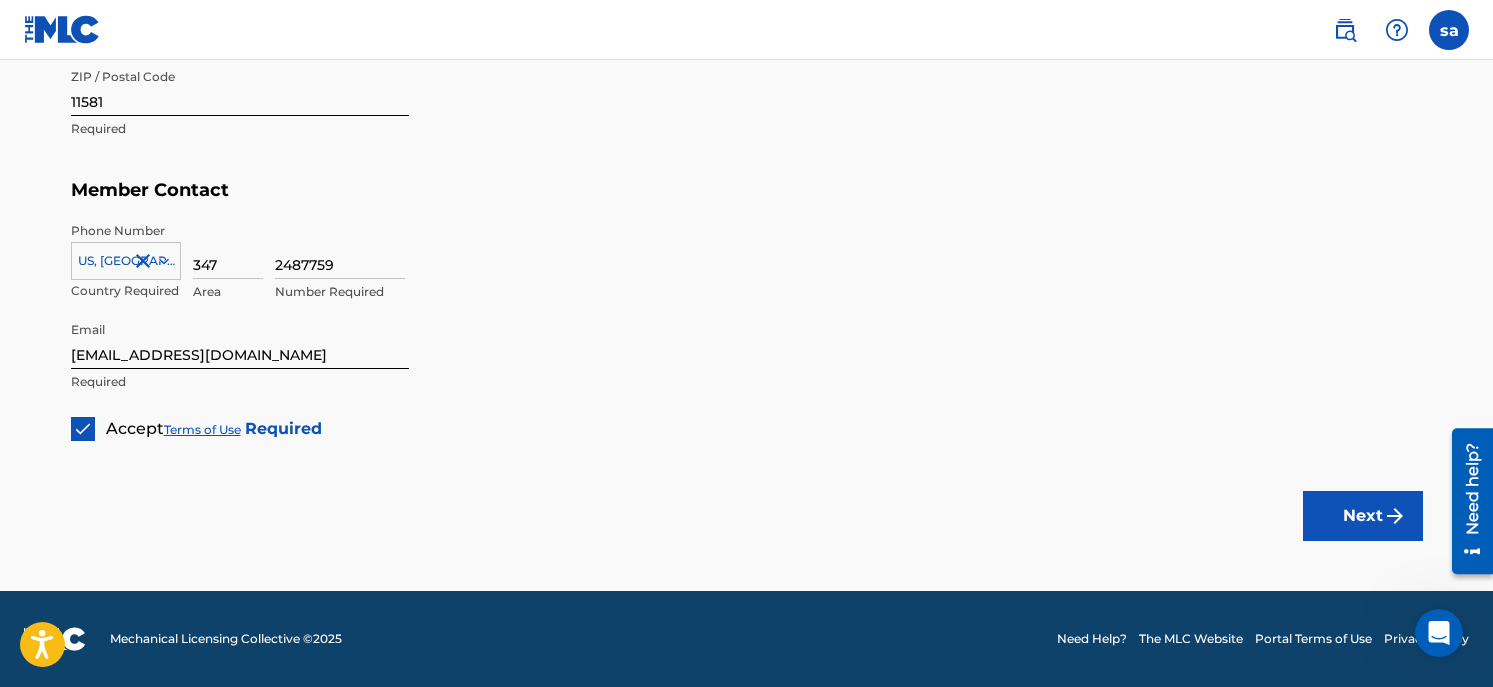 click on "Next" at bounding box center [1363, 516] 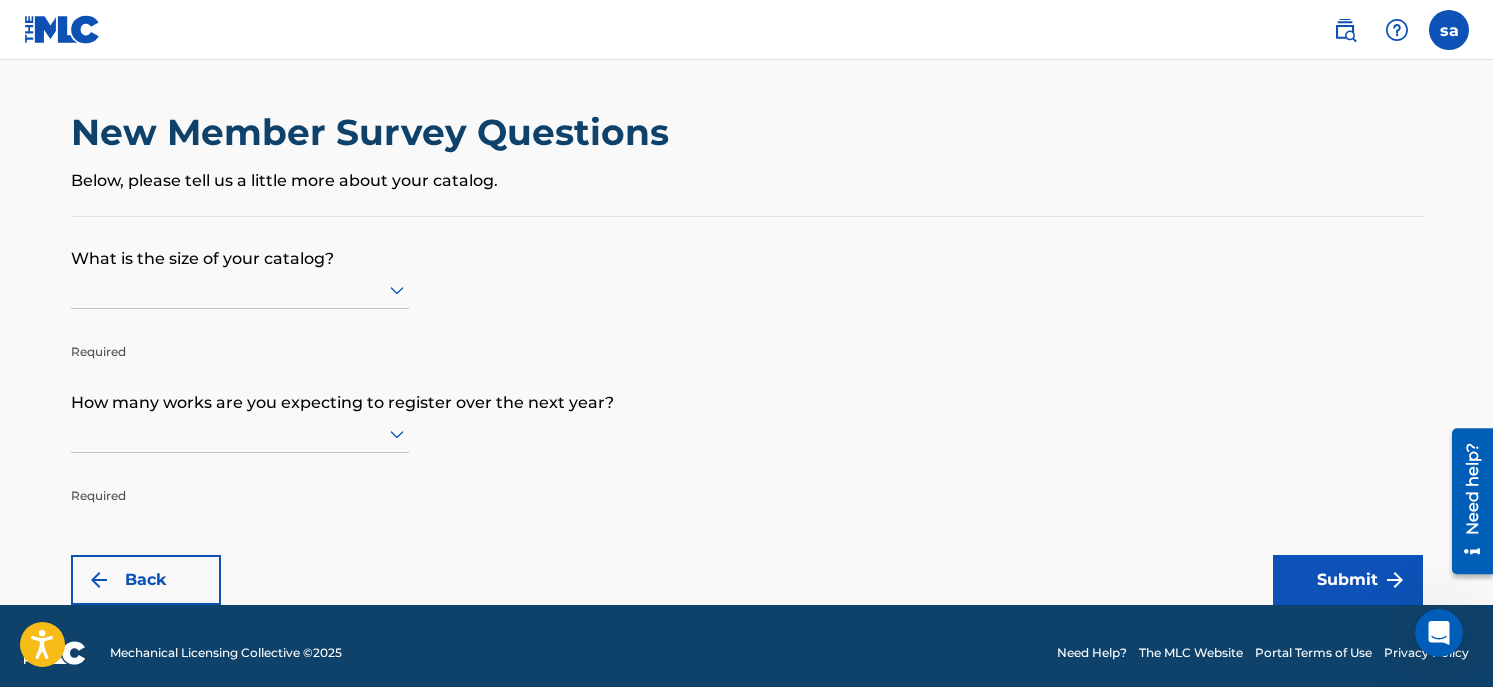 click 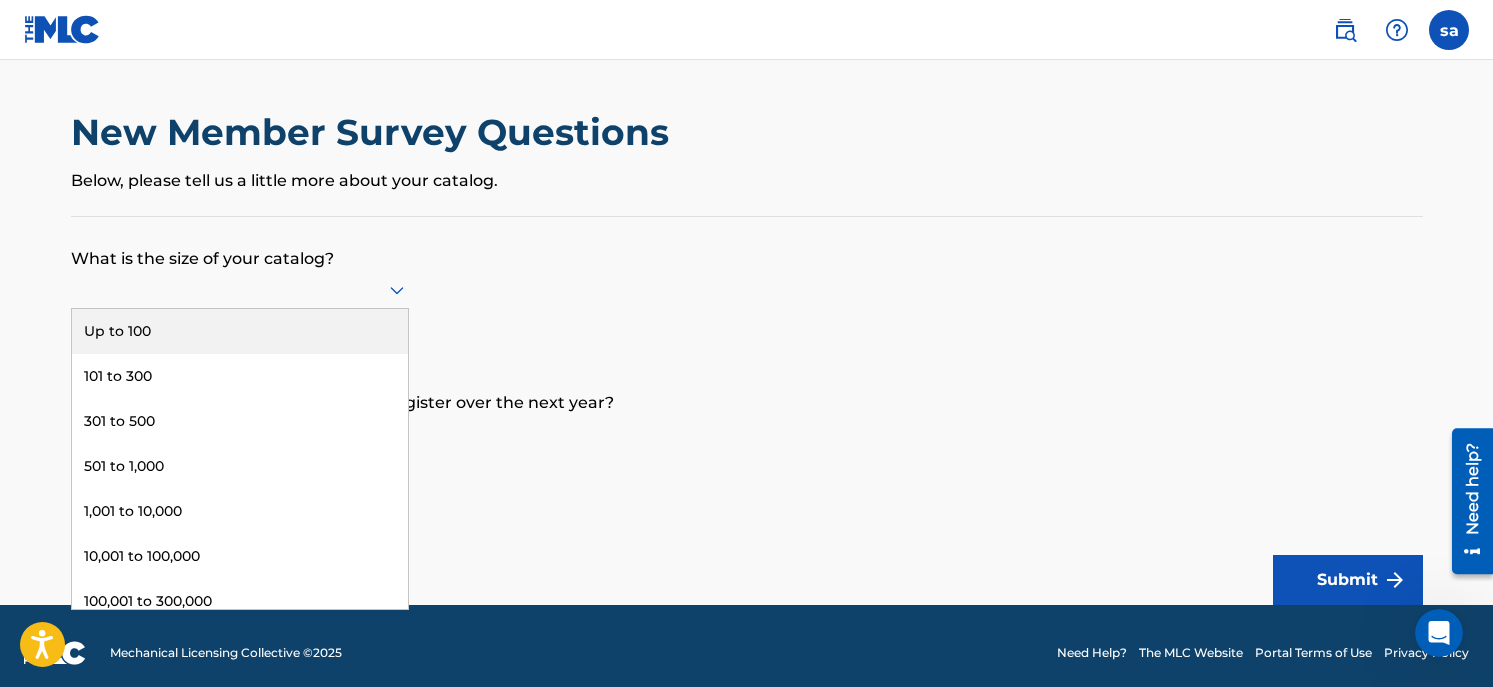 click on "Up to 100" at bounding box center (240, 331) 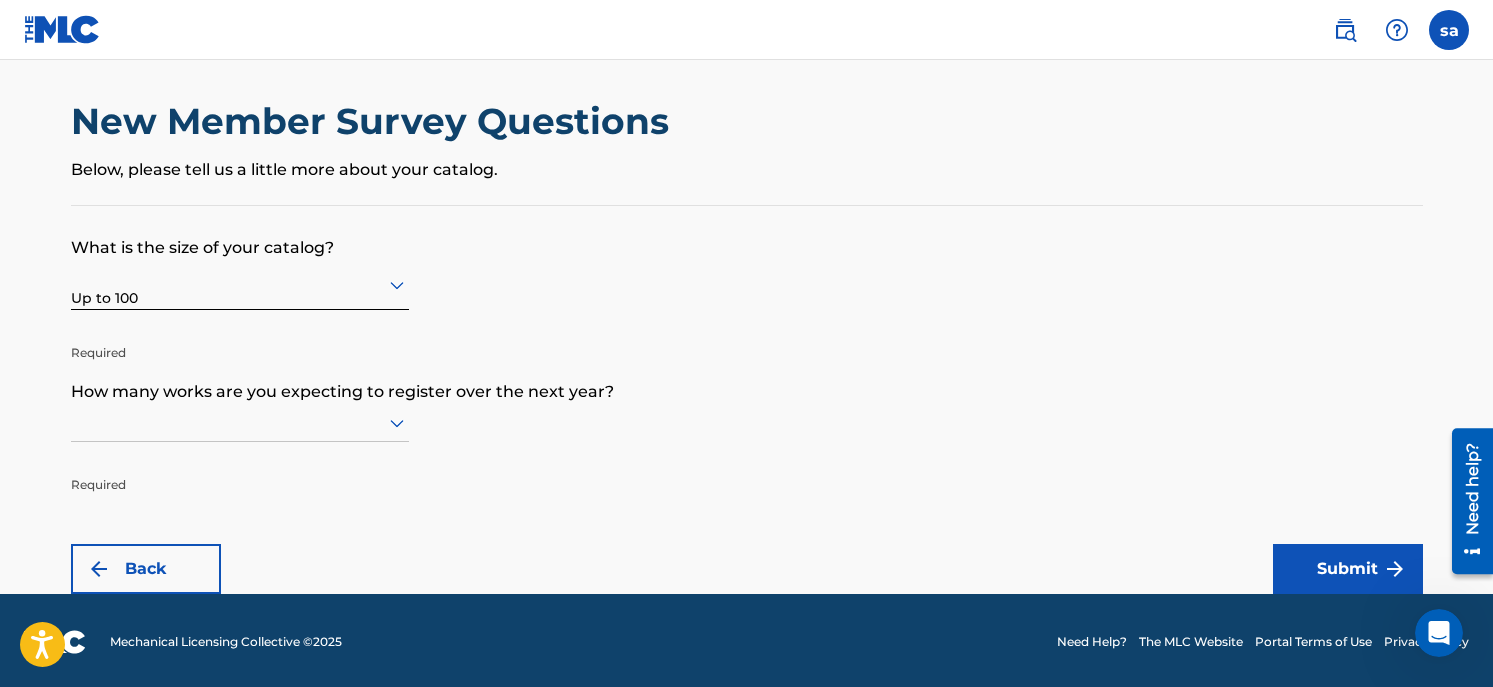 scroll, scrollTop: 14, scrollLeft: 0, axis: vertical 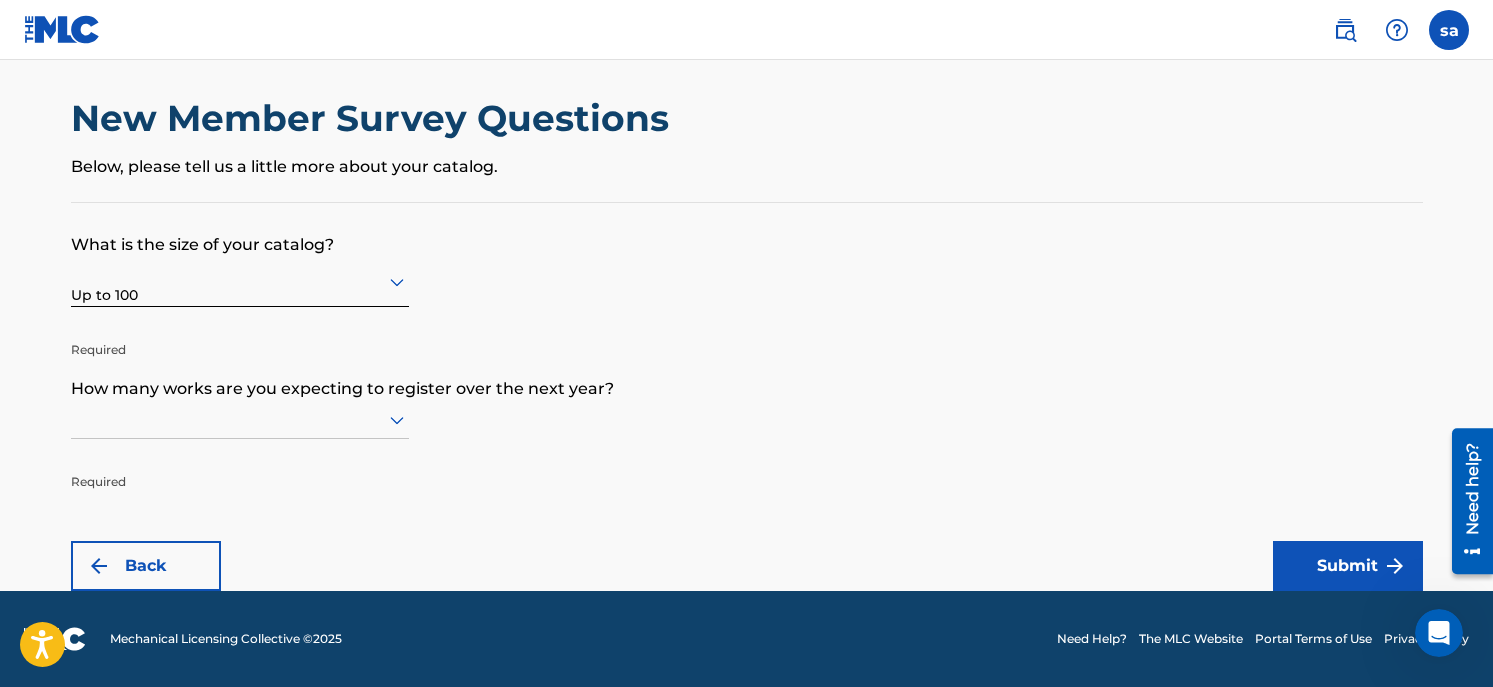 click at bounding box center (1449, 30) 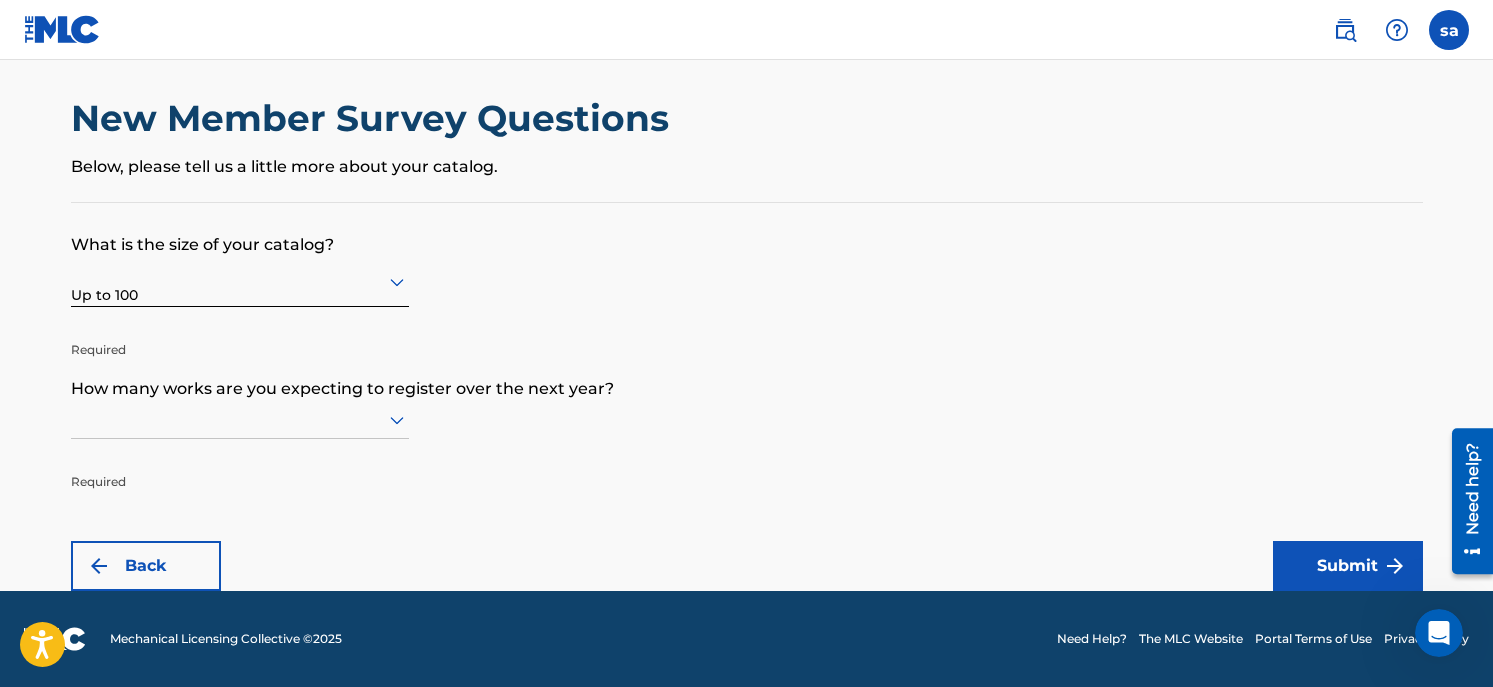 click on "New Member Survey Questions Below, please tell us a little more about your catalog." at bounding box center [747, 149] 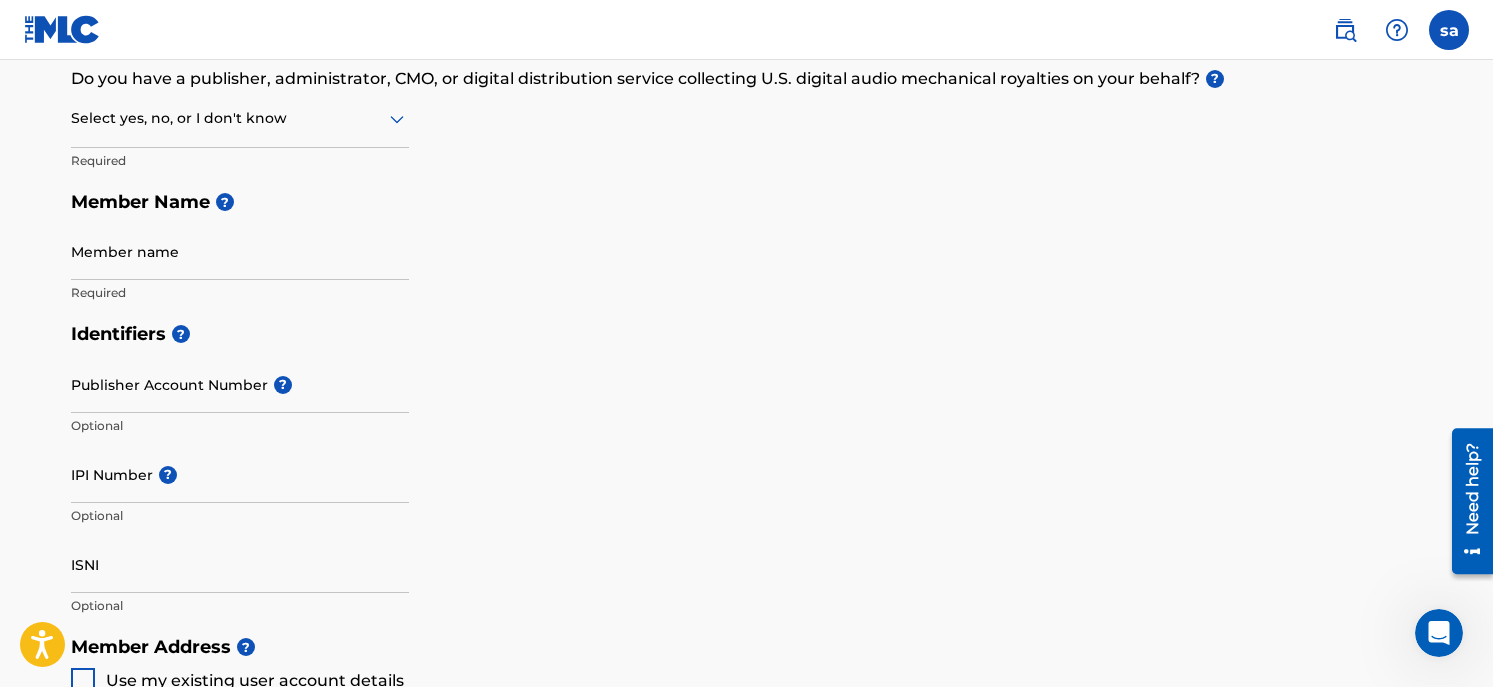 scroll, scrollTop: 0, scrollLeft: 0, axis: both 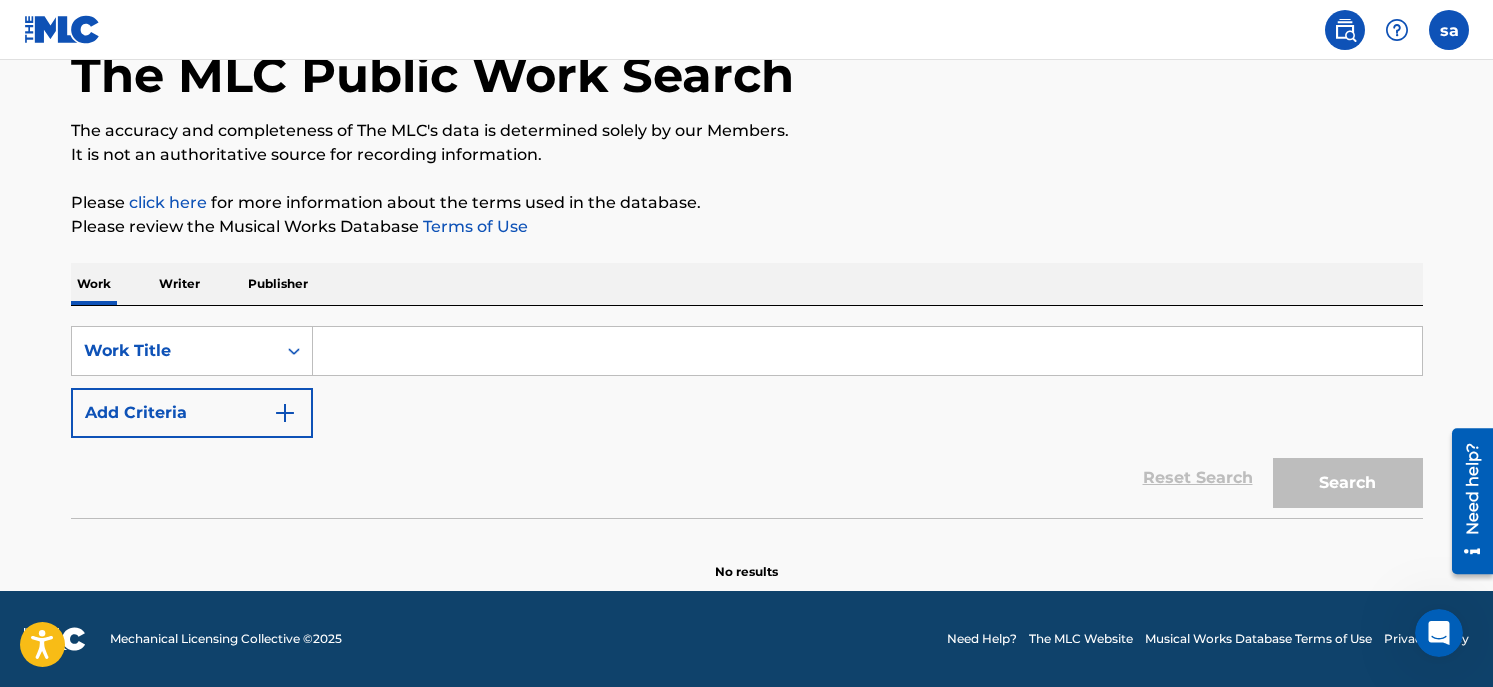 click on "Writer" at bounding box center (179, 284) 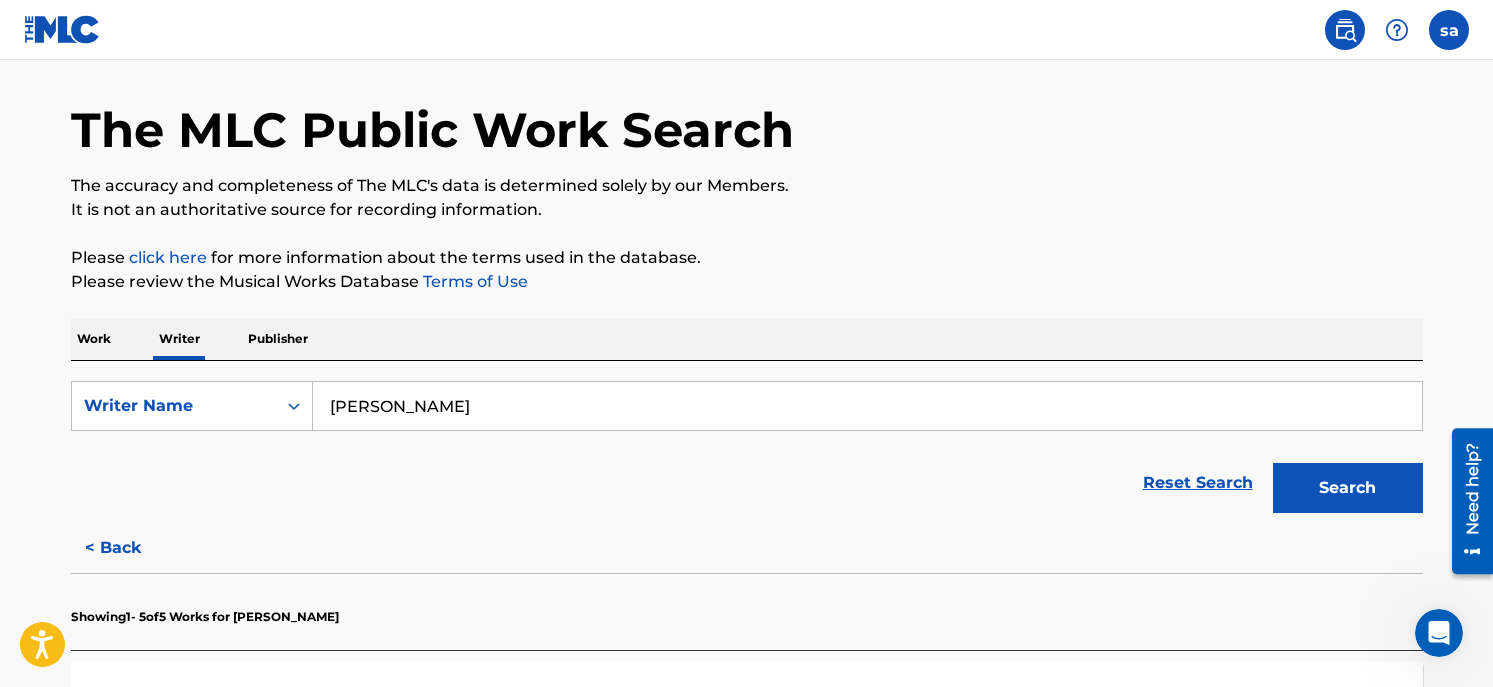 scroll, scrollTop: 100, scrollLeft: 0, axis: vertical 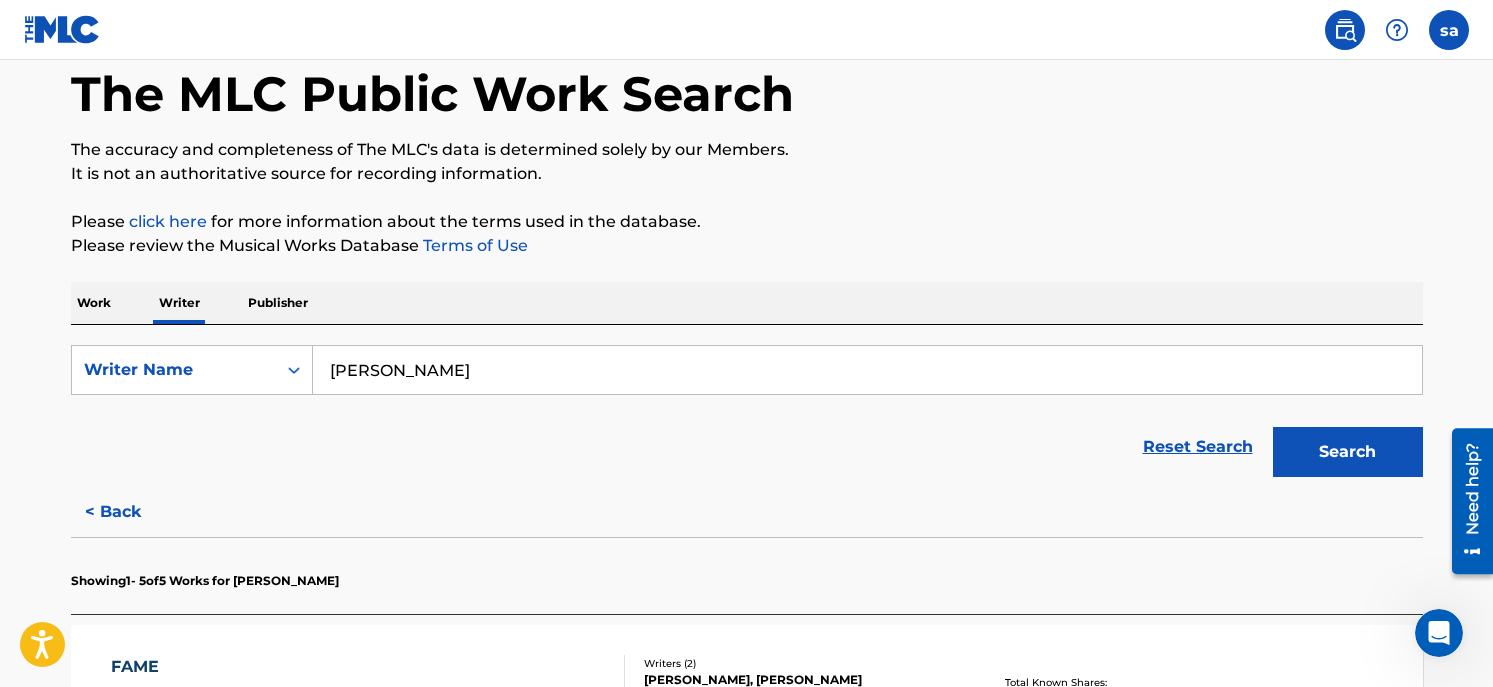 click on "Publisher" at bounding box center [278, 303] 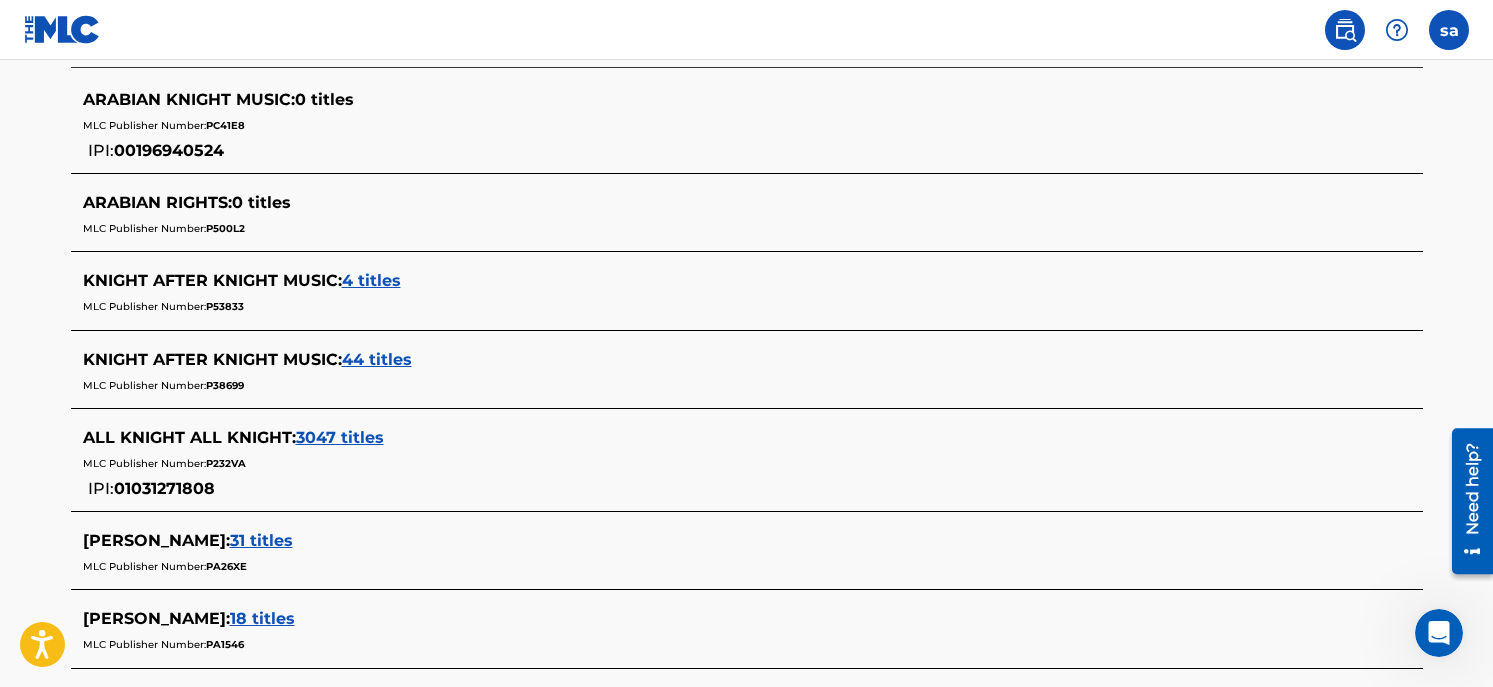 scroll, scrollTop: 700, scrollLeft: 0, axis: vertical 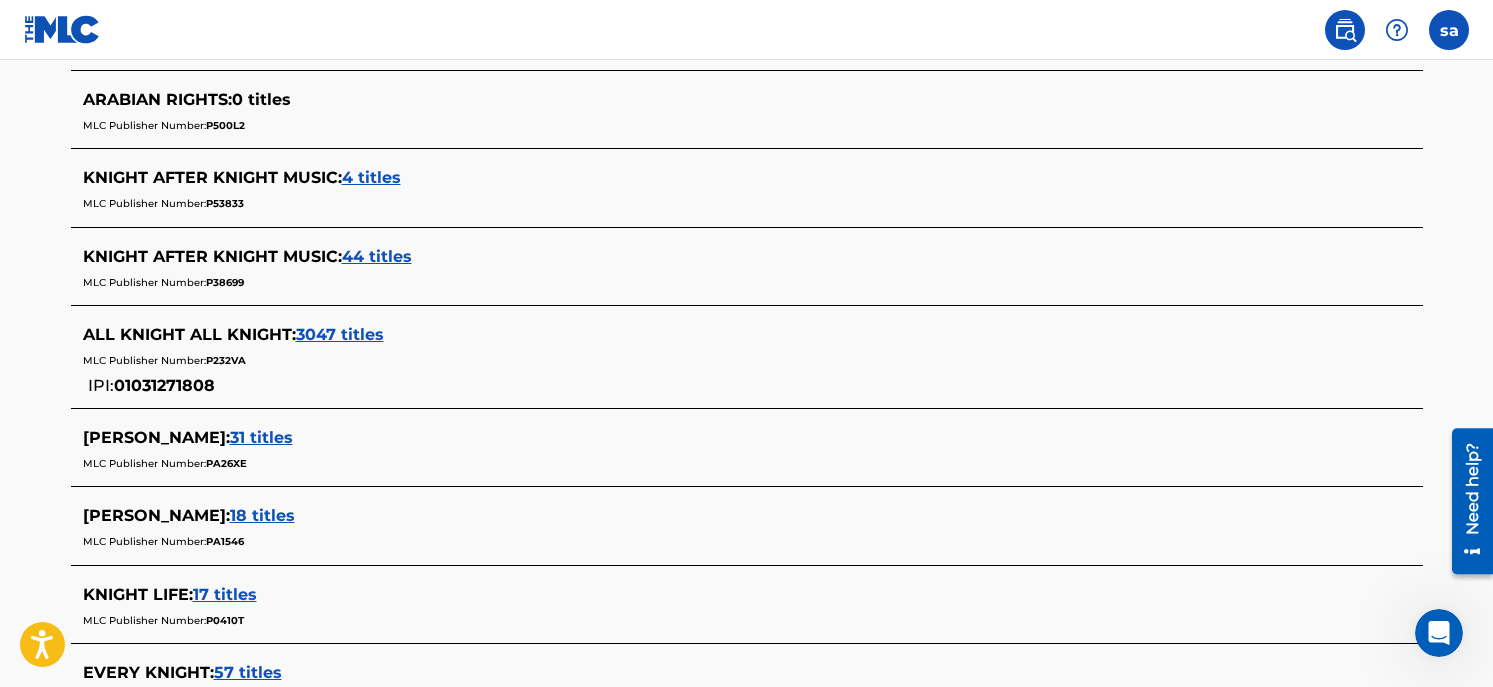 click on "0 titles" at bounding box center (261, 99) 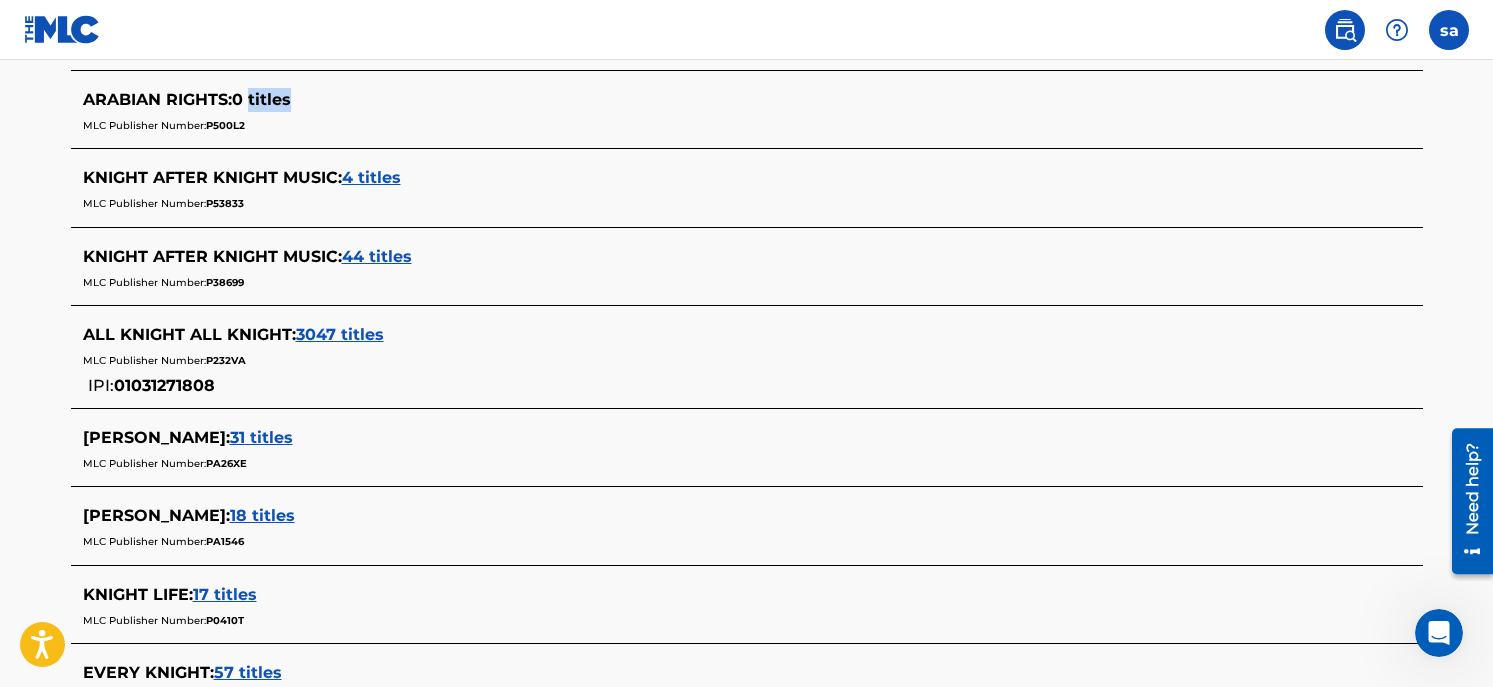 click on "0 titles" at bounding box center (261, 99) 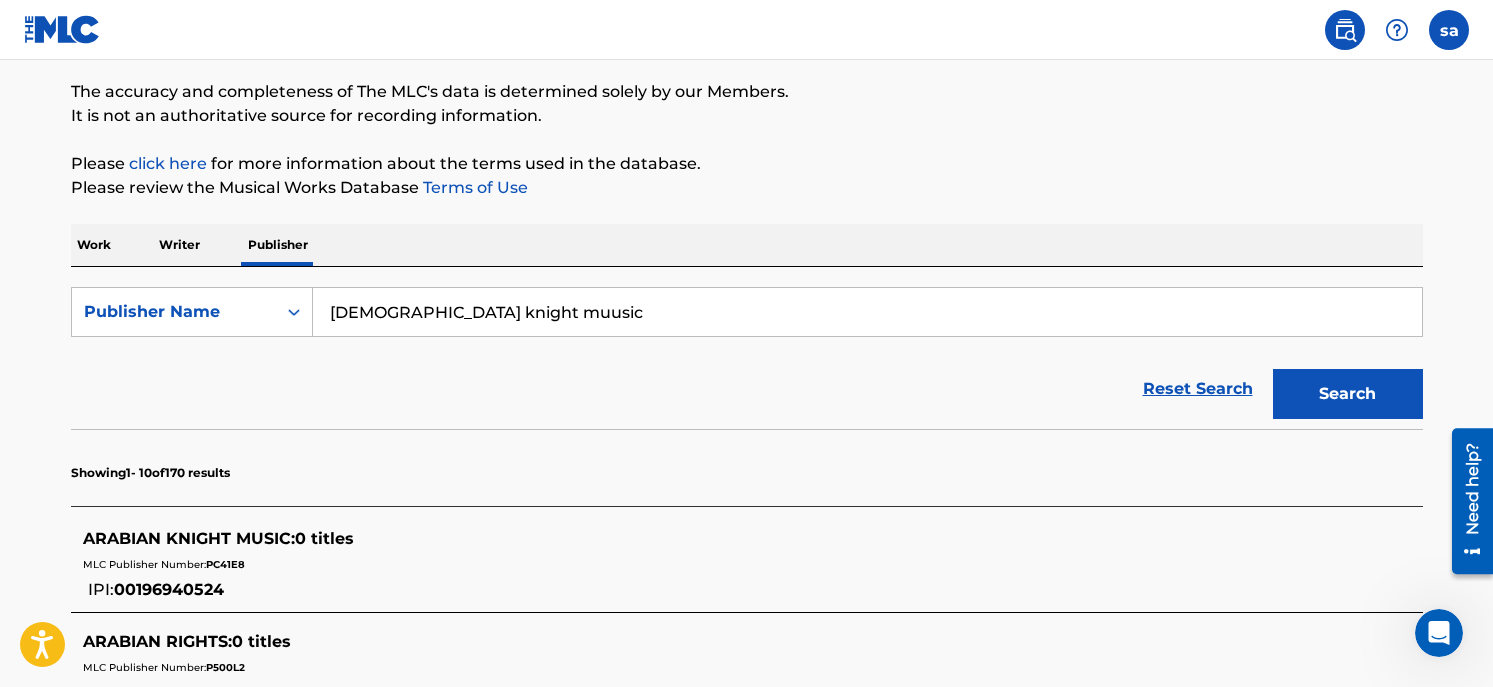 scroll, scrollTop: 155, scrollLeft: 0, axis: vertical 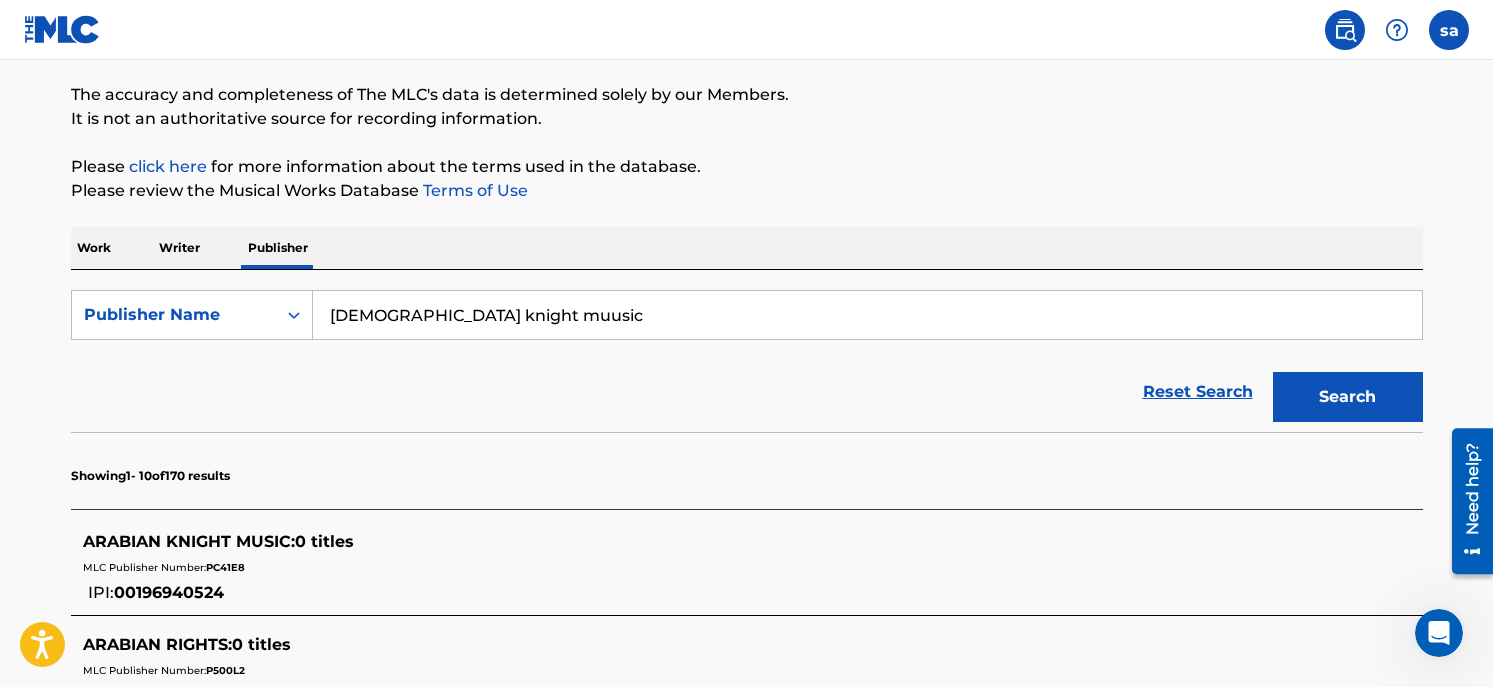 click on "Writer" at bounding box center [179, 248] 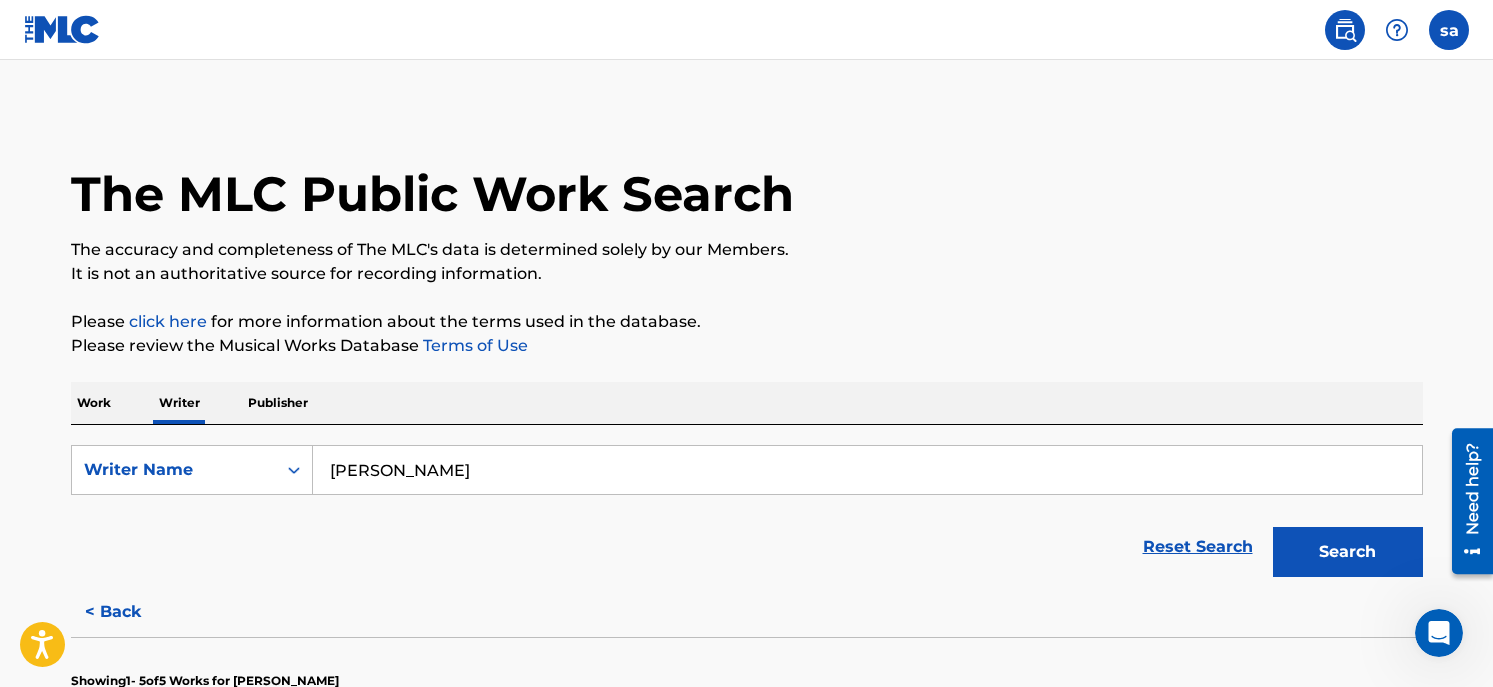 click on "Work" at bounding box center (94, 403) 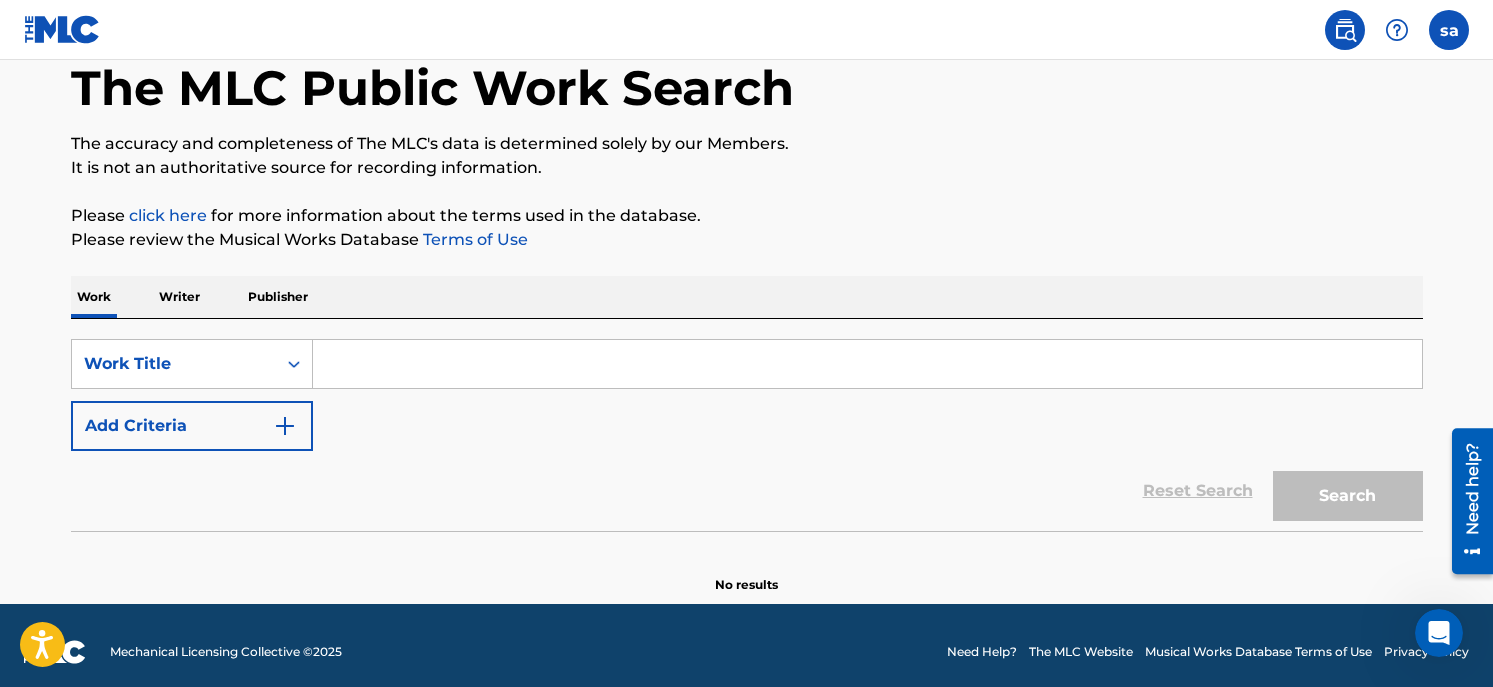scroll, scrollTop: 119, scrollLeft: 0, axis: vertical 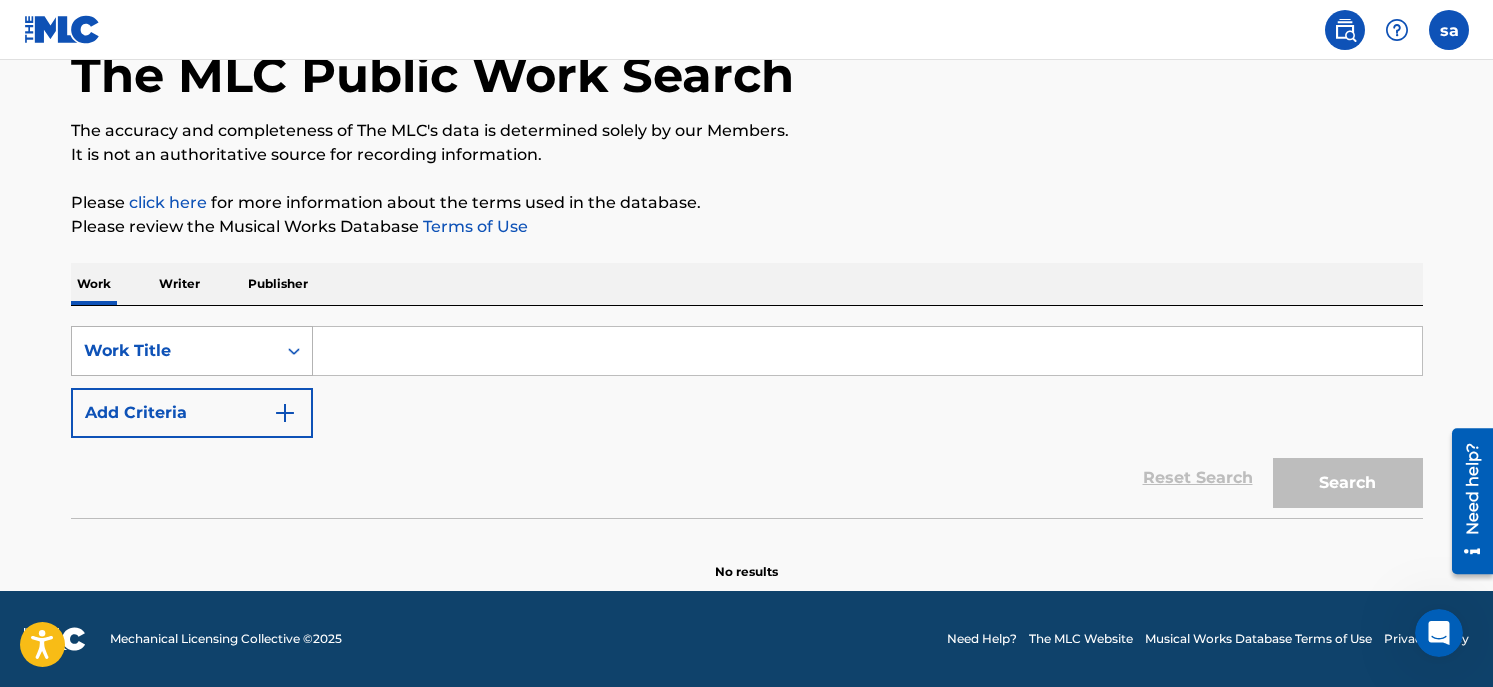 click on "Work Title" at bounding box center [174, 351] 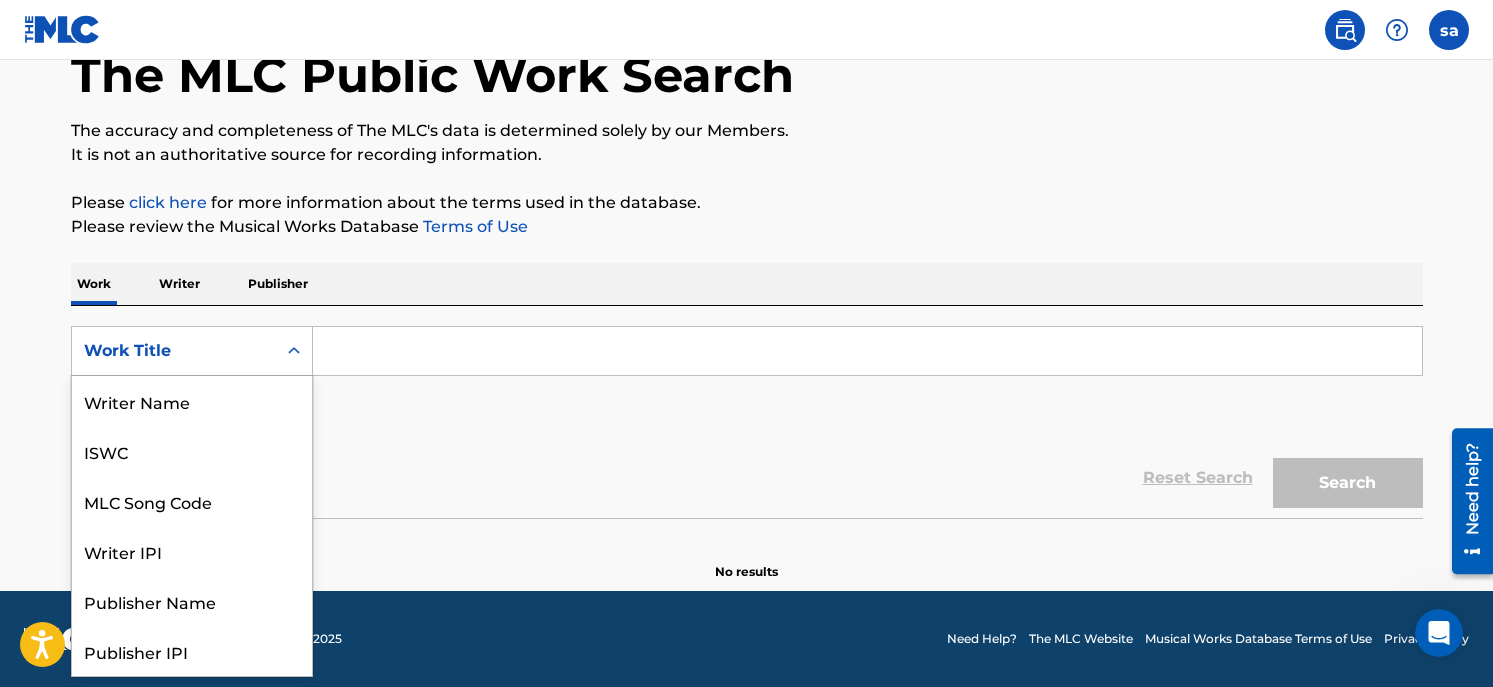scroll, scrollTop: 100, scrollLeft: 0, axis: vertical 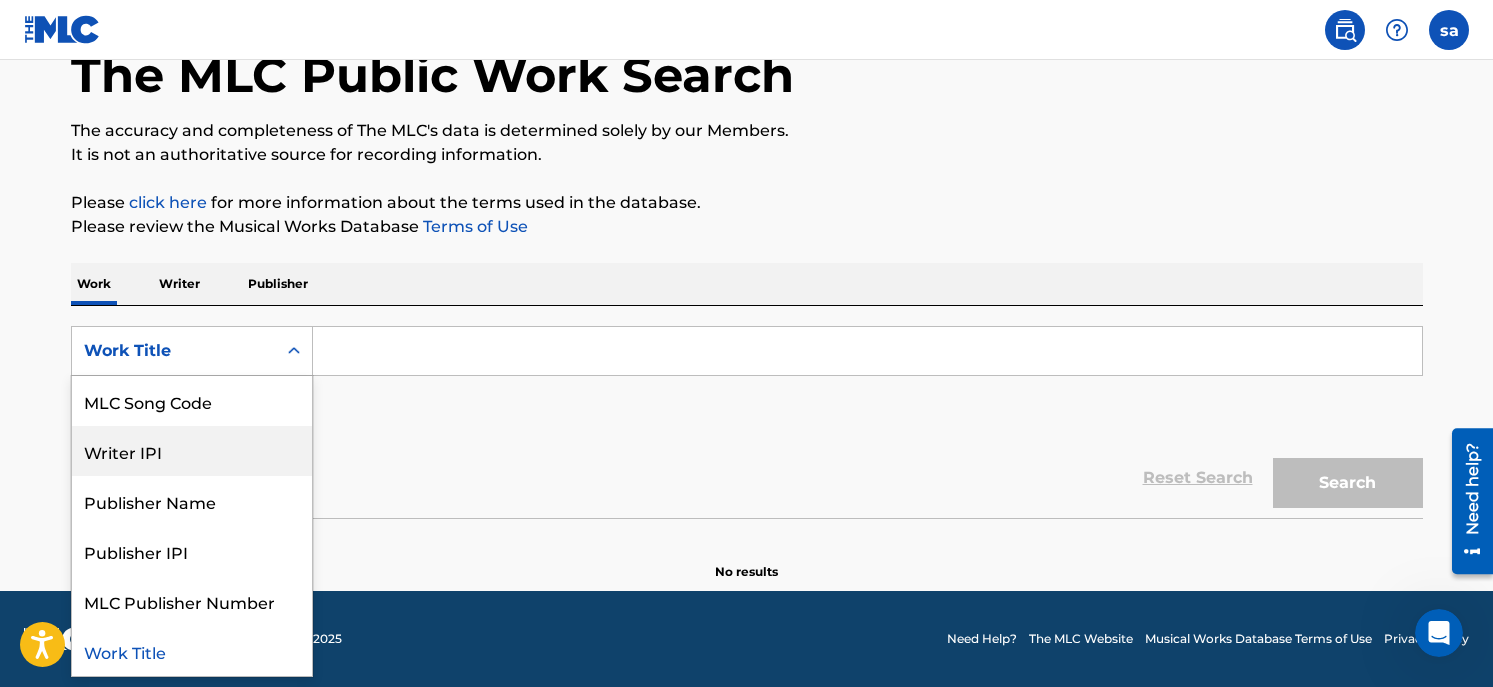 click on "Writer IPI" at bounding box center (192, 451) 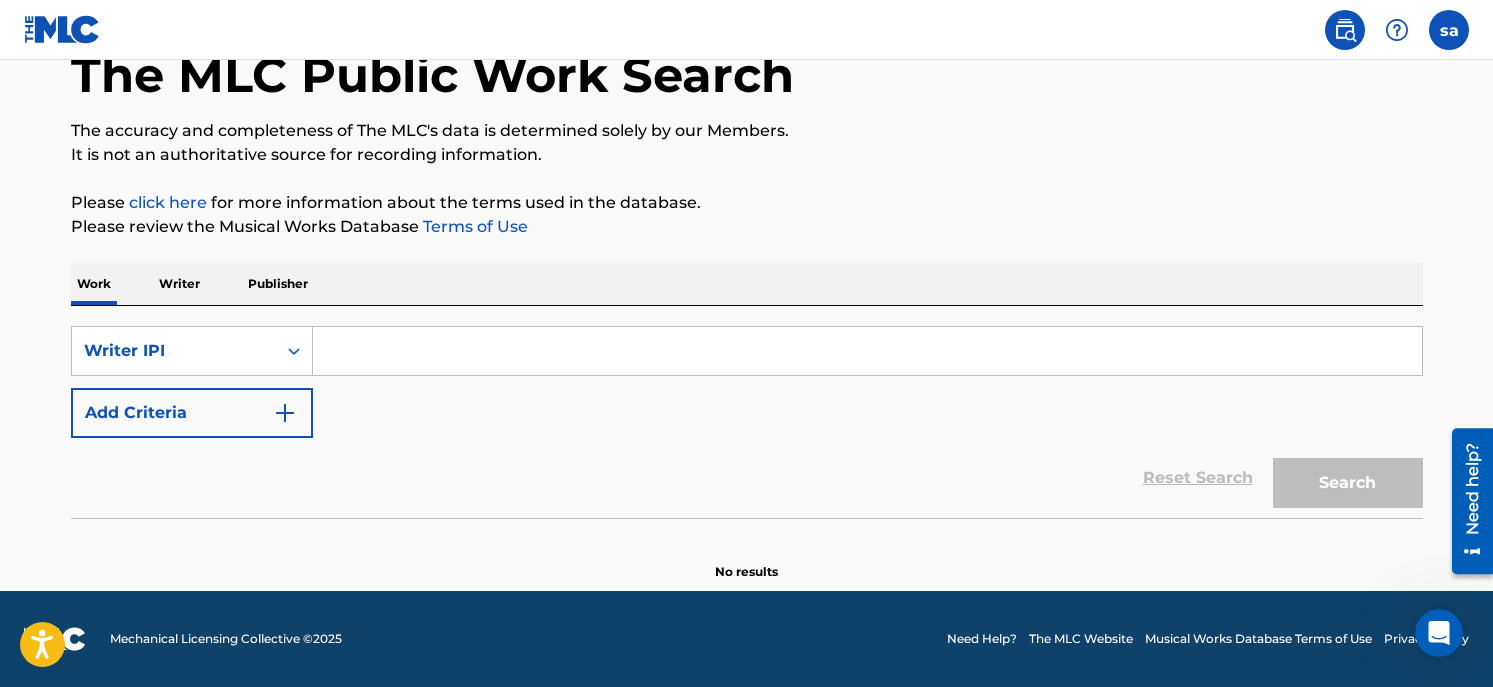 click at bounding box center [867, 351] 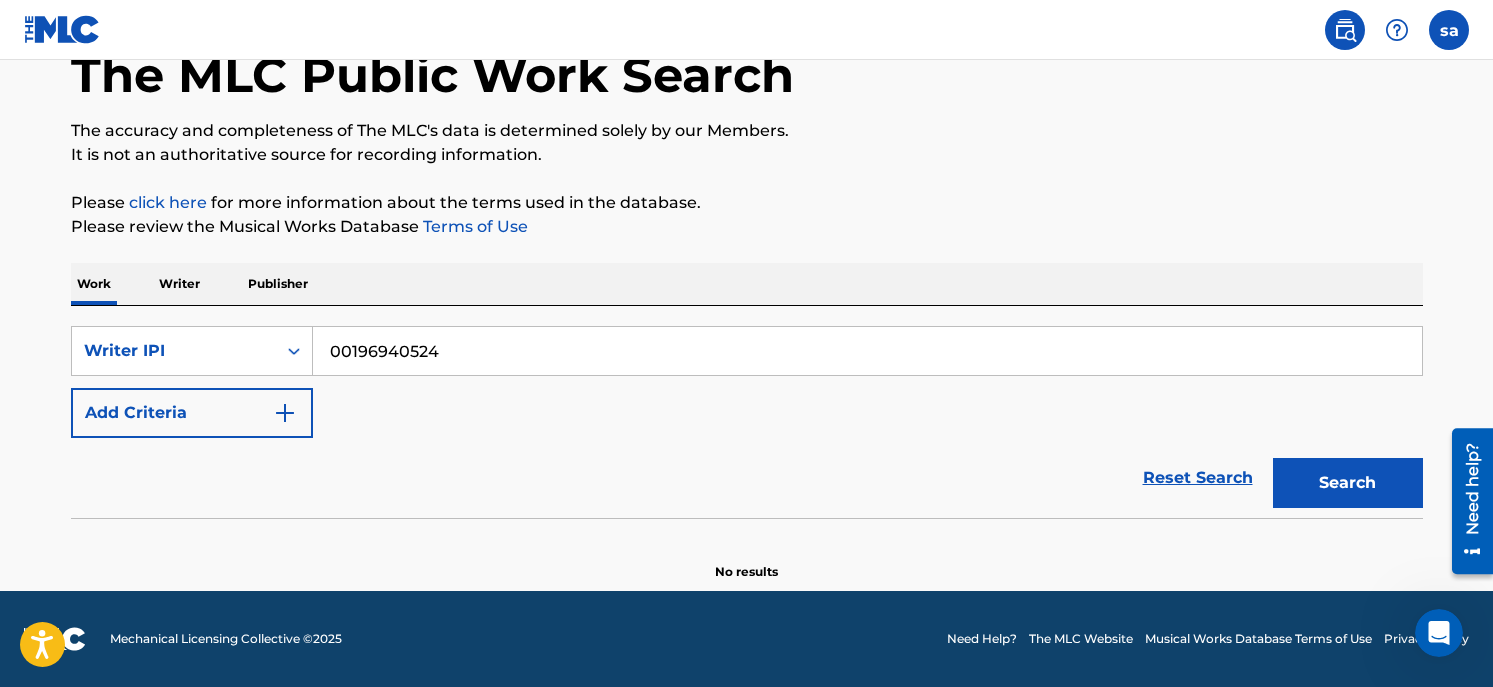 type on "00196940524" 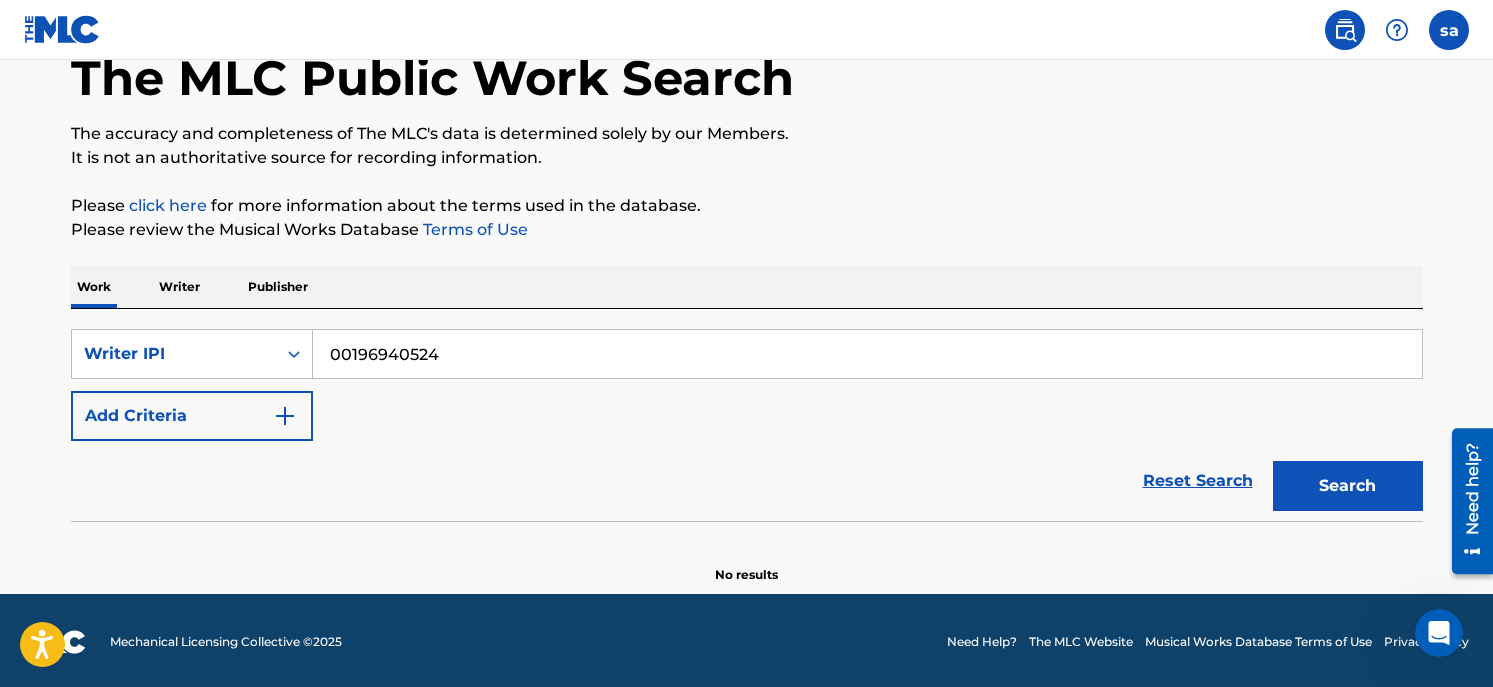 scroll, scrollTop: 119, scrollLeft: 0, axis: vertical 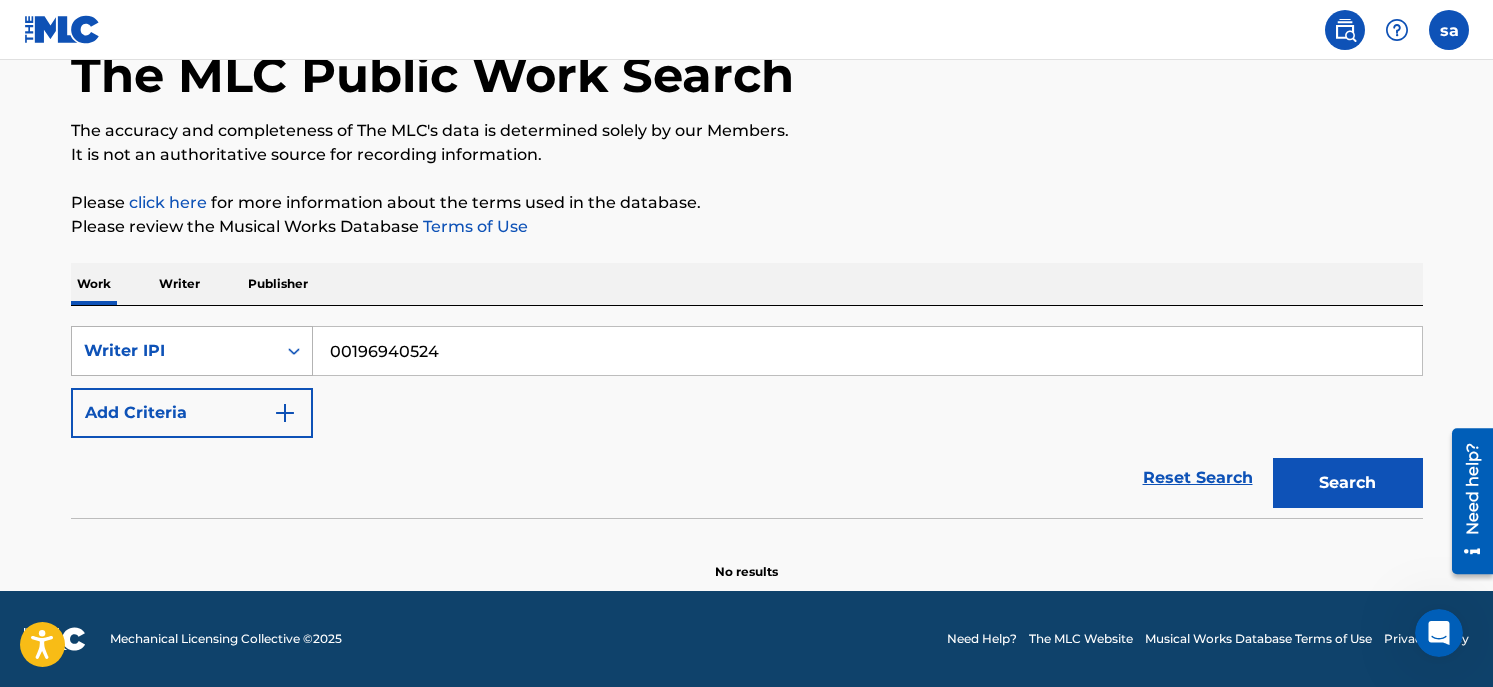 drag, startPoint x: 303, startPoint y: 364, endPoint x: 272, endPoint y: 349, distance: 34.43835 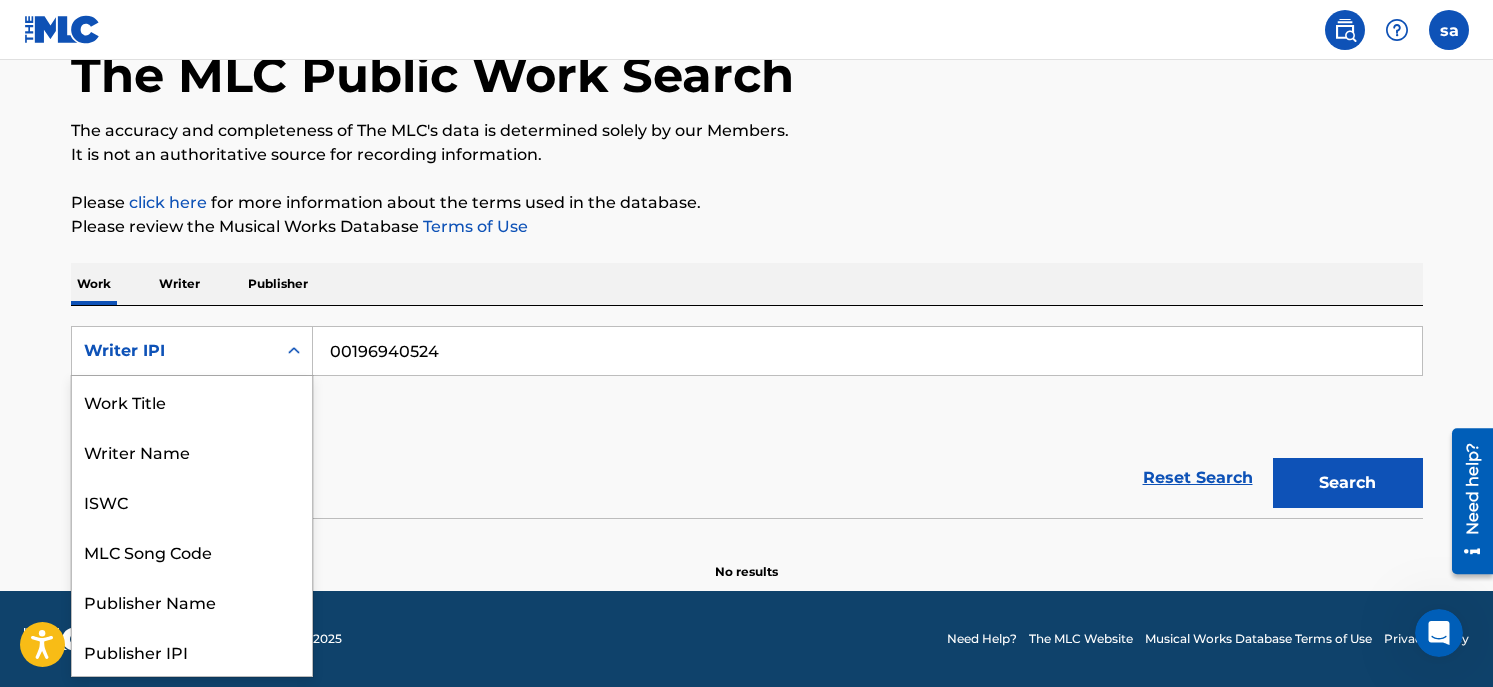 scroll, scrollTop: 100, scrollLeft: 0, axis: vertical 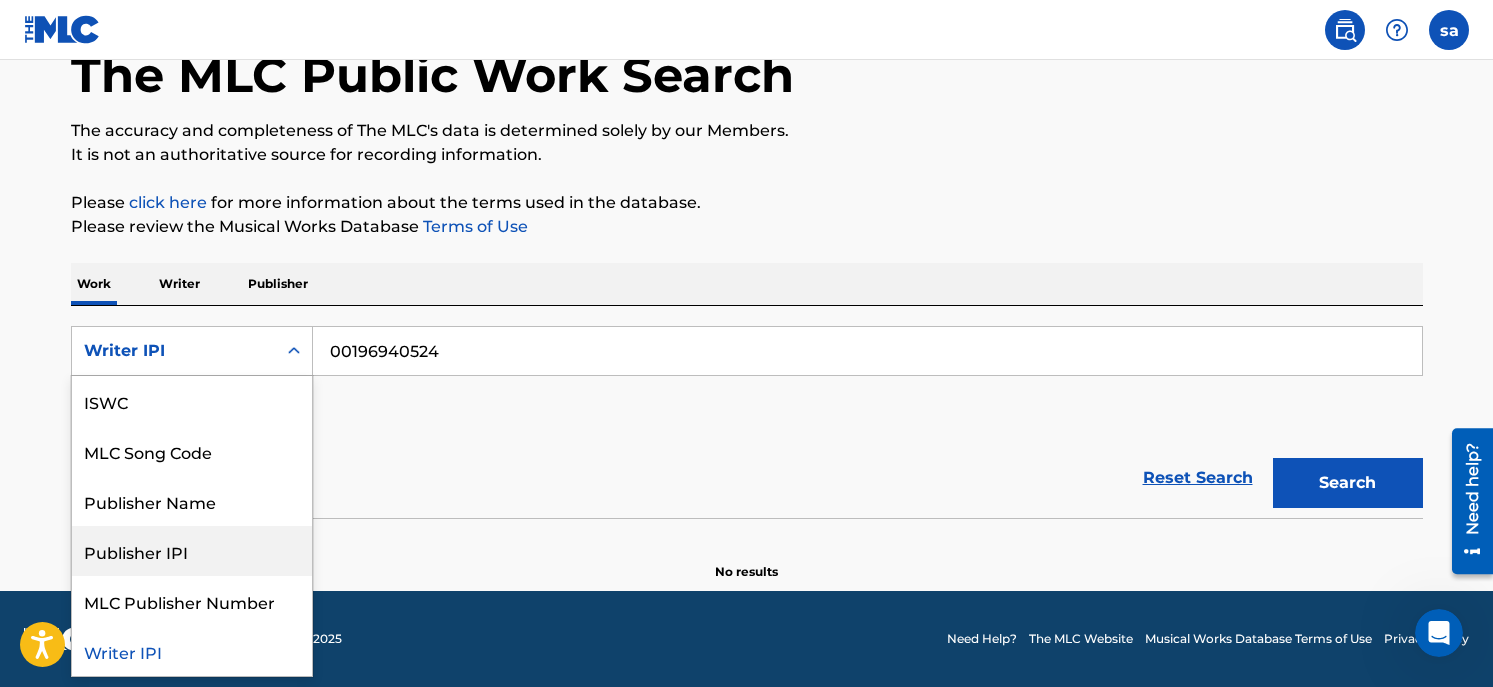 click on "Publisher IPI" at bounding box center [192, 551] 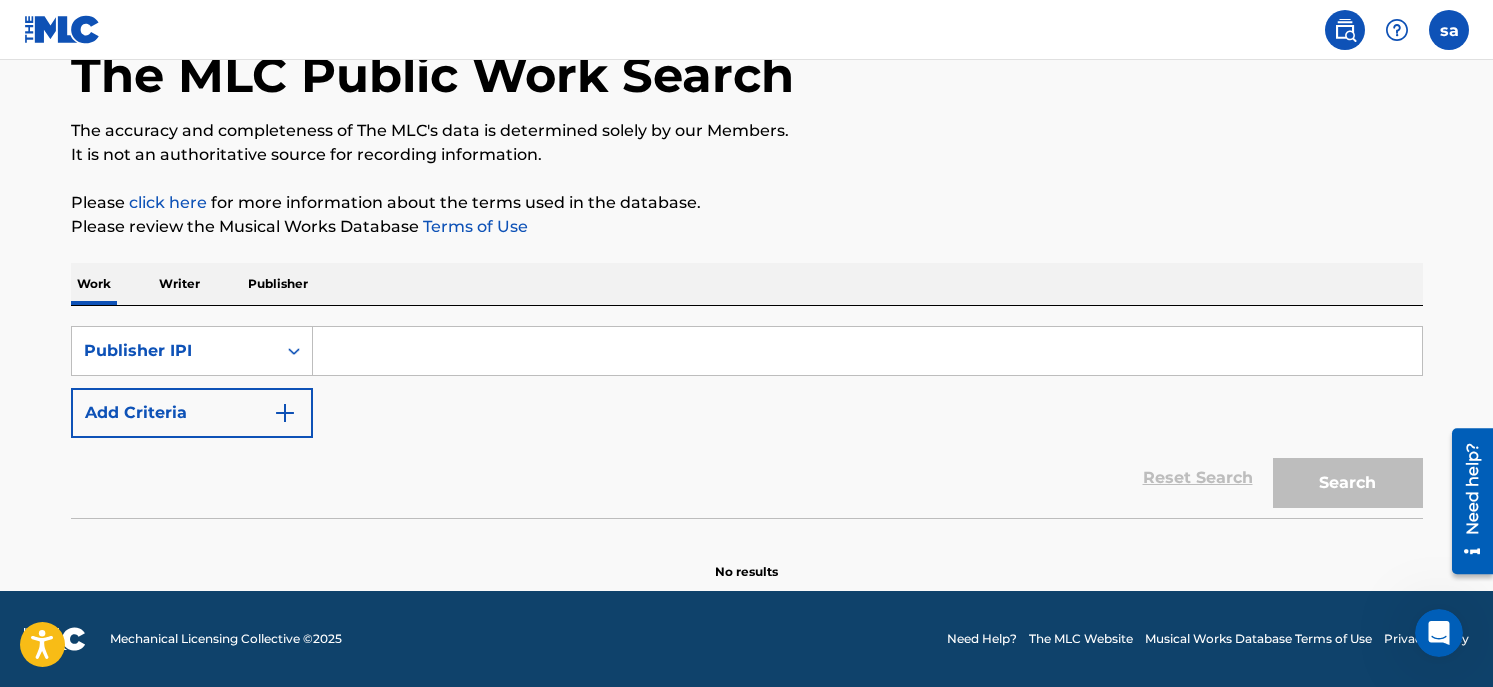 drag, startPoint x: 349, startPoint y: 361, endPoint x: 312, endPoint y: 341, distance: 42.059483 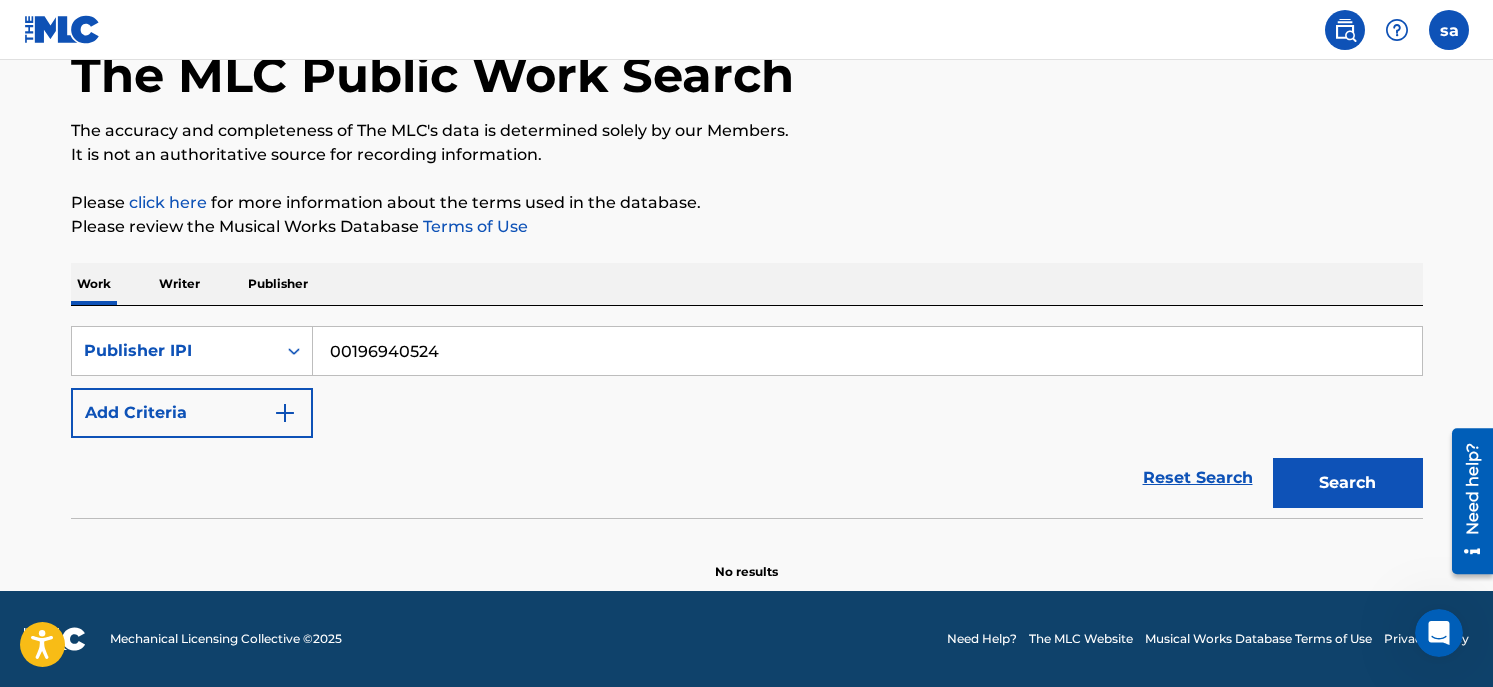 type on "00196940524" 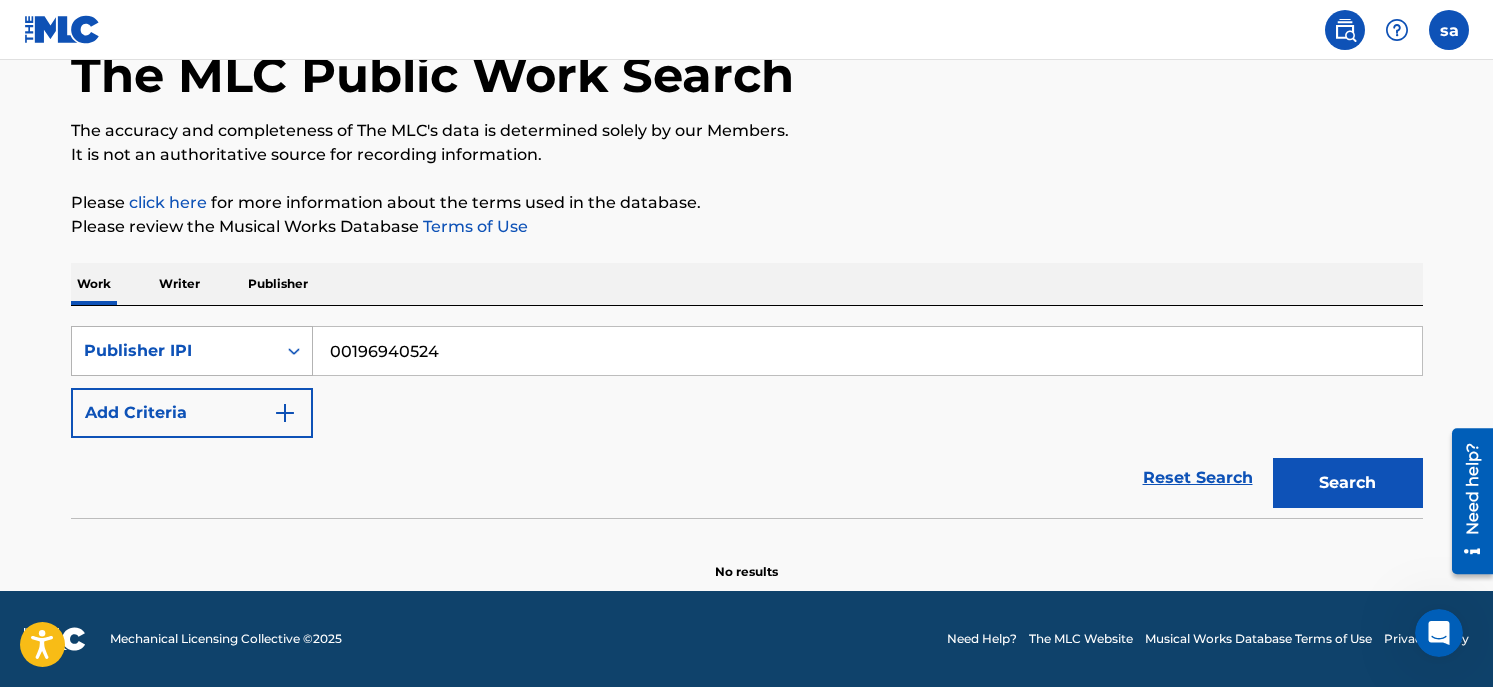 click at bounding box center (294, 351) 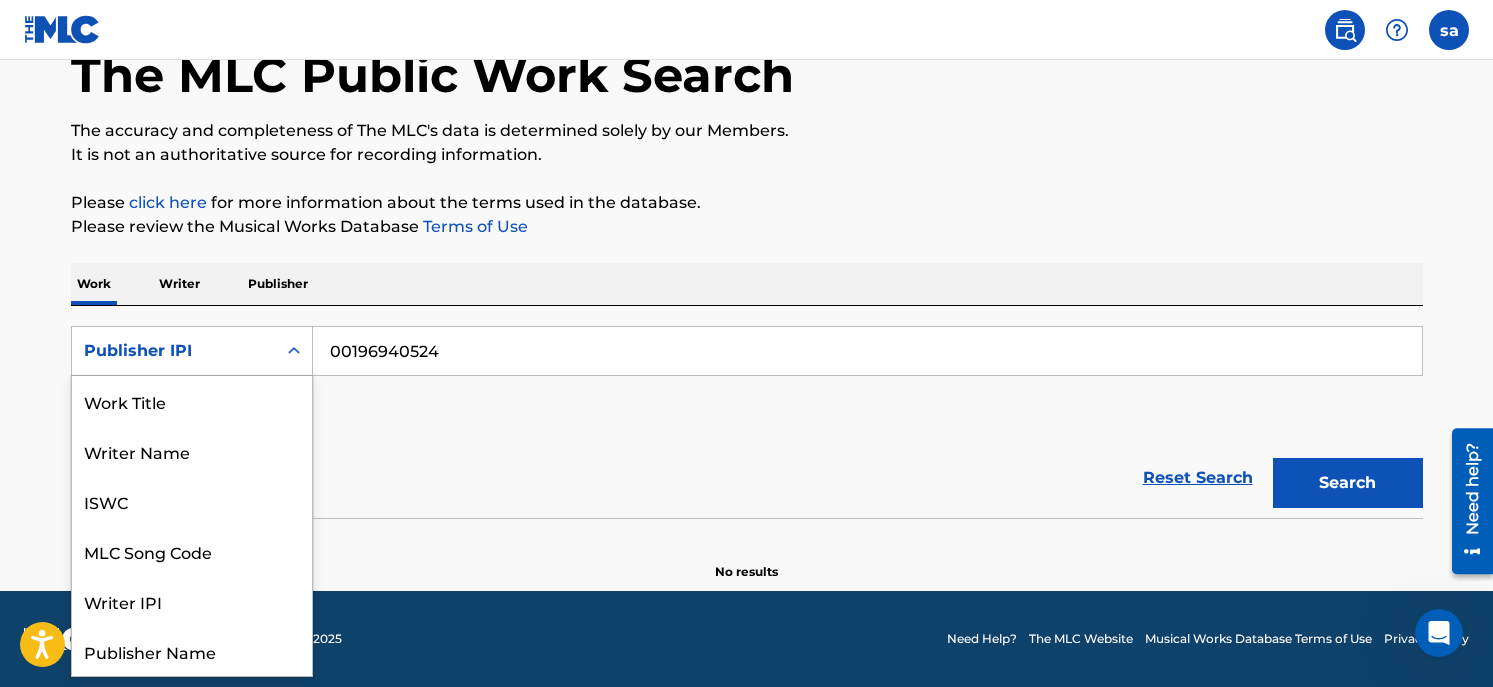 scroll, scrollTop: 100, scrollLeft: 0, axis: vertical 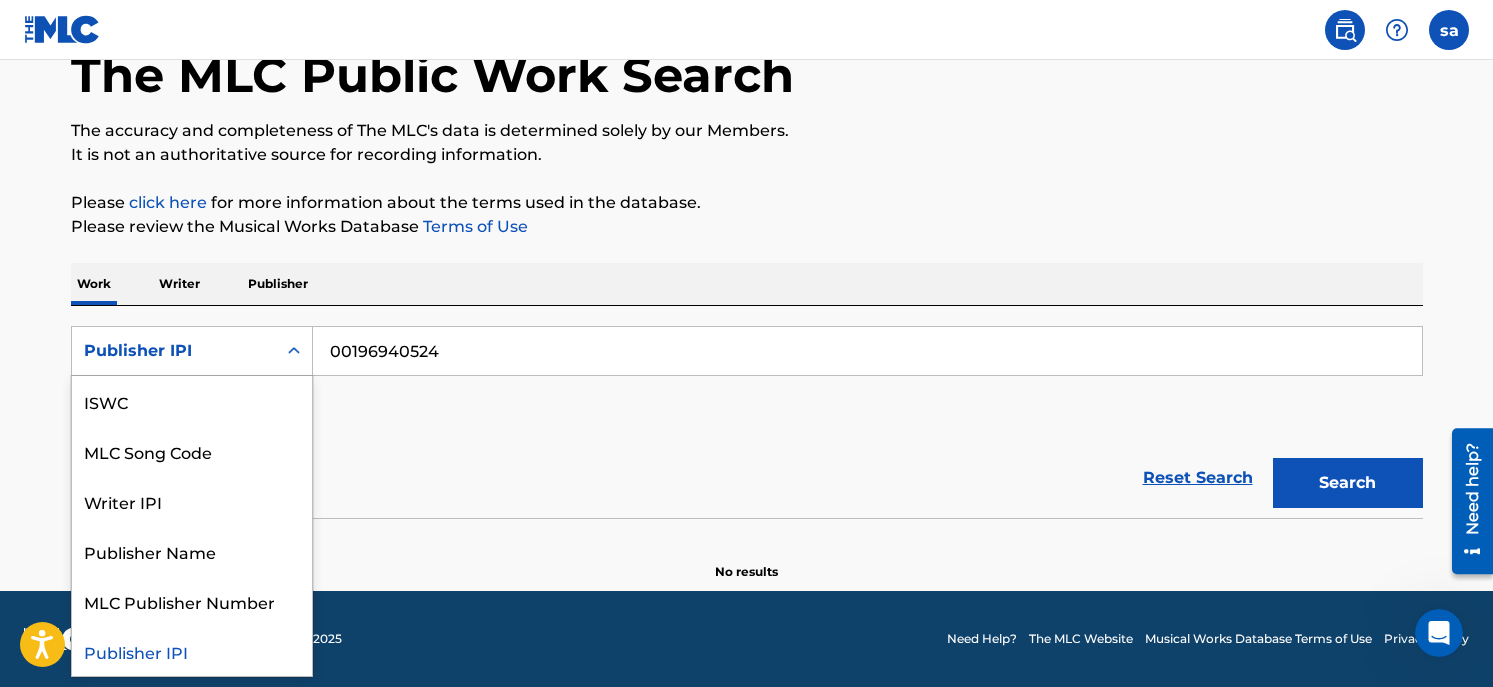 click on "Please review the Musical Works Database   Terms of Use" at bounding box center [747, 227] 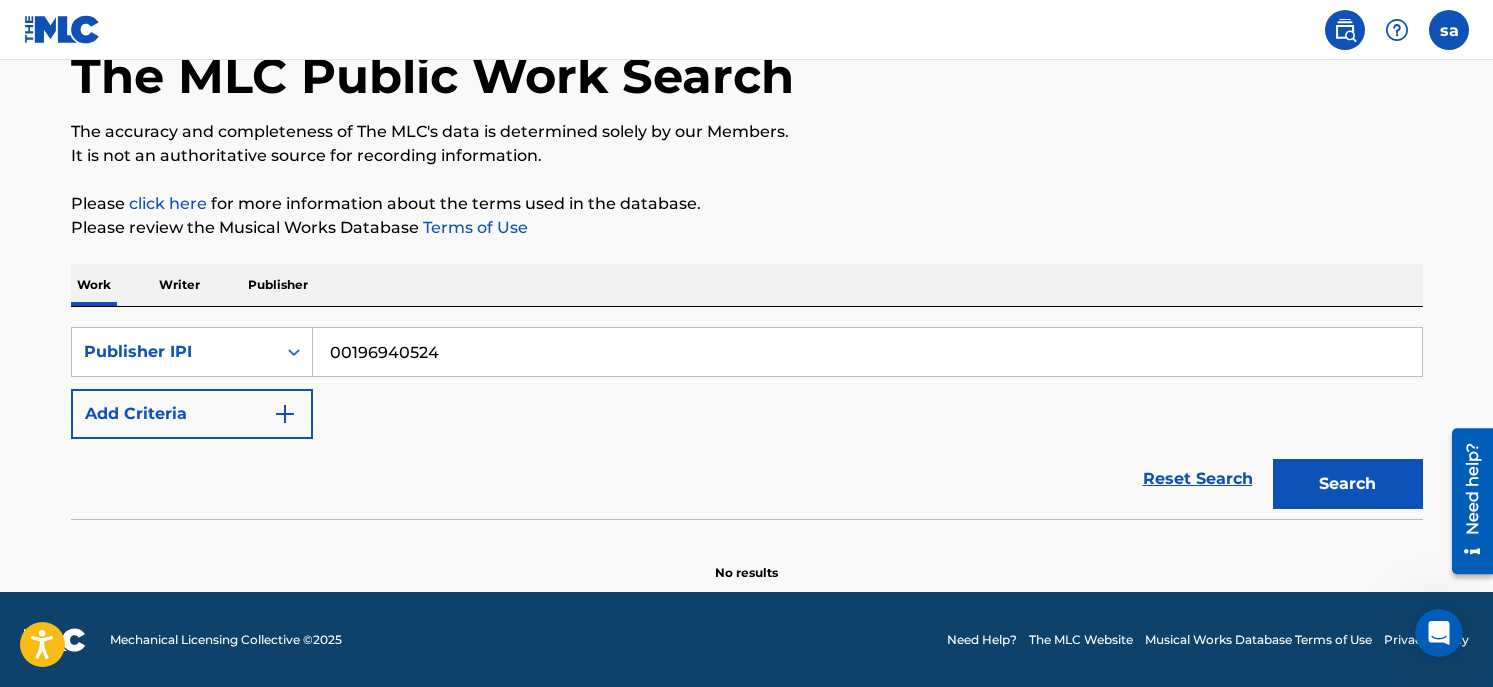 scroll, scrollTop: 119, scrollLeft: 0, axis: vertical 